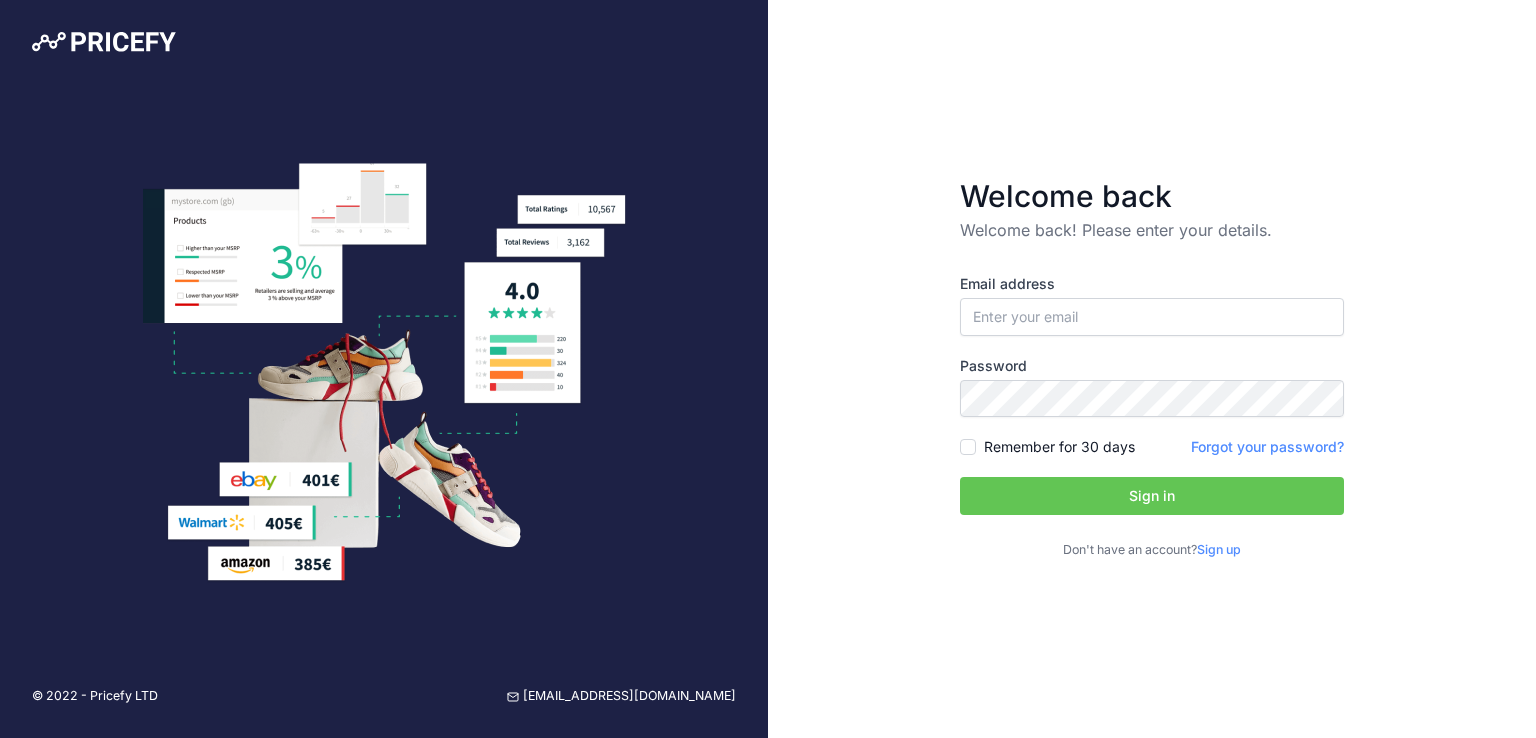 scroll, scrollTop: 0, scrollLeft: 0, axis: both 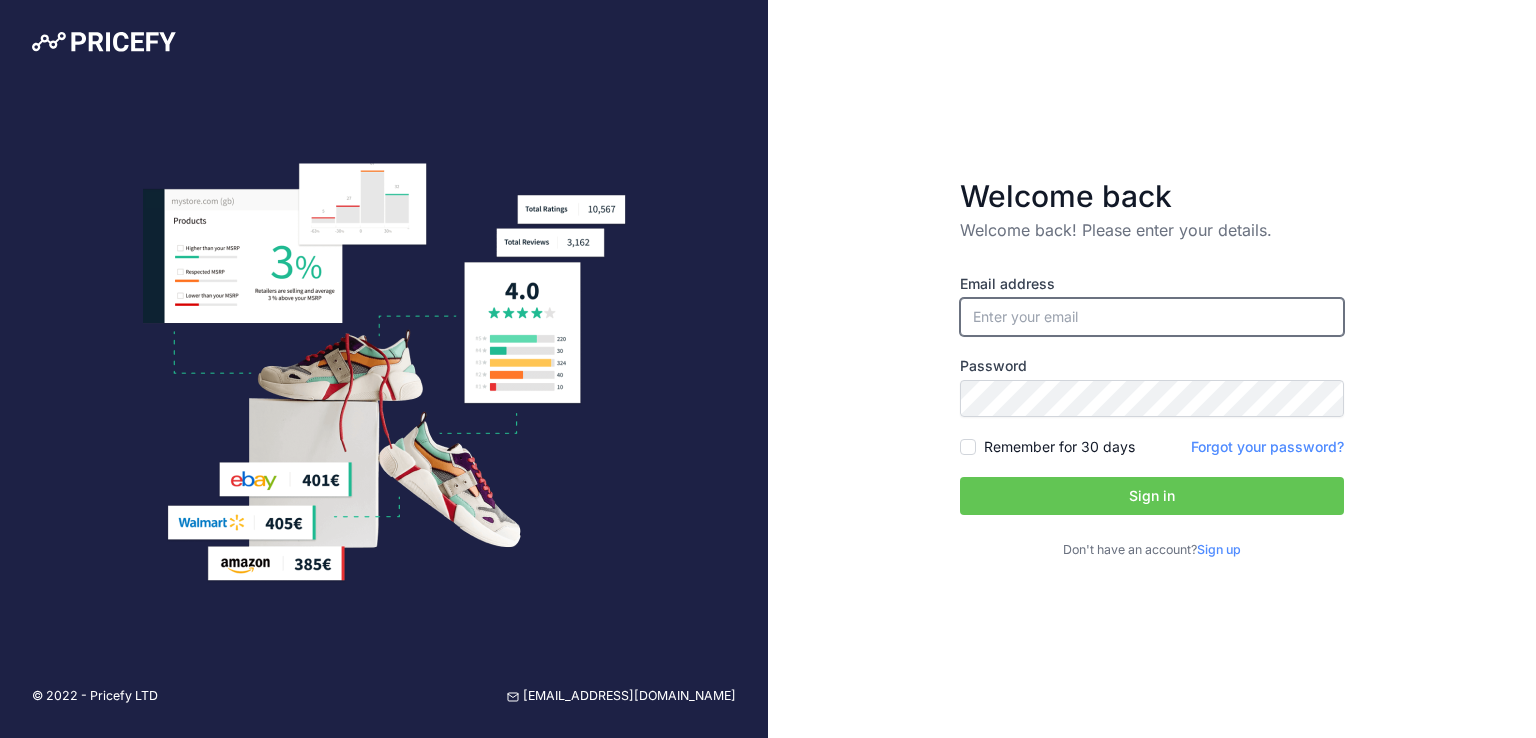 type on "[EMAIL_ADDRESS][DOMAIN_NAME]" 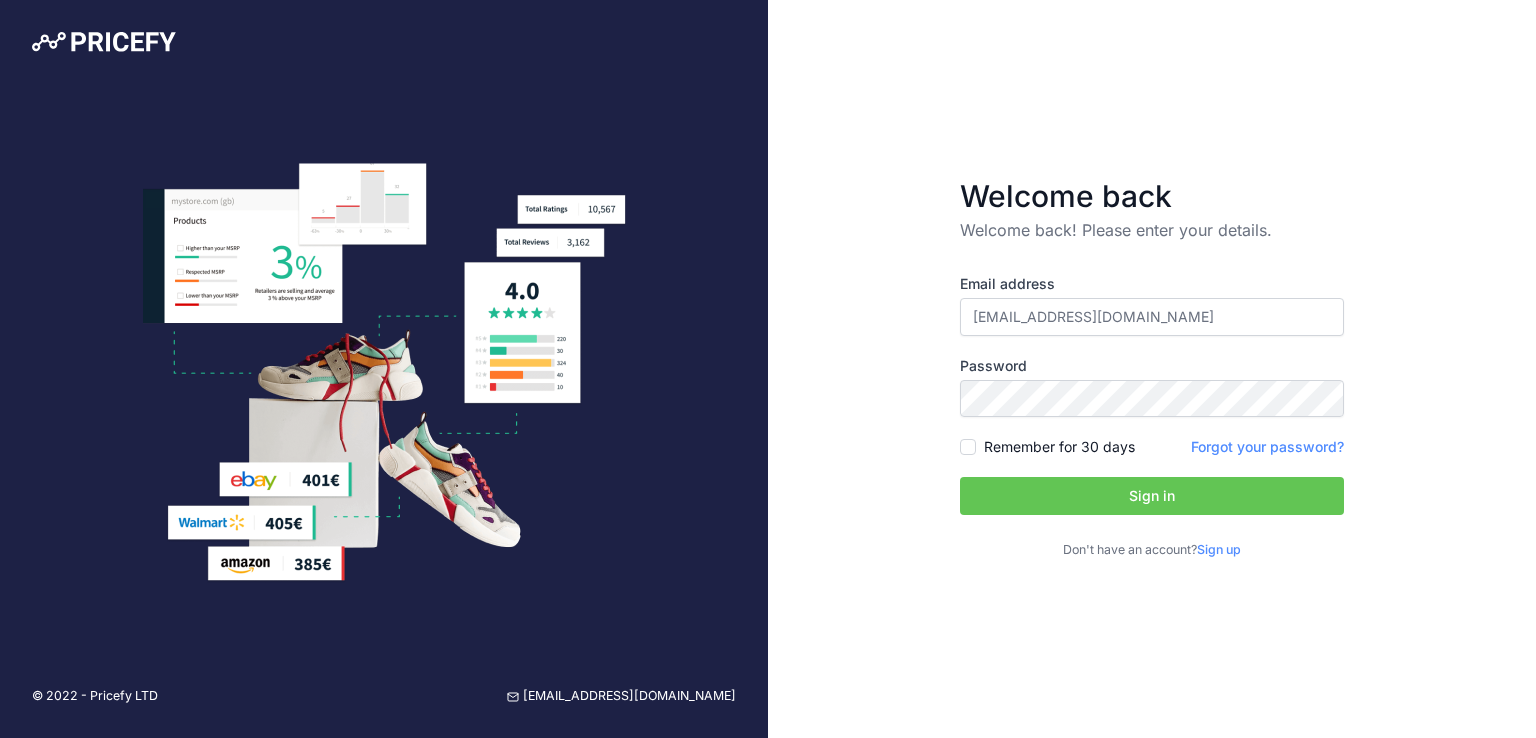 click on "Sign in" at bounding box center [1152, 496] 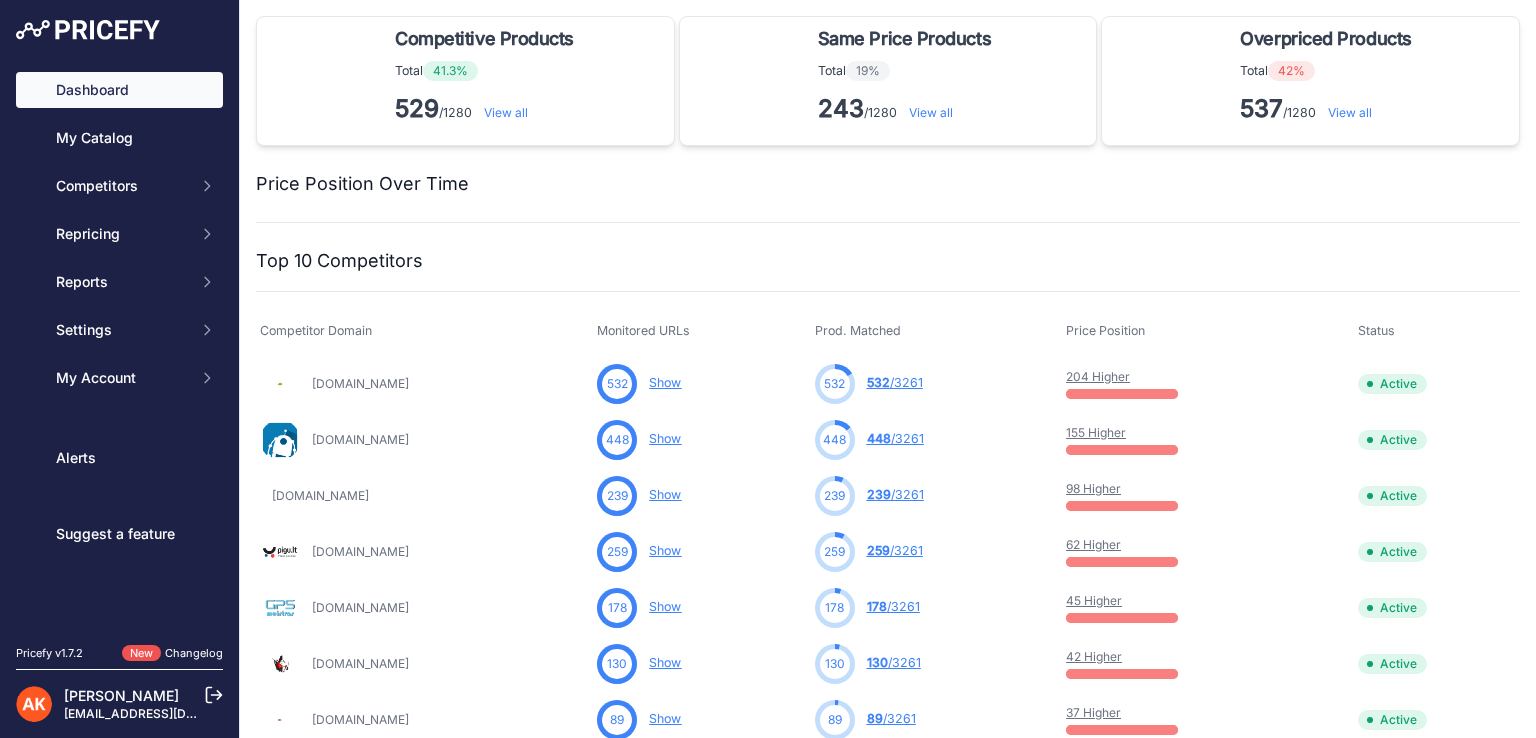 scroll, scrollTop: 0, scrollLeft: 0, axis: both 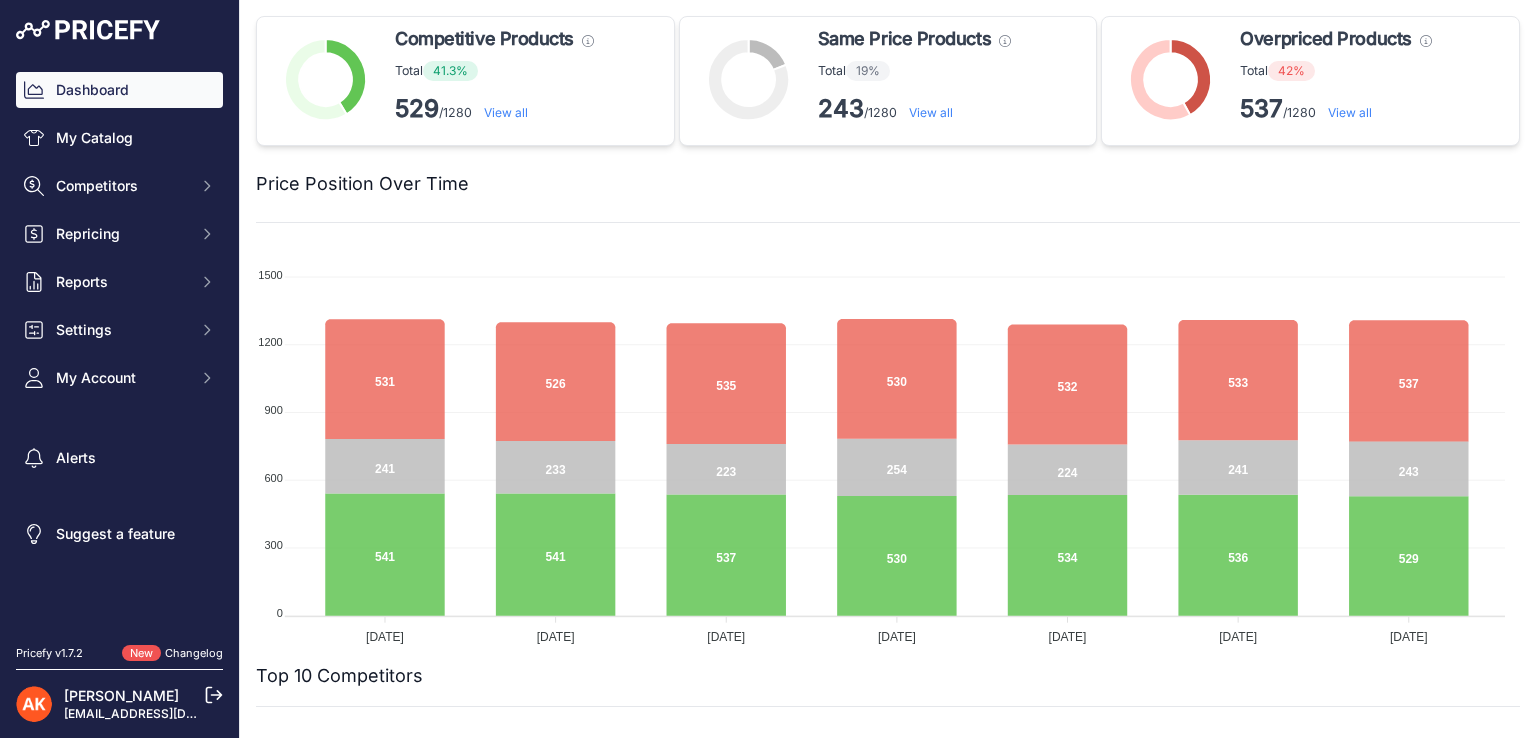 click on "View all" at bounding box center [1350, 112] 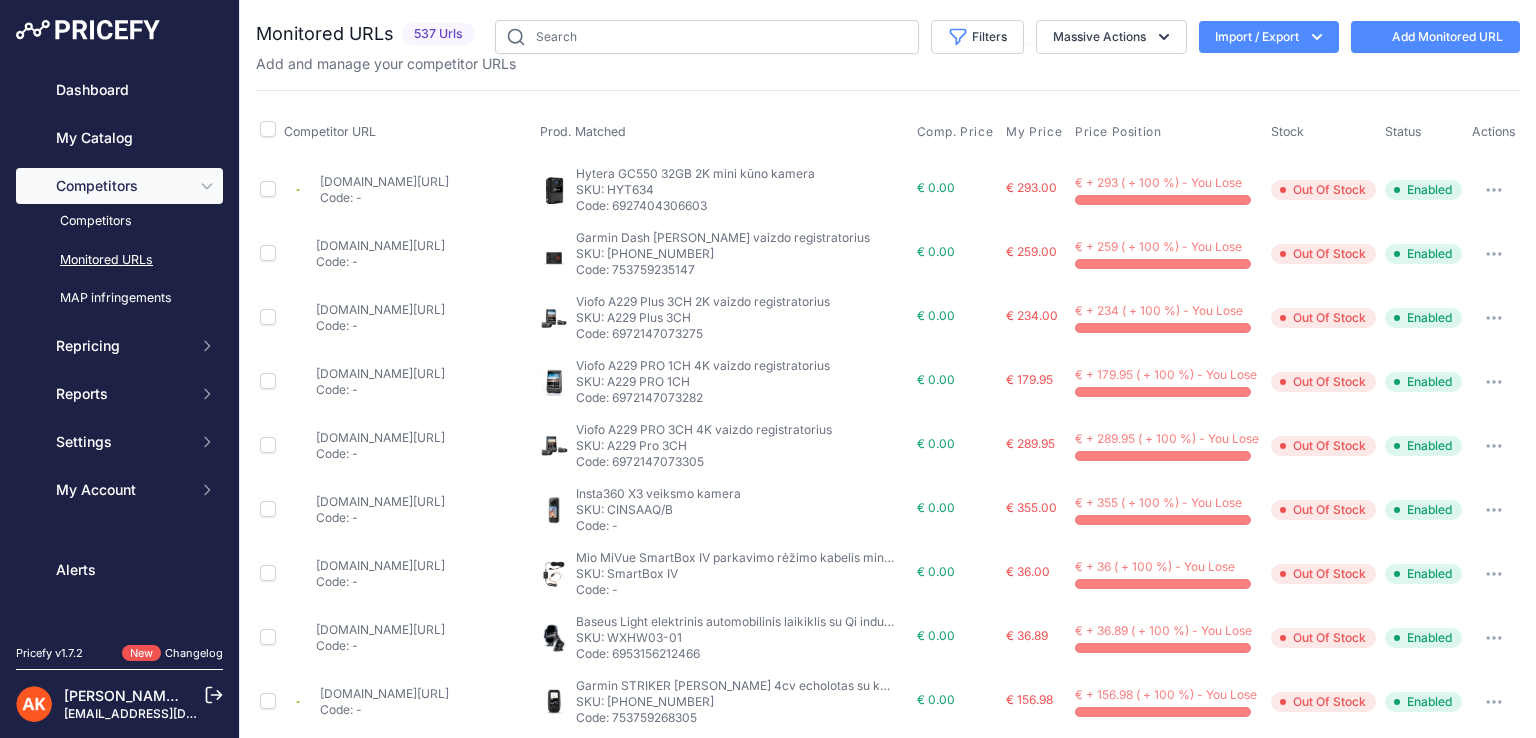 scroll, scrollTop: 0, scrollLeft: 0, axis: both 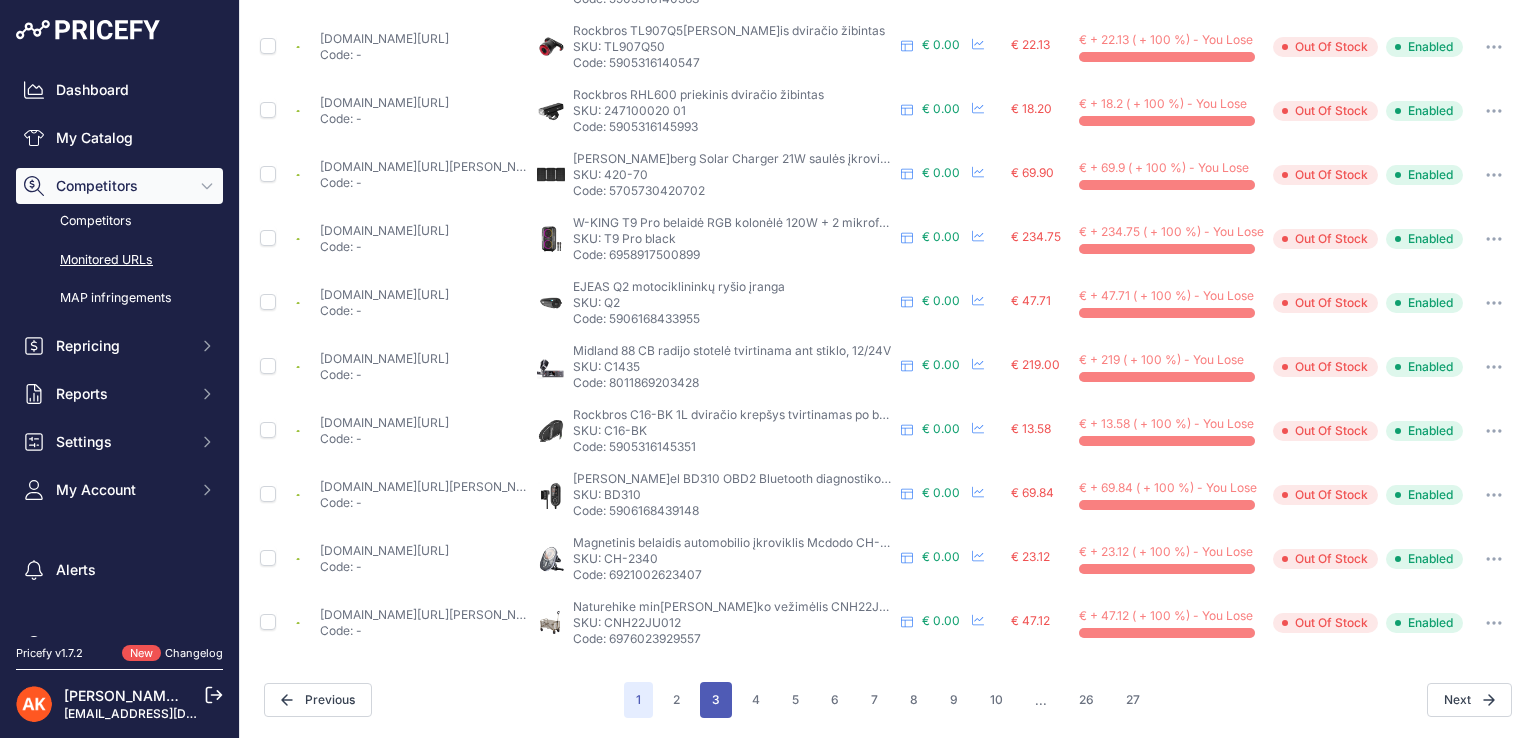 click on "3" at bounding box center (716, 700) 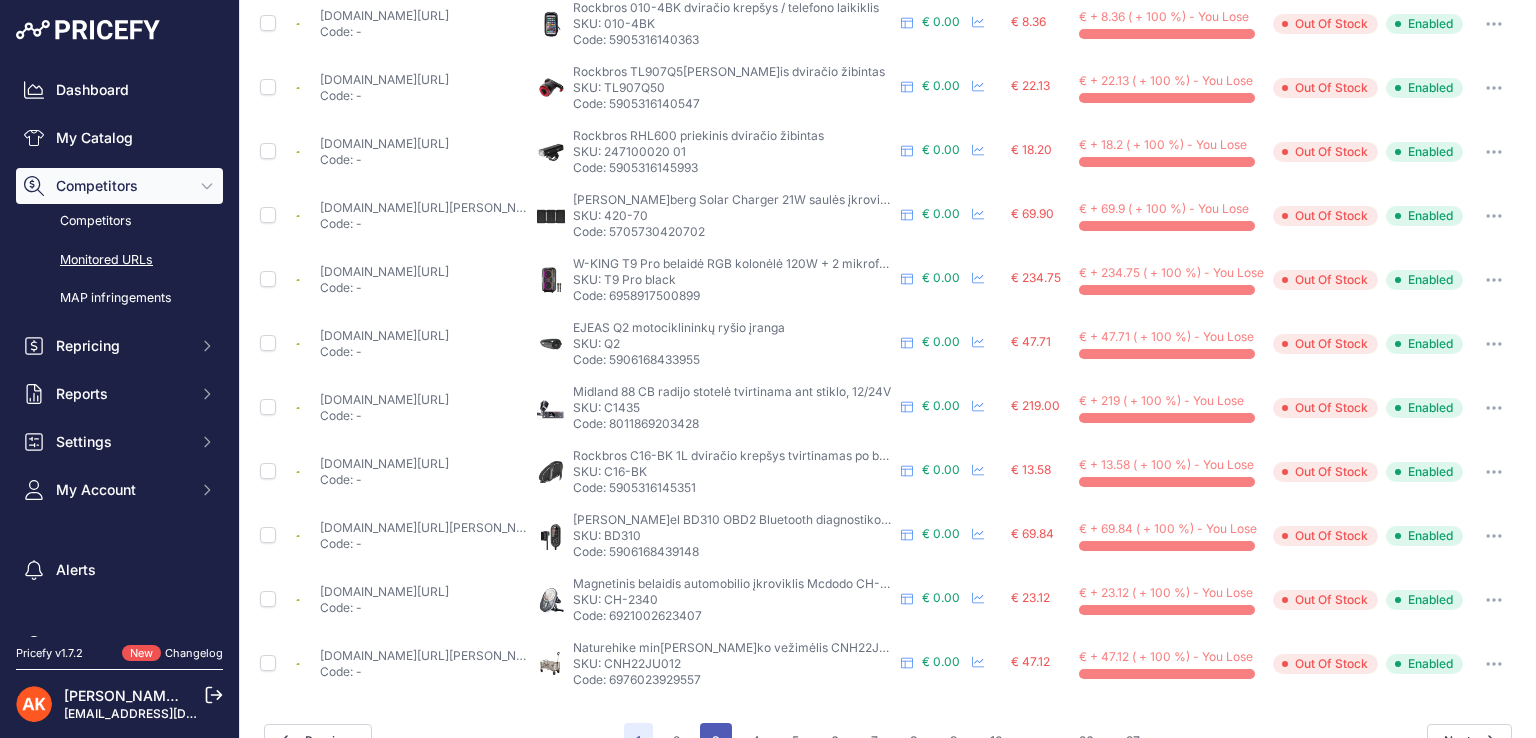 scroll, scrollTop: 843, scrollLeft: 0, axis: vertical 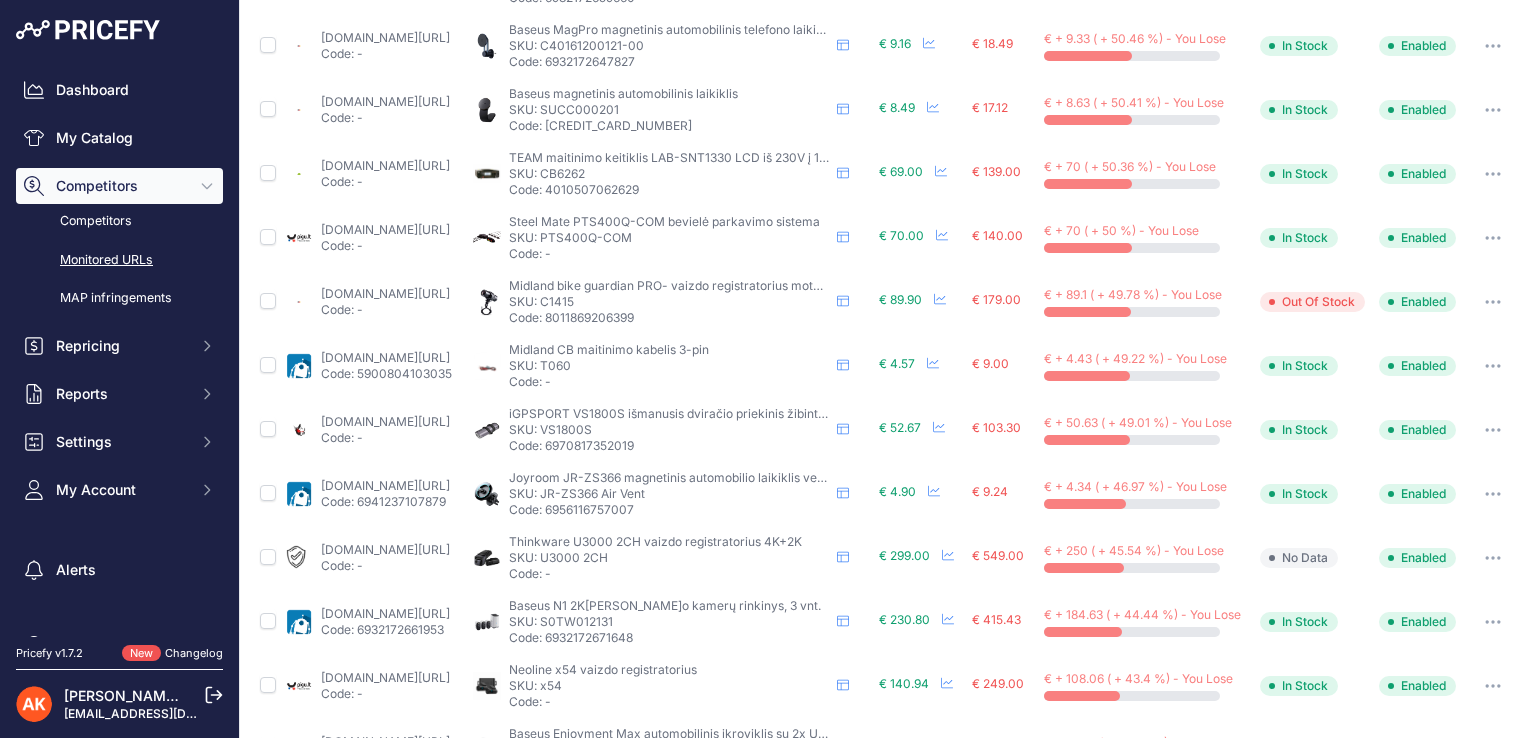 click on "senukai.lt/p/vaizdo-registratorius-midland-bike-guardian-dvr-c1415/e3jv?prirule_jdsnikfkfjsd=8834" at bounding box center (385, 293) 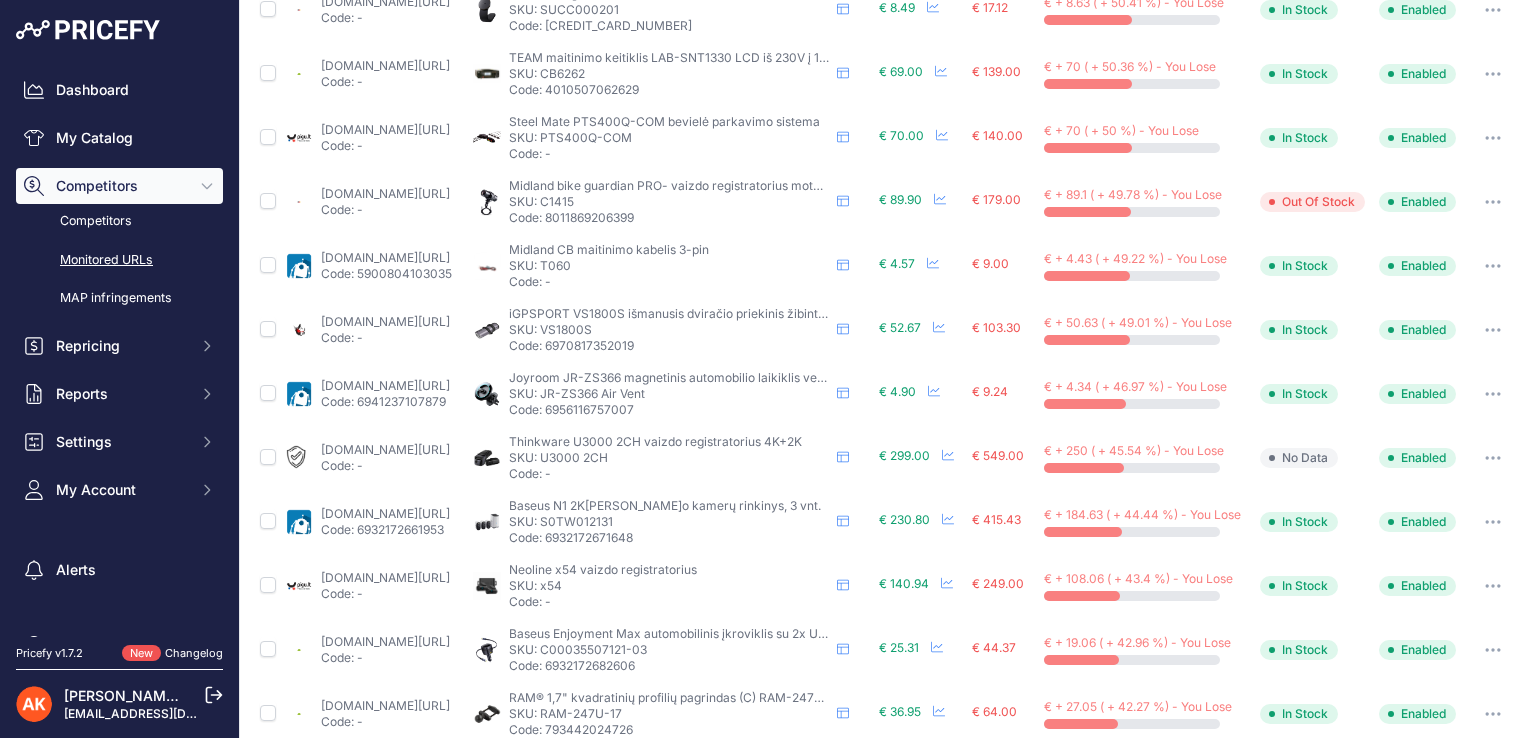 scroll, scrollTop: 792, scrollLeft: 0, axis: vertical 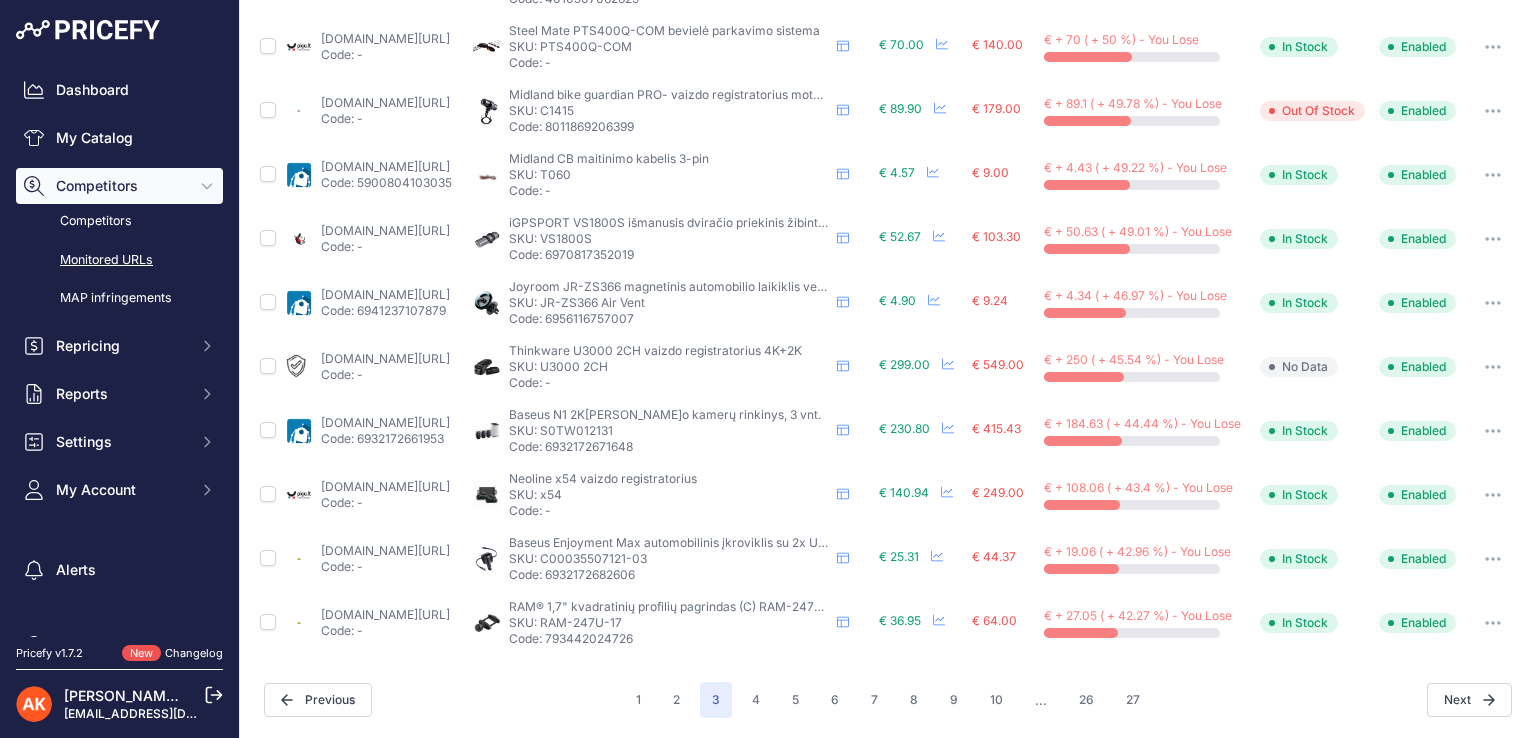 click on "clavisauto.lt/produktas/2k-vaizdo-registratorius-thinkware-q800-pro/?prirule_jdsnikfkfjsd=8834" at bounding box center [385, 358] 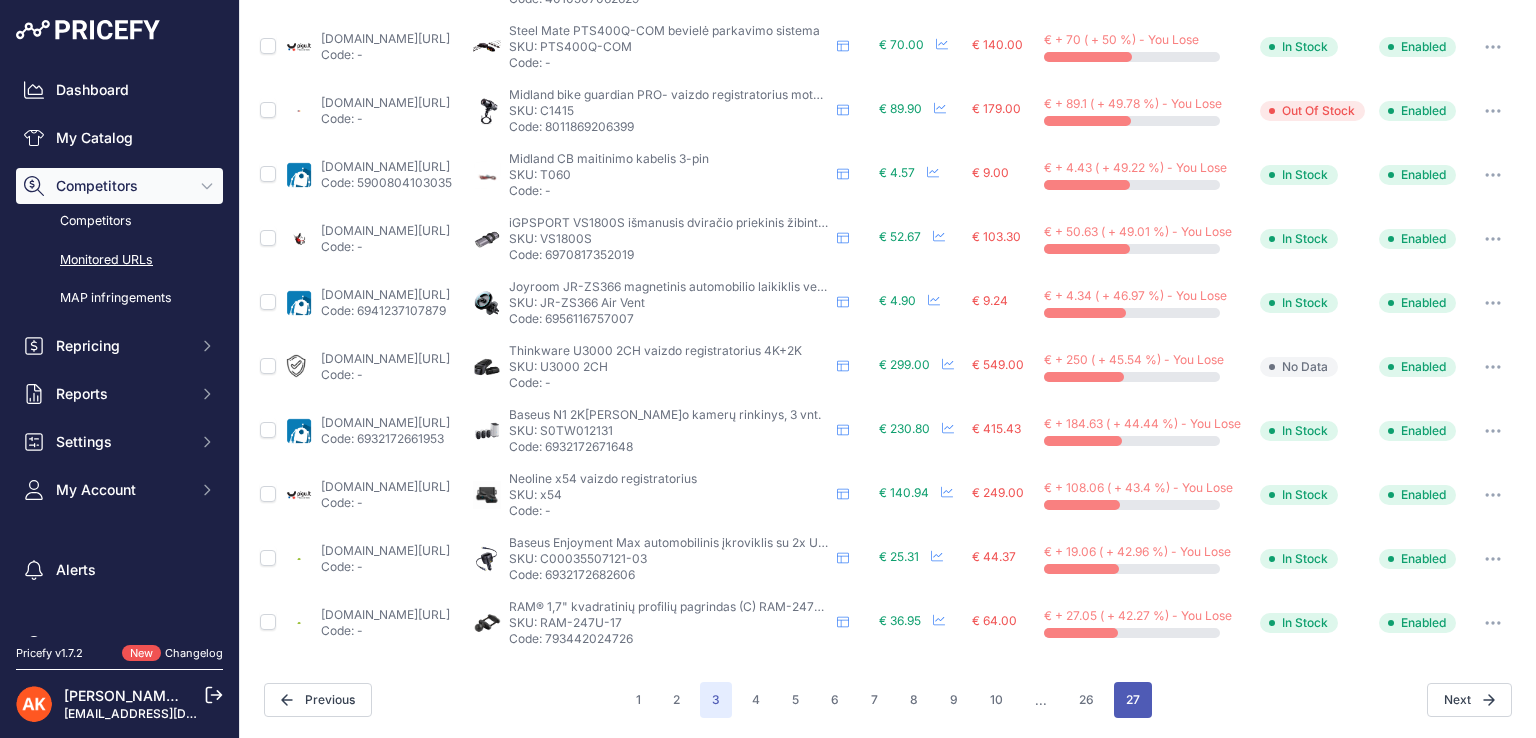 click on "27" at bounding box center [1133, 700] 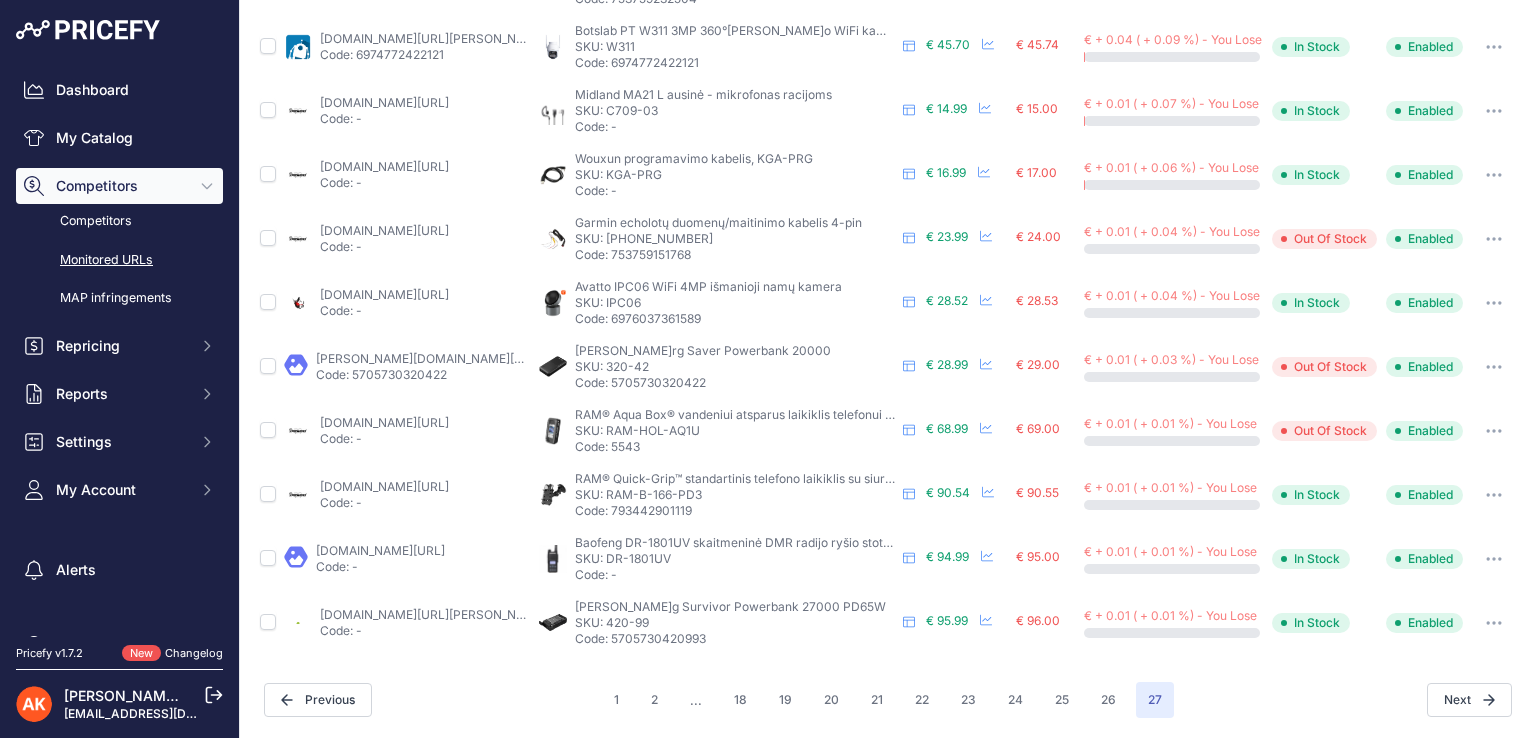 drag, startPoint x: 1130, startPoint y: 689, endPoint x: 1120, endPoint y: 705, distance: 18.867962 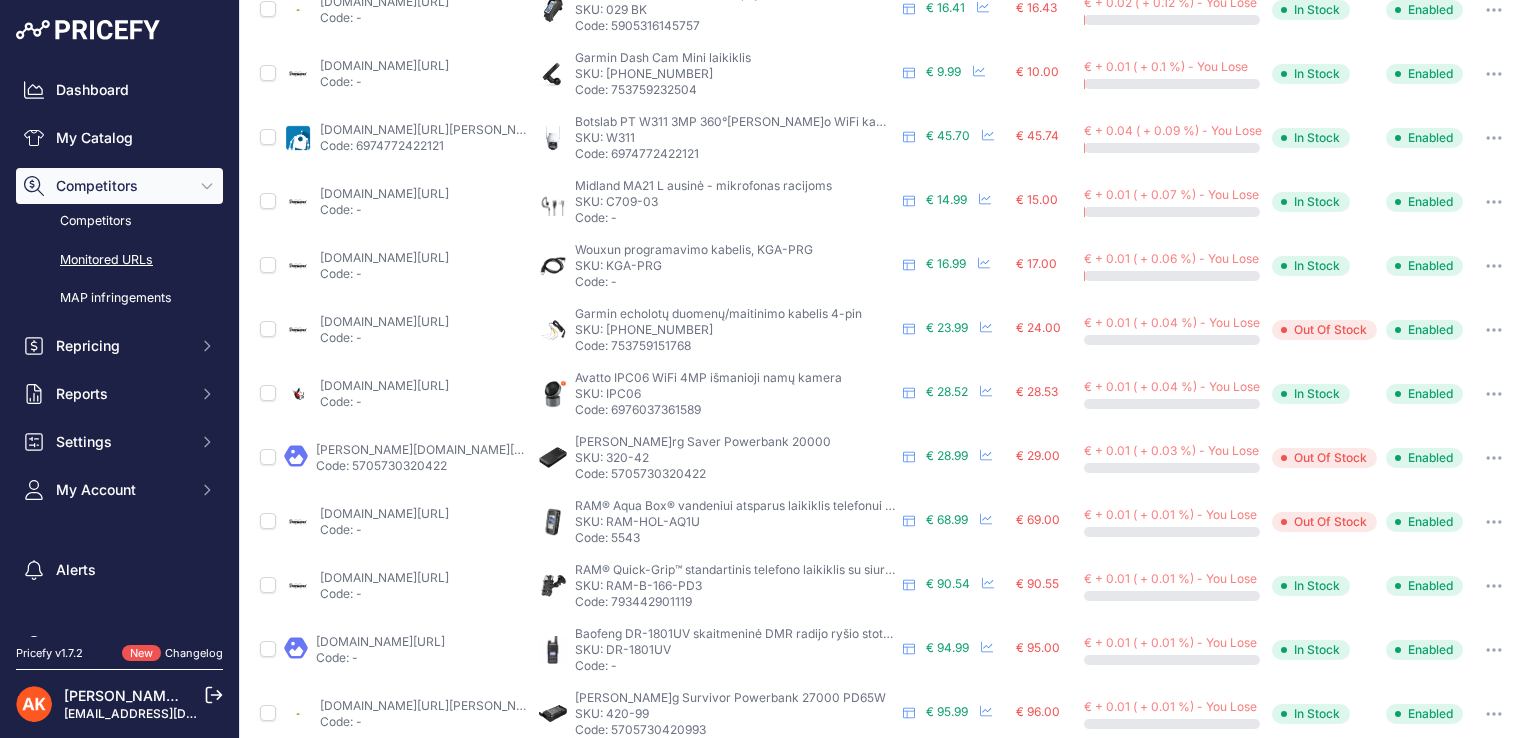 scroll, scrollTop: 600, scrollLeft: 0, axis: vertical 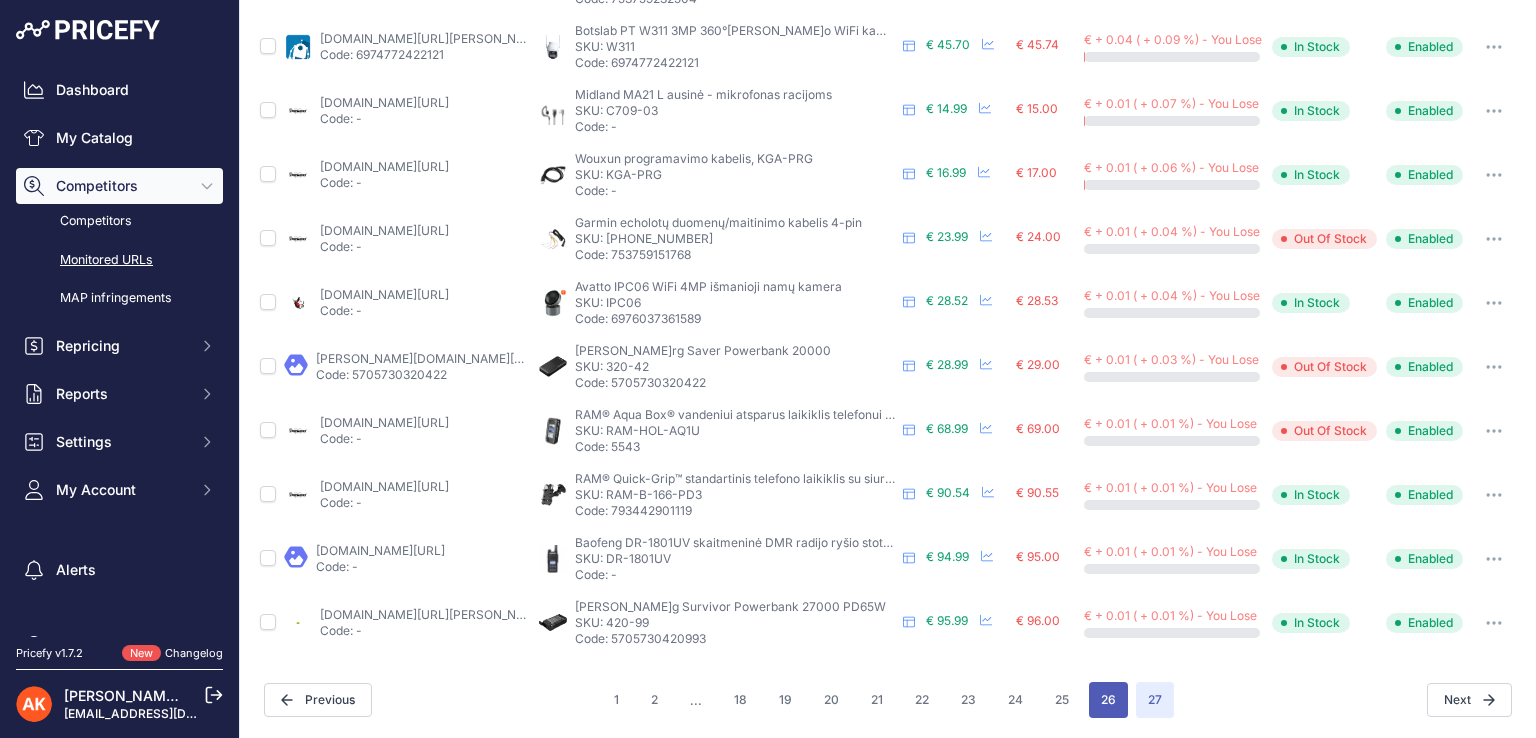 click on "26" at bounding box center (1108, 700) 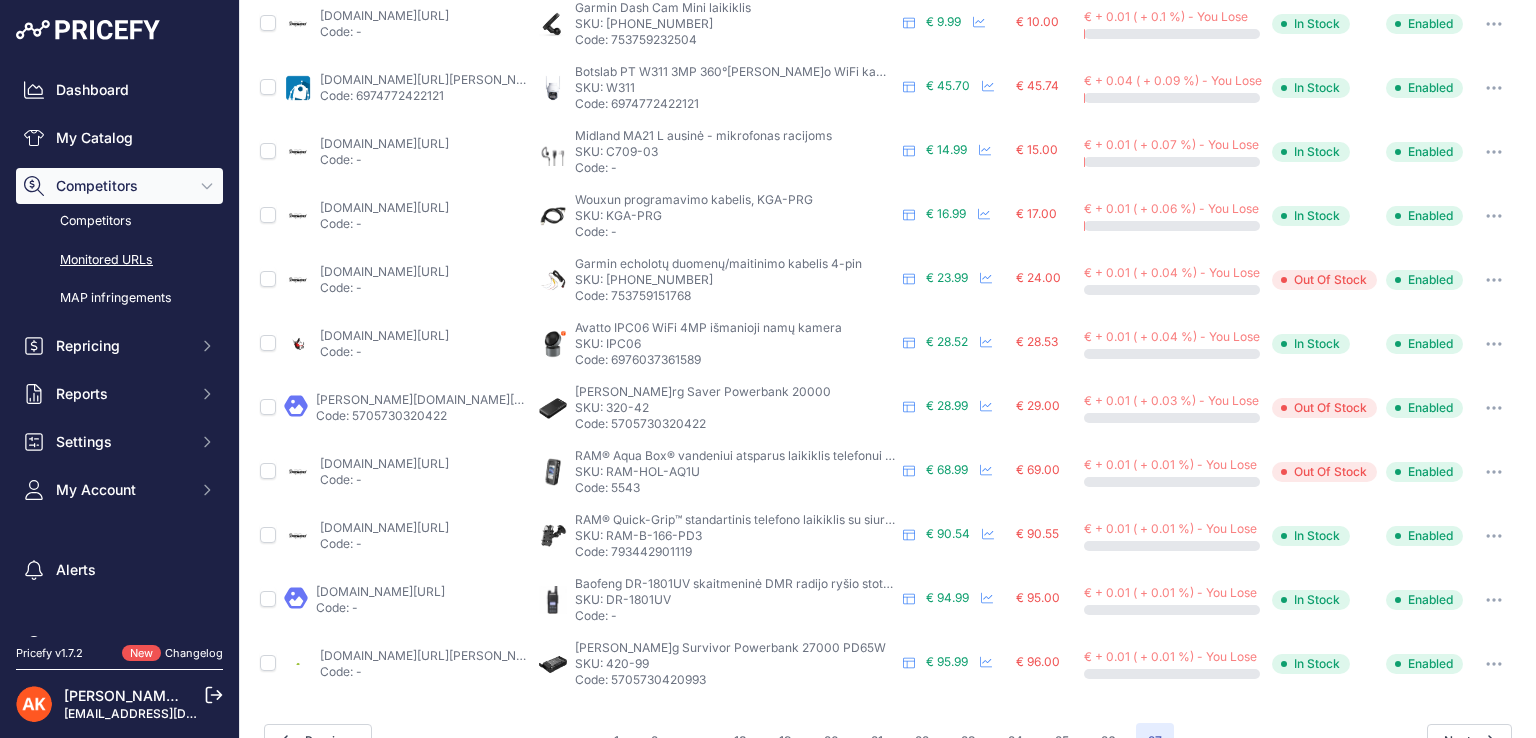 scroll, scrollTop: 651, scrollLeft: 0, axis: vertical 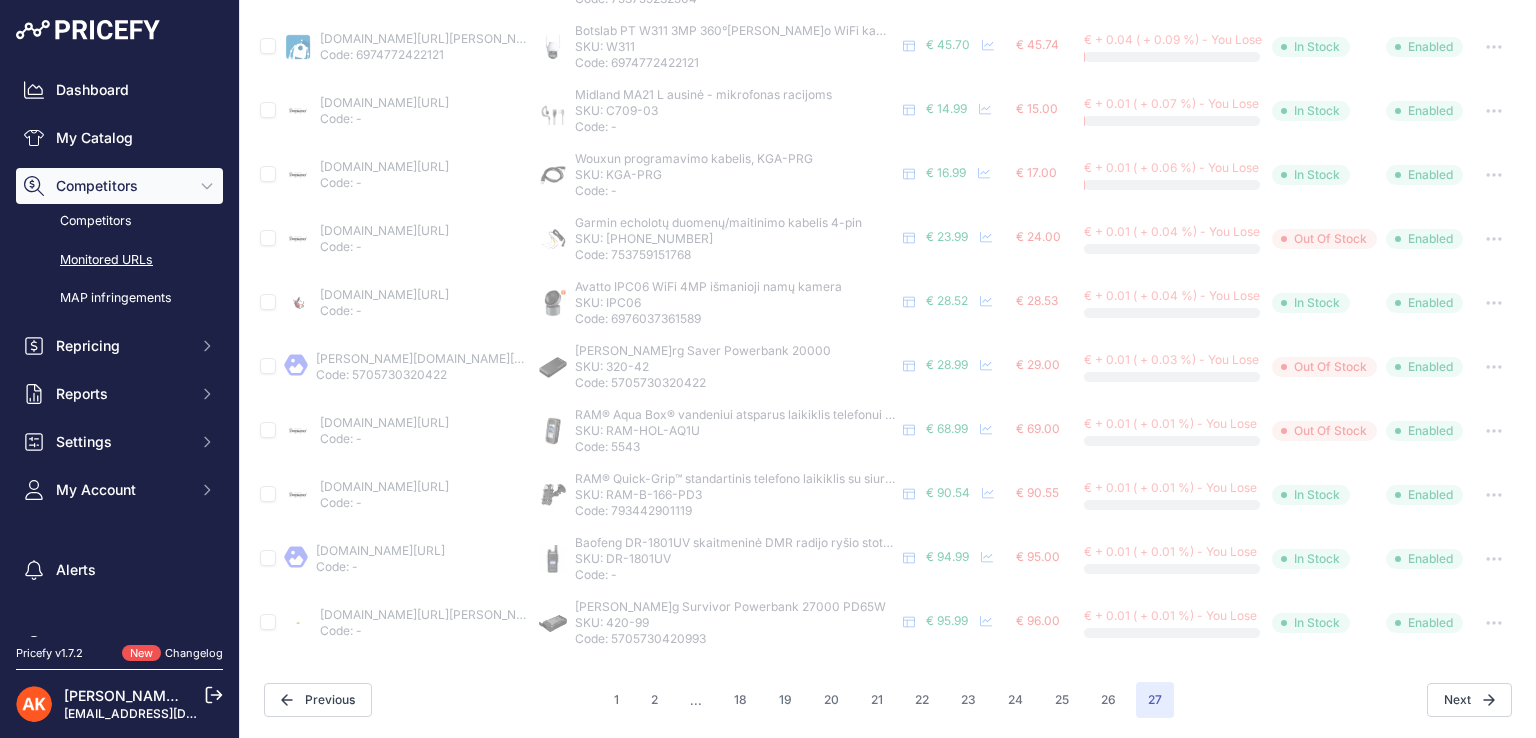 type 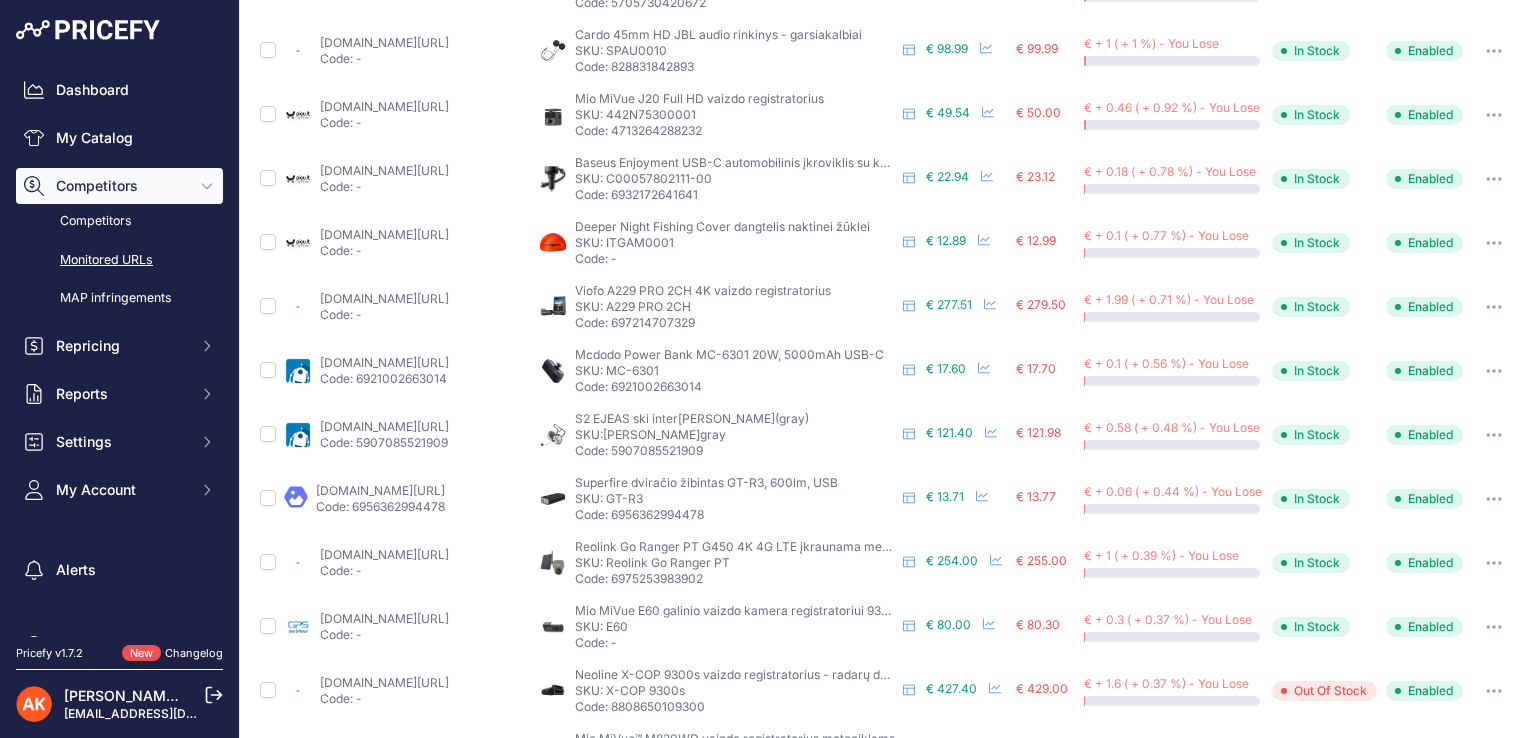 scroll, scrollTop: 600, scrollLeft: 0, axis: vertical 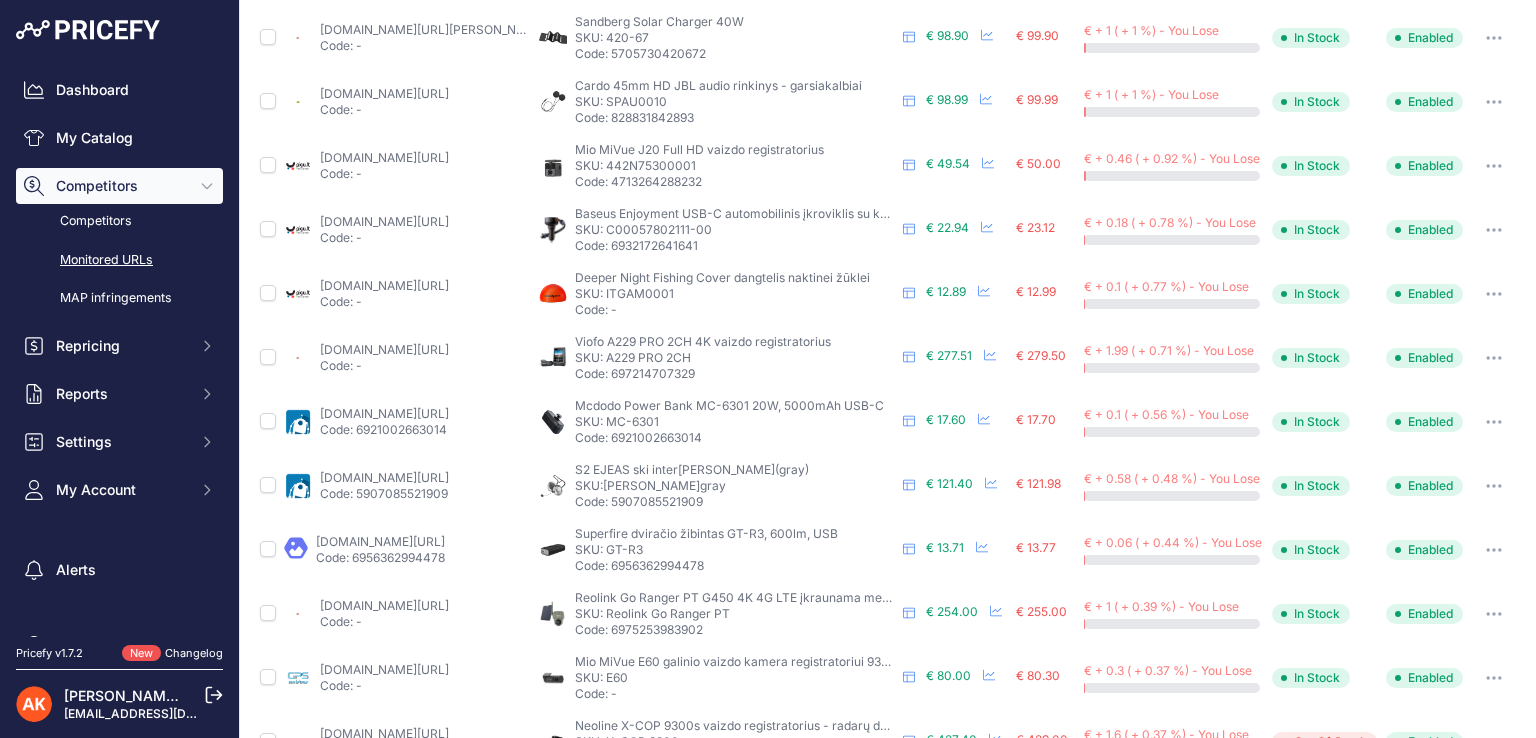 click on "senukai.lt/p/kamera-reolink-go-g450-solar/whqi?prirule_jdsnikfkfjsd=8834" at bounding box center (384, 605) 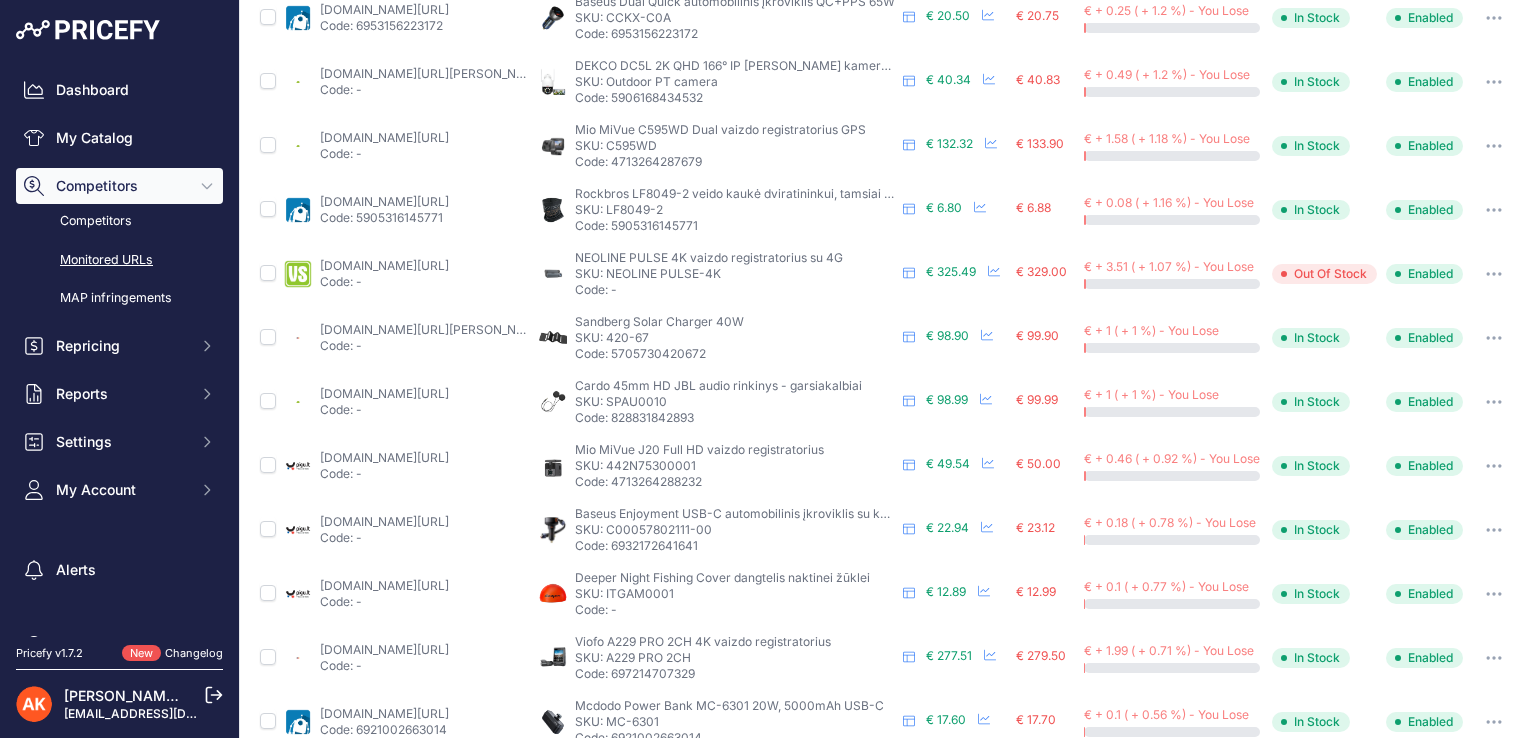 scroll, scrollTop: 0, scrollLeft: 0, axis: both 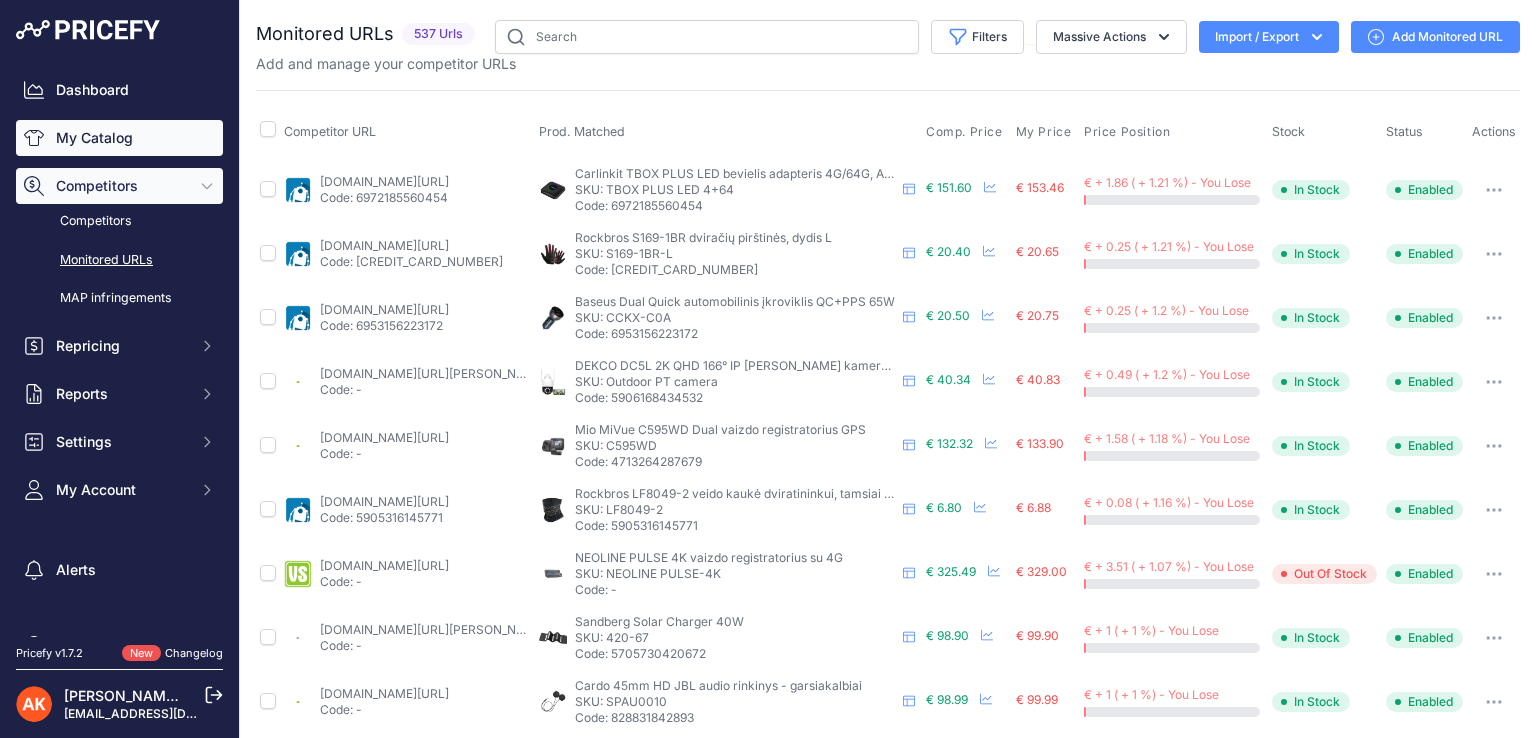 click on "My Catalog" at bounding box center [119, 138] 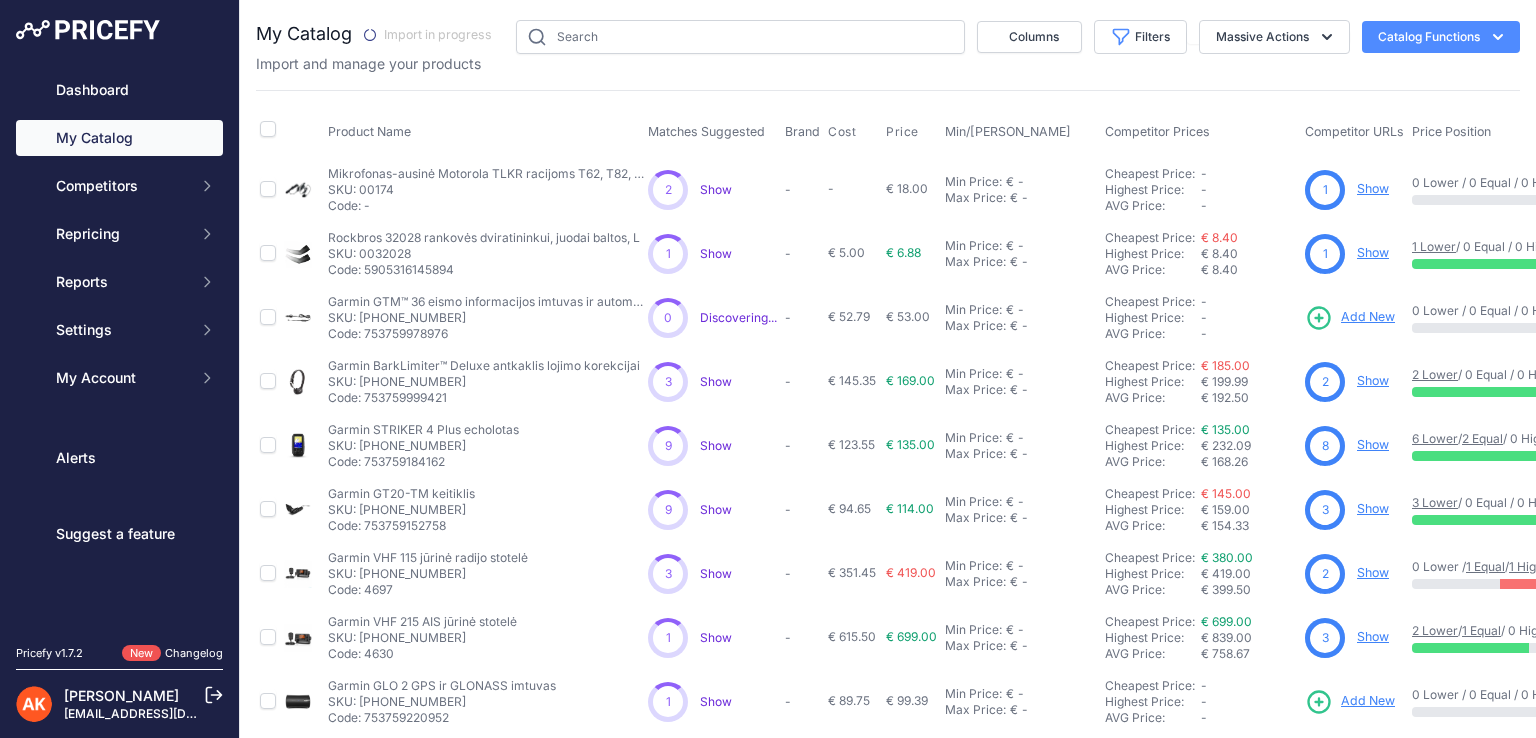 scroll, scrollTop: 0, scrollLeft: 0, axis: both 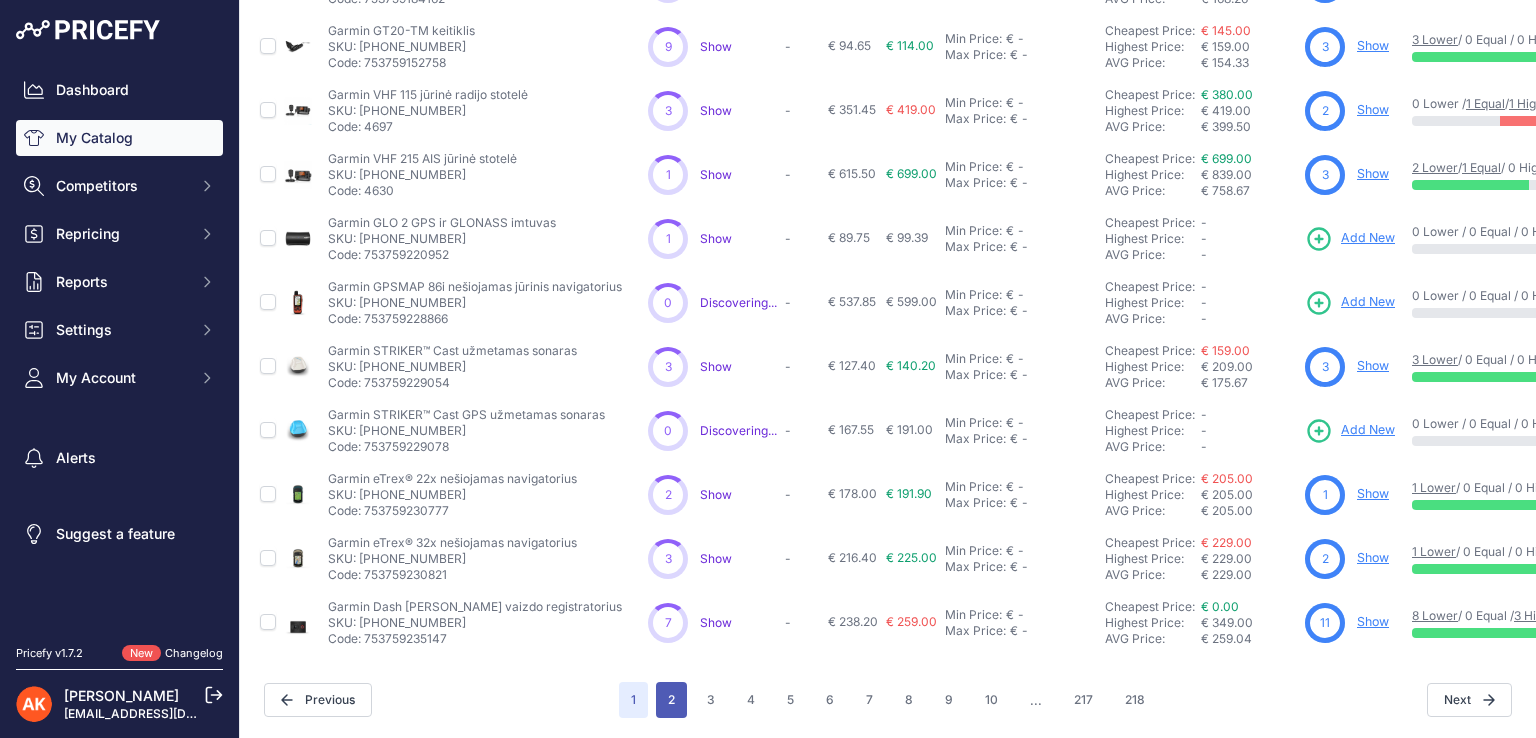 click on "2" at bounding box center [671, 700] 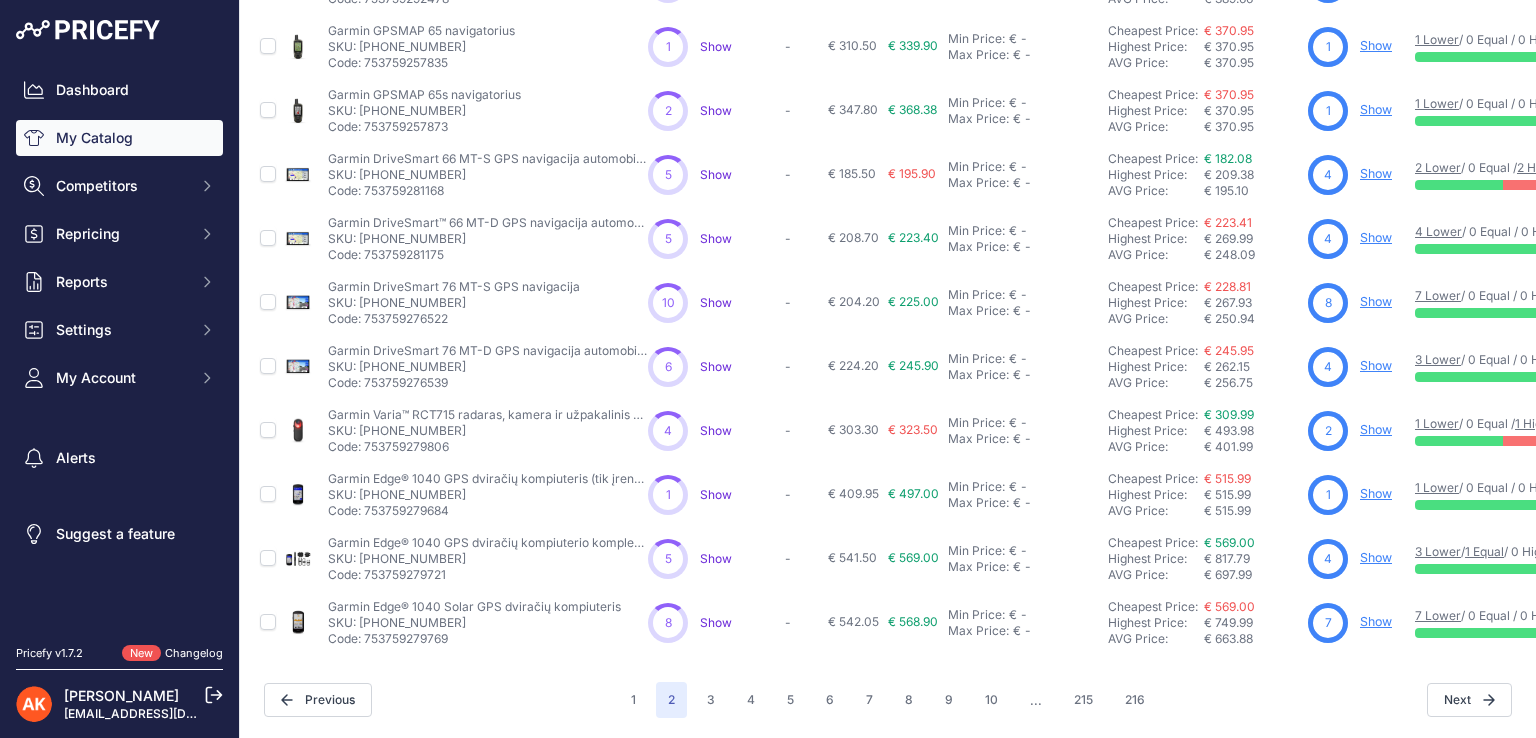 scroll, scrollTop: 476, scrollLeft: 0, axis: vertical 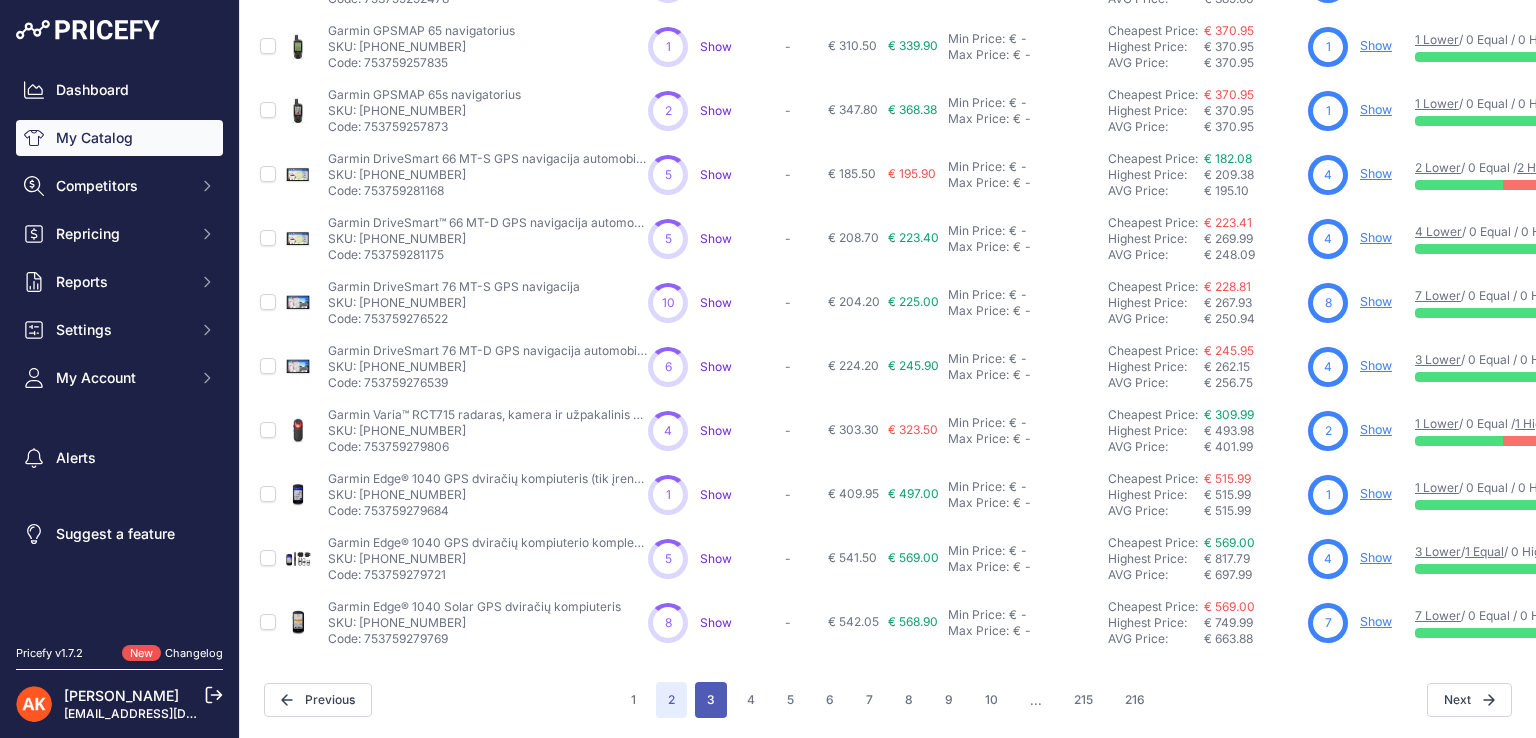 click on "3" at bounding box center [711, 700] 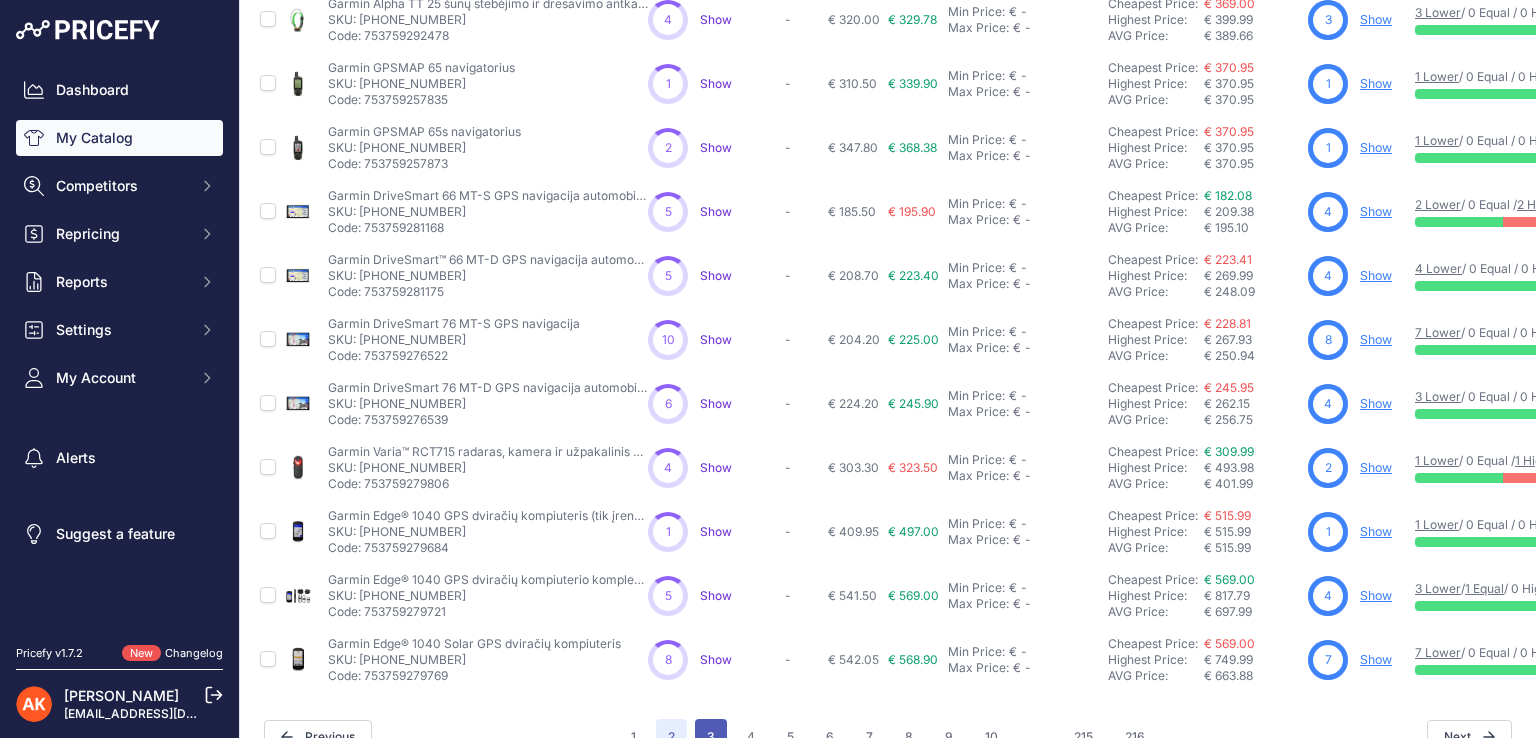 scroll, scrollTop: 527, scrollLeft: 0, axis: vertical 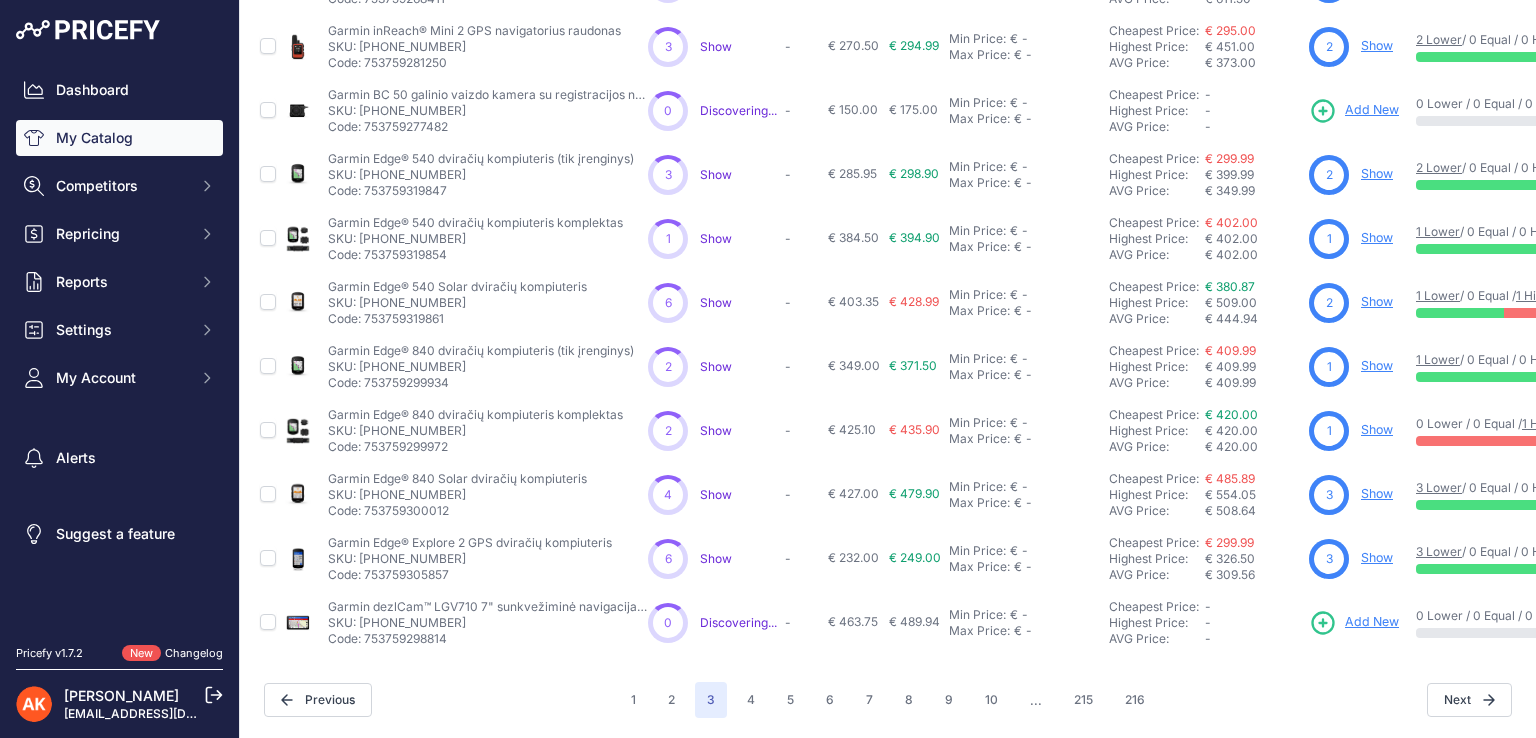 drag, startPoint x: 357, startPoint y: 286, endPoint x: 456, endPoint y: 288, distance: 99.0202 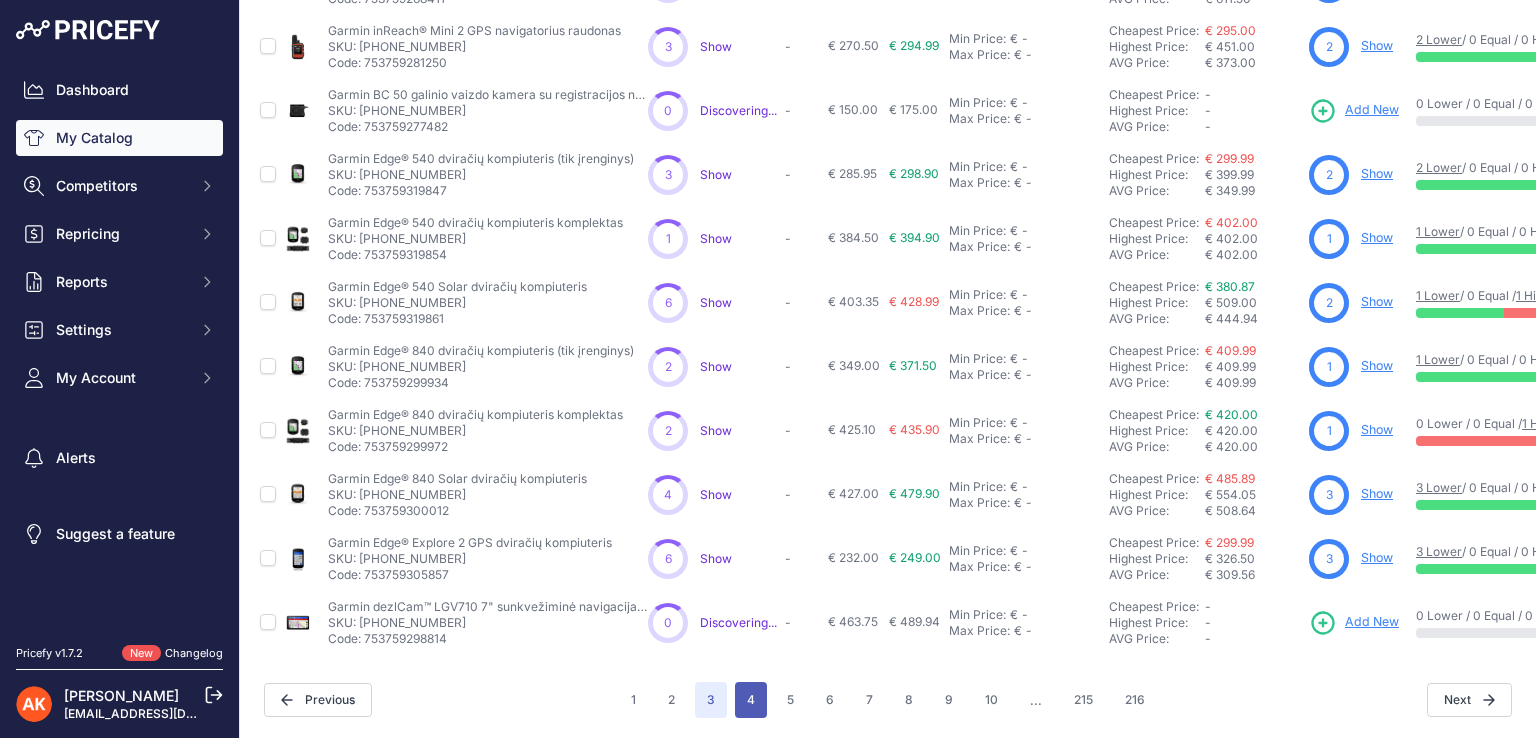 click on "4" at bounding box center (751, 700) 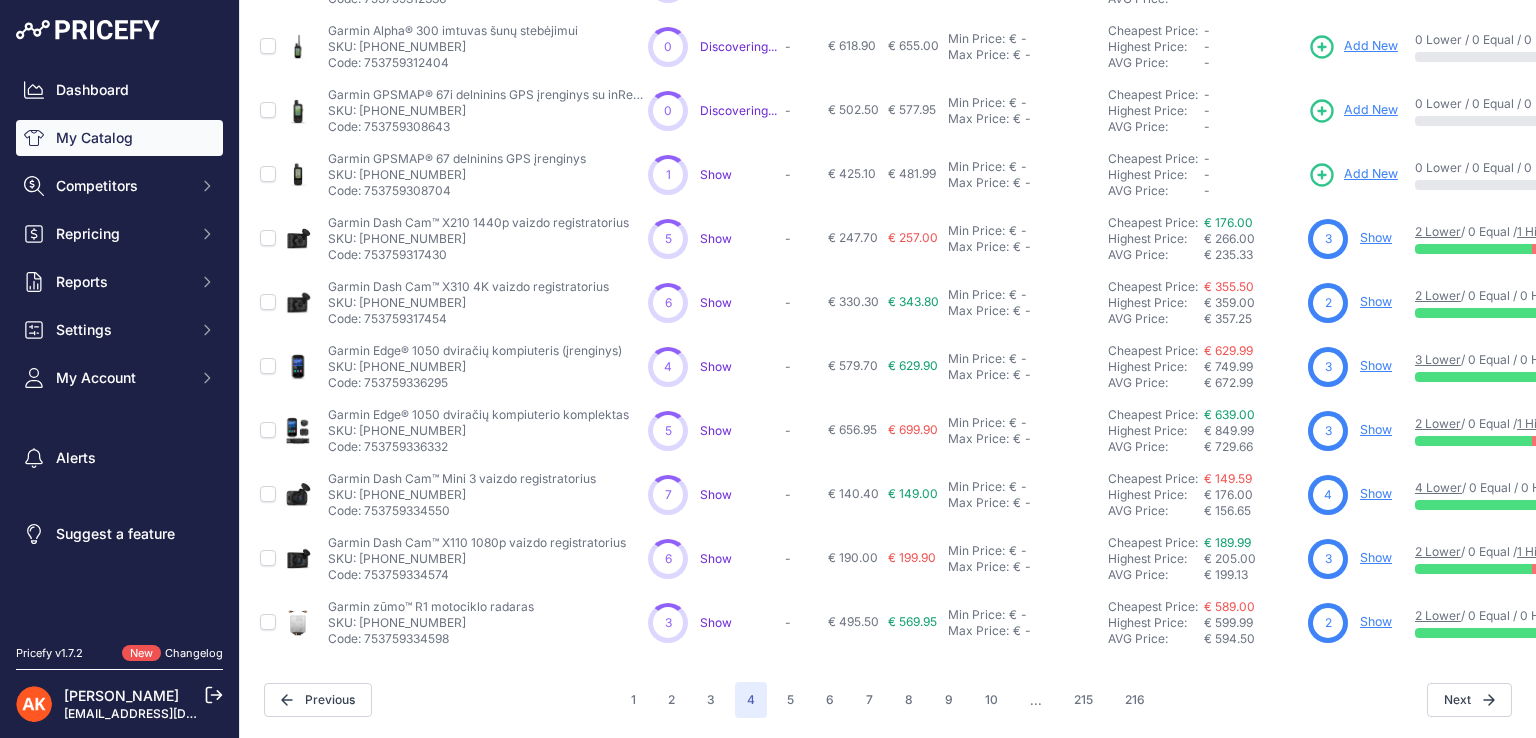 scroll, scrollTop: 476, scrollLeft: 0, axis: vertical 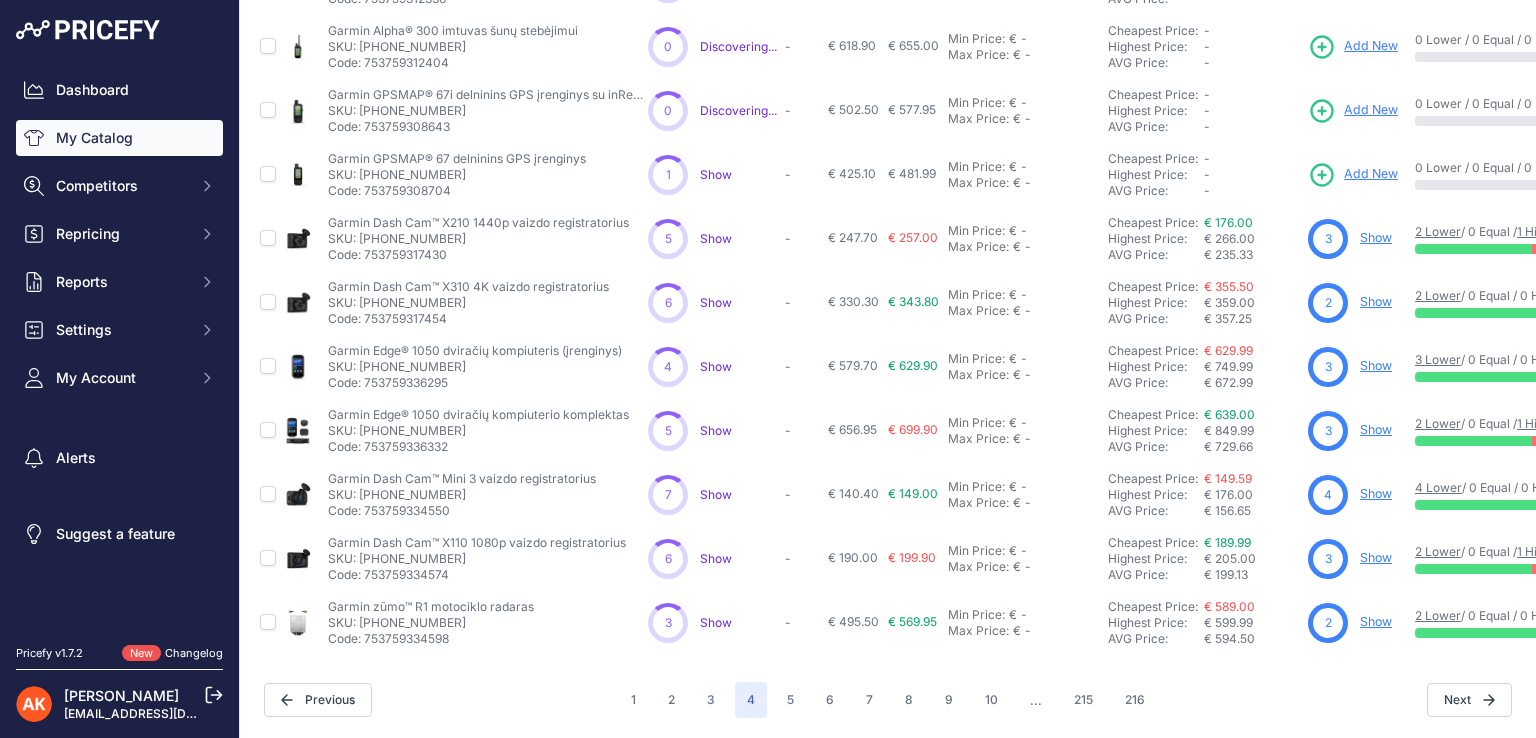 drag, startPoint x: 922, startPoint y: 243, endPoint x: 551, endPoint y: 690, distance: 580.9045 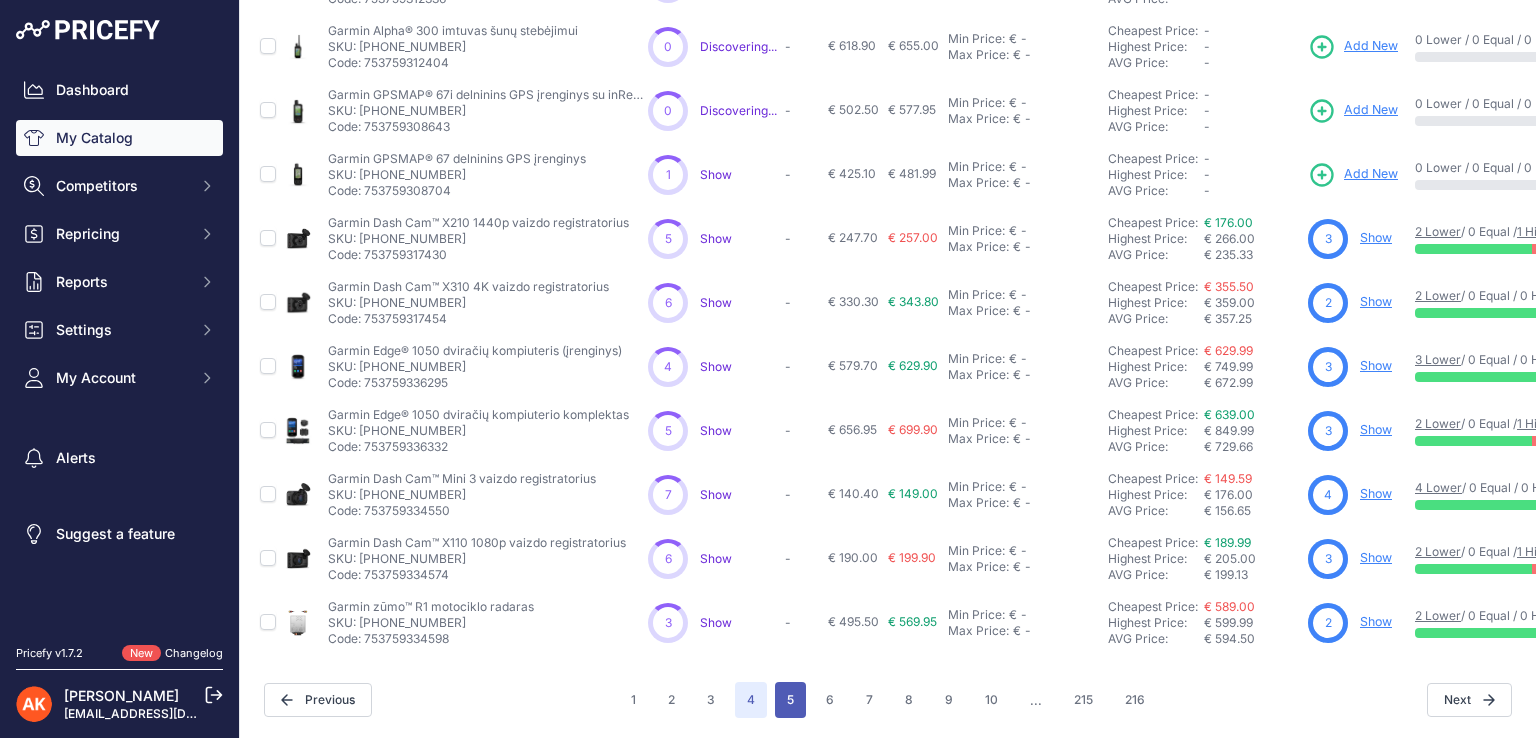 click on "5" at bounding box center (790, 700) 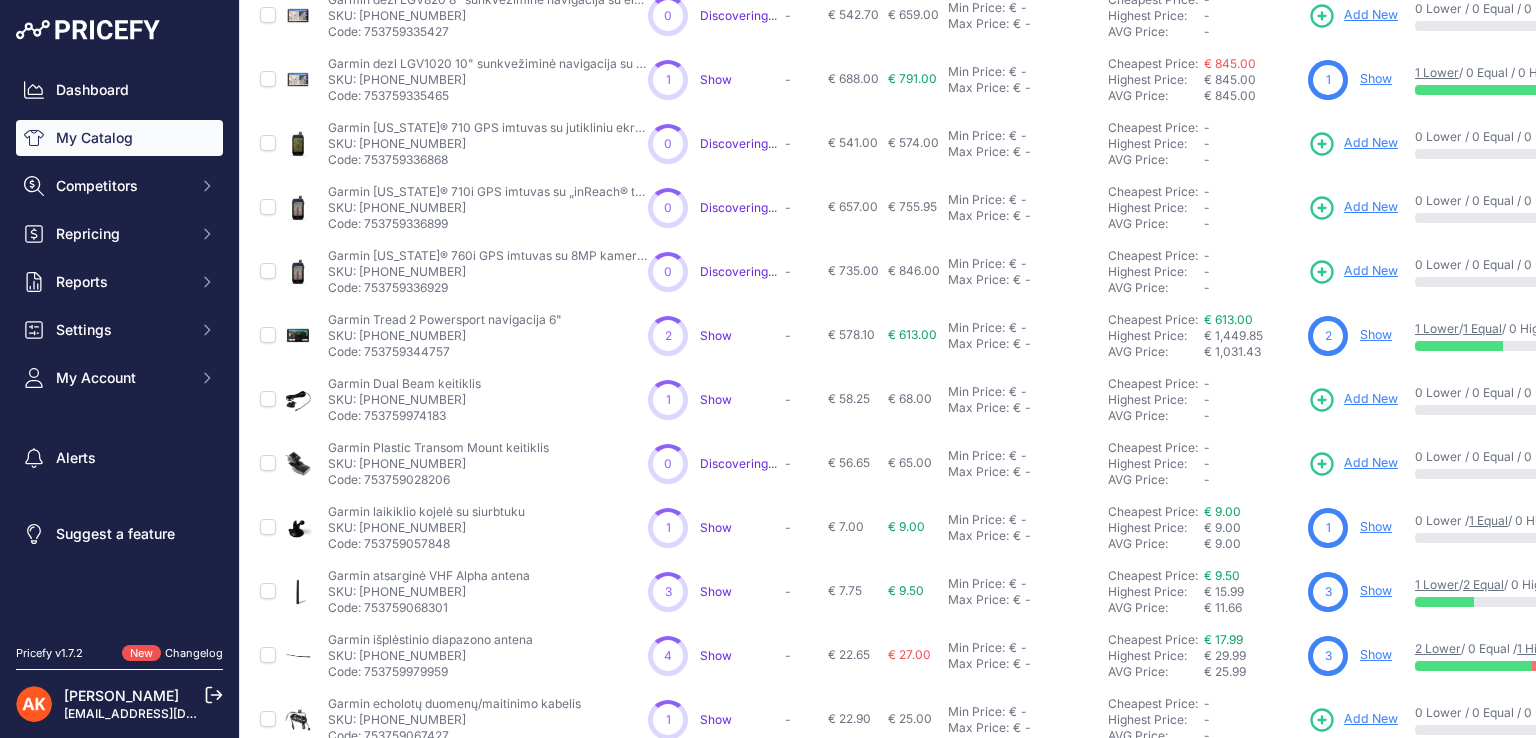scroll, scrollTop: 476, scrollLeft: 0, axis: vertical 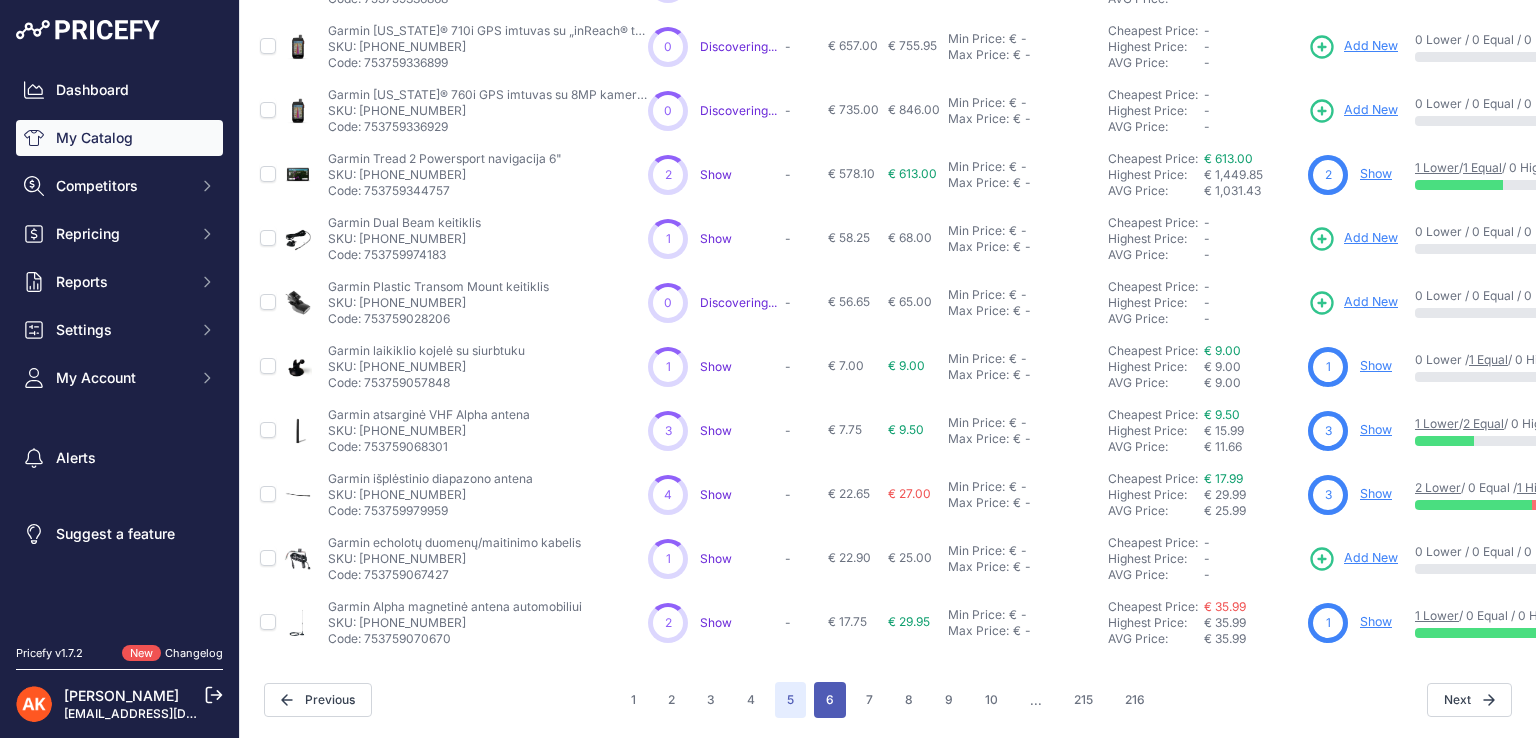 click on "6" at bounding box center [830, 700] 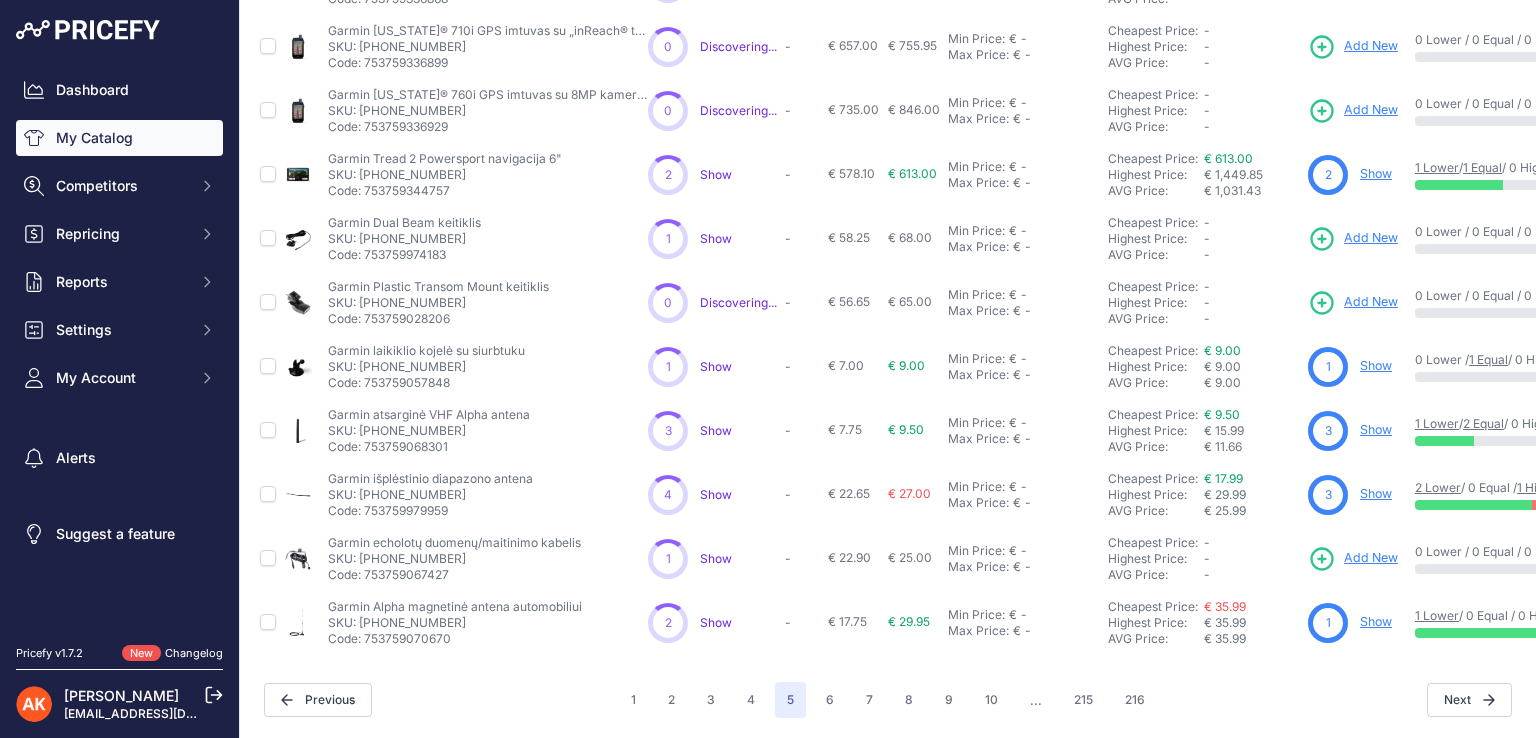 scroll, scrollTop: 527, scrollLeft: 0, axis: vertical 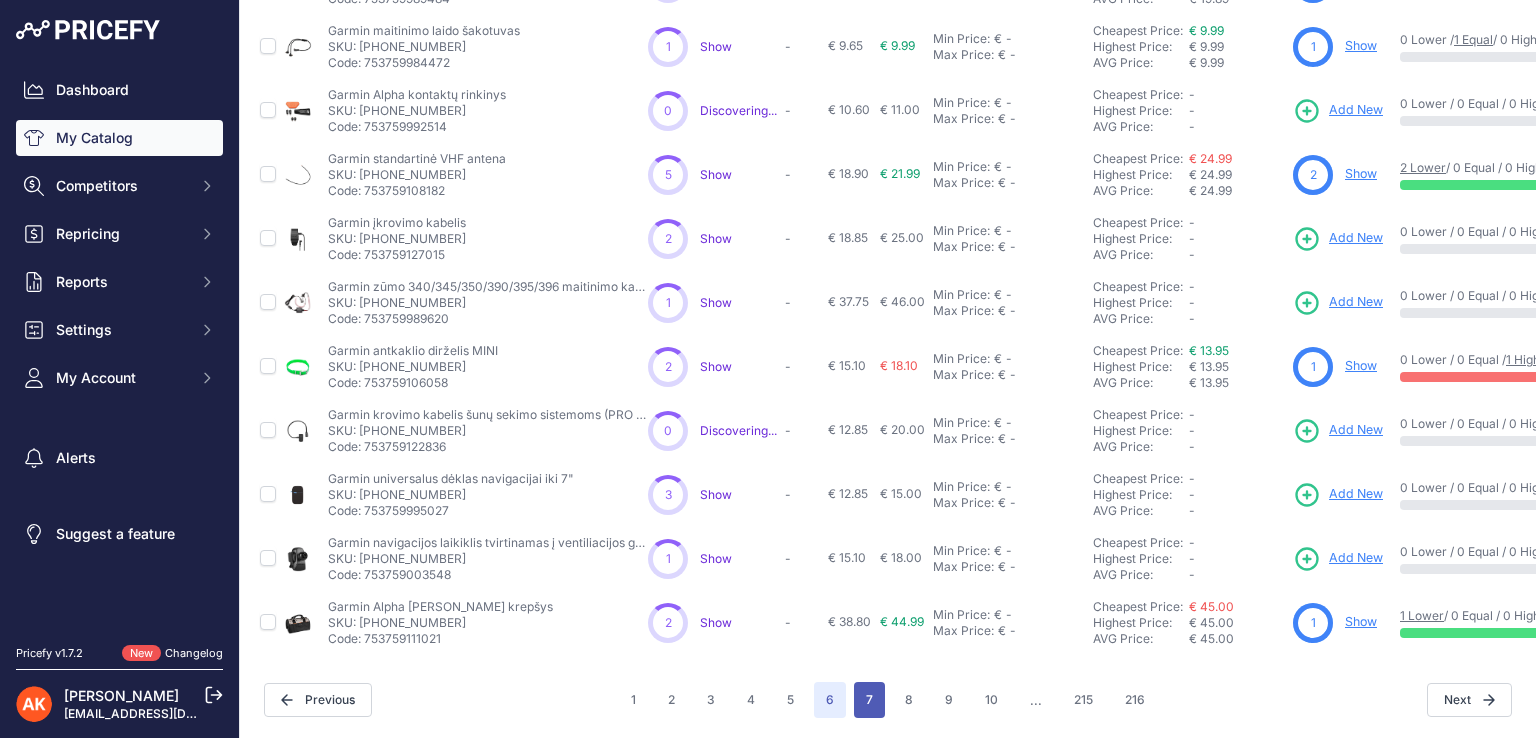 click on "7" at bounding box center (869, 700) 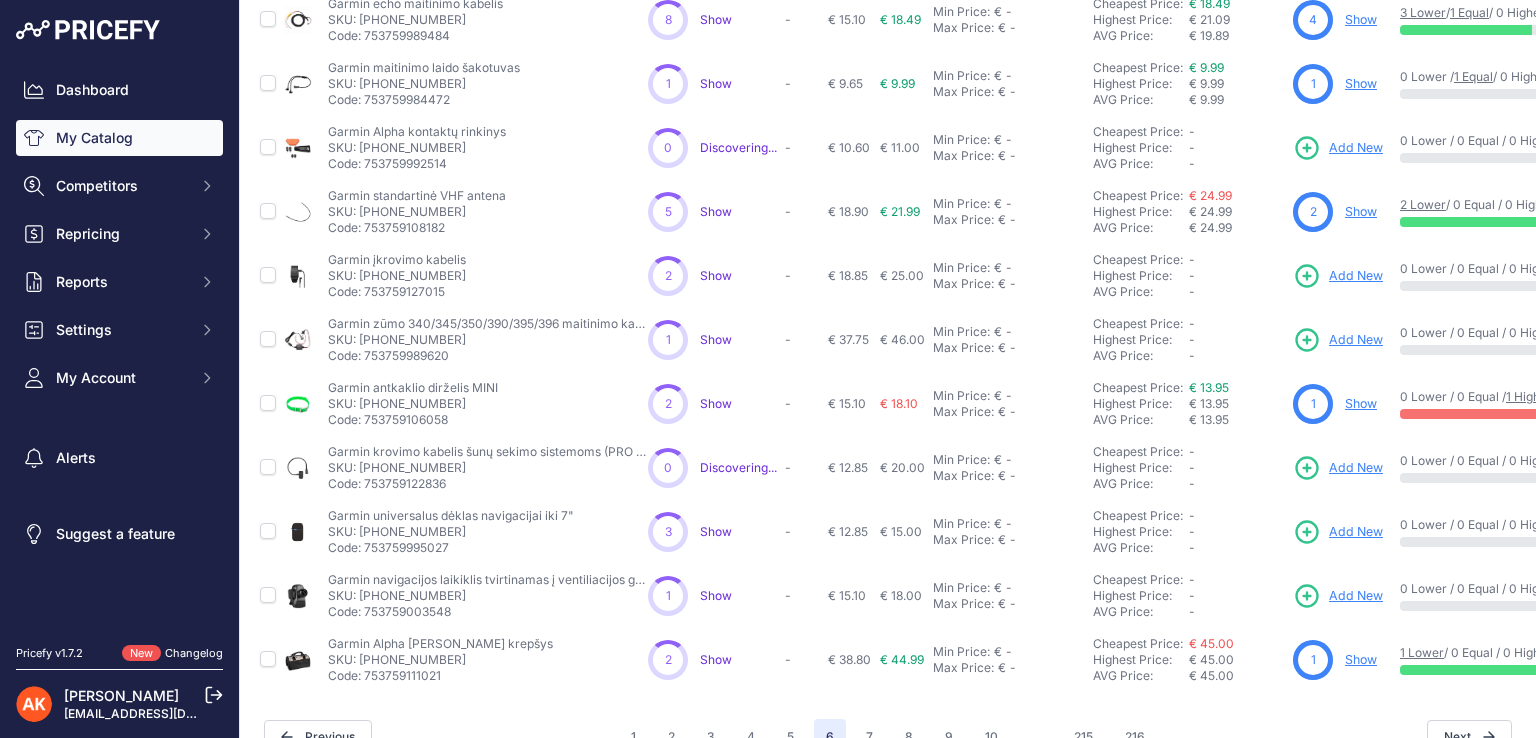 scroll, scrollTop: 527, scrollLeft: 0, axis: vertical 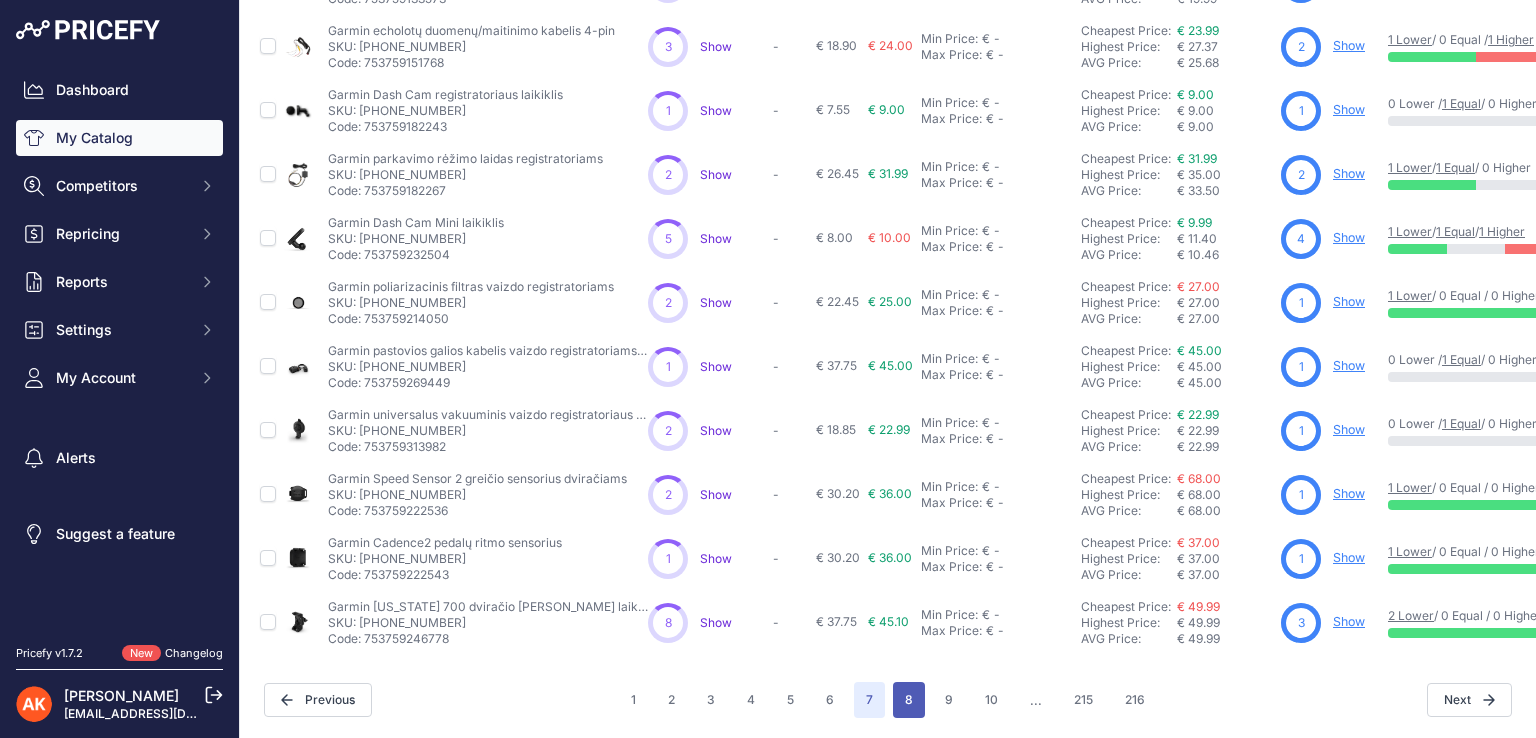 click on "8" at bounding box center [909, 700] 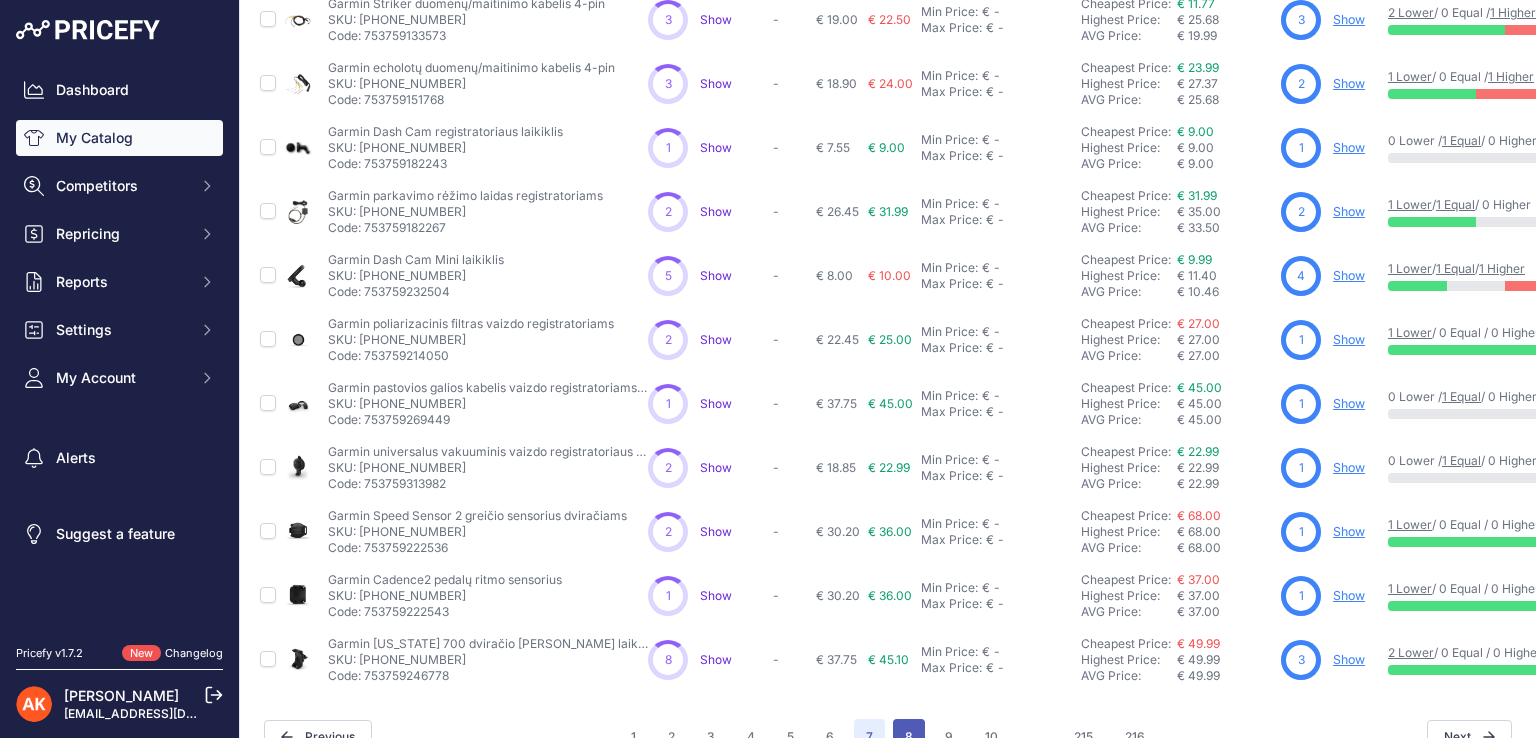 scroll, scrollTop: 527, scrollLeft: 0, axis: vertical 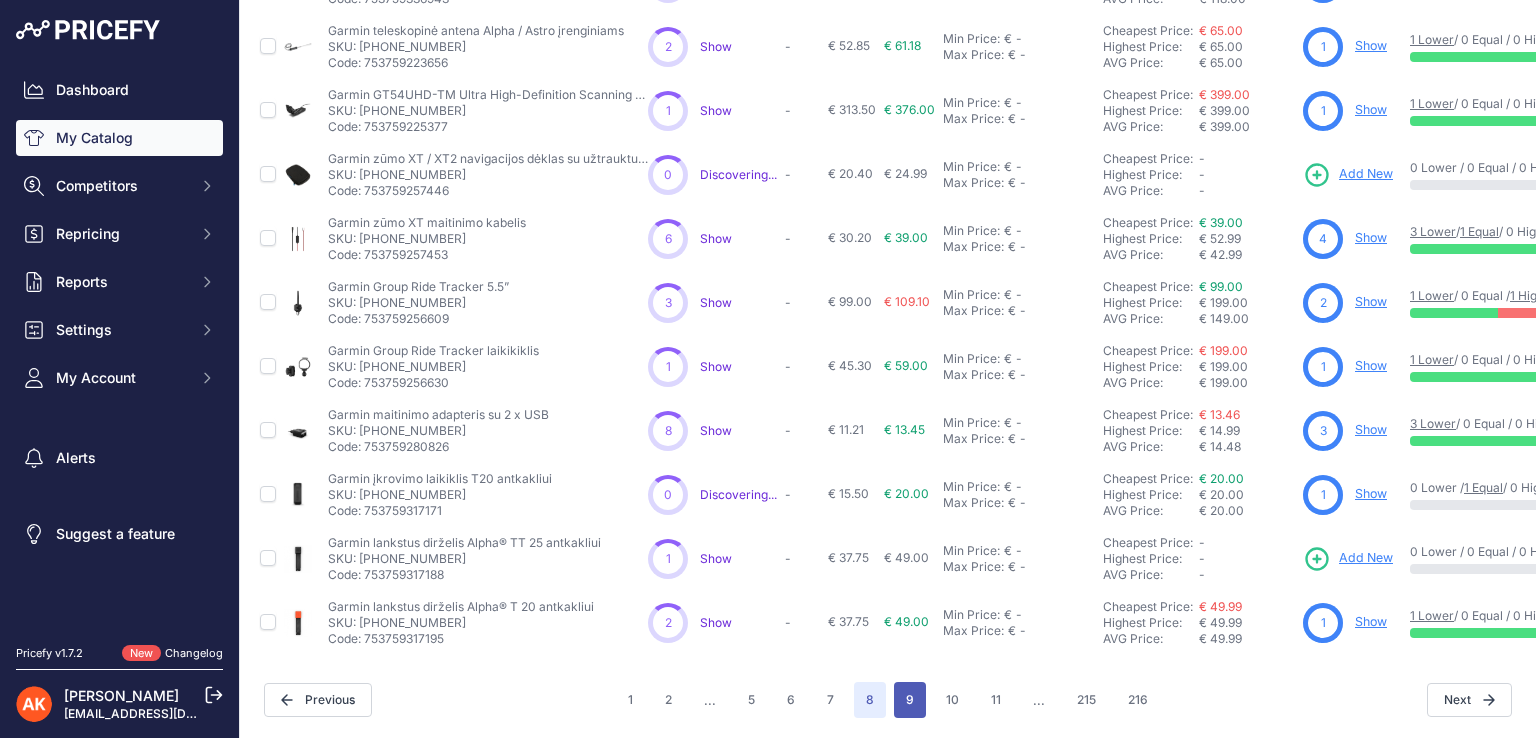 click on "9" at bounding box center (910, 700) 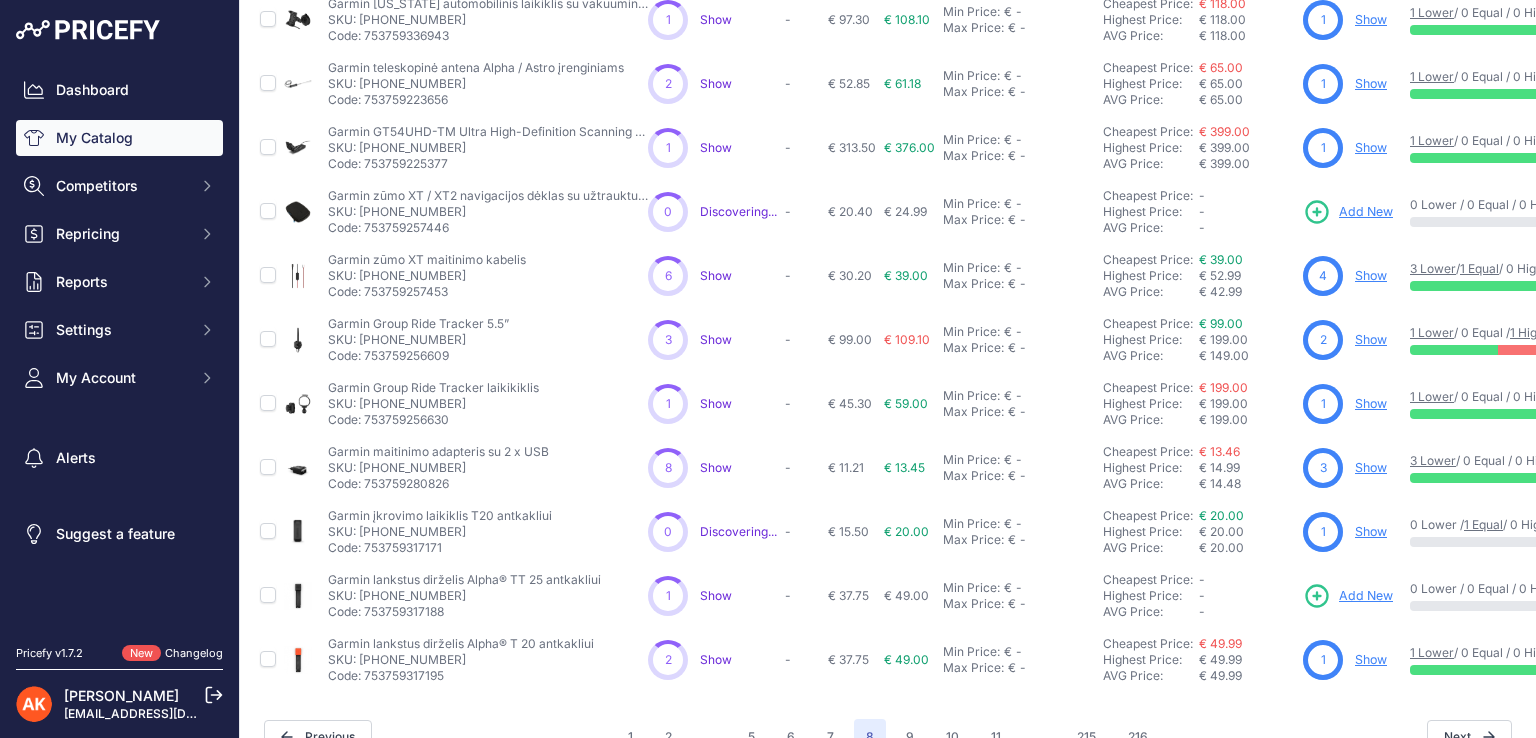 scroll, scrollTop: 527, scrollLeft: 0, axis: vertical 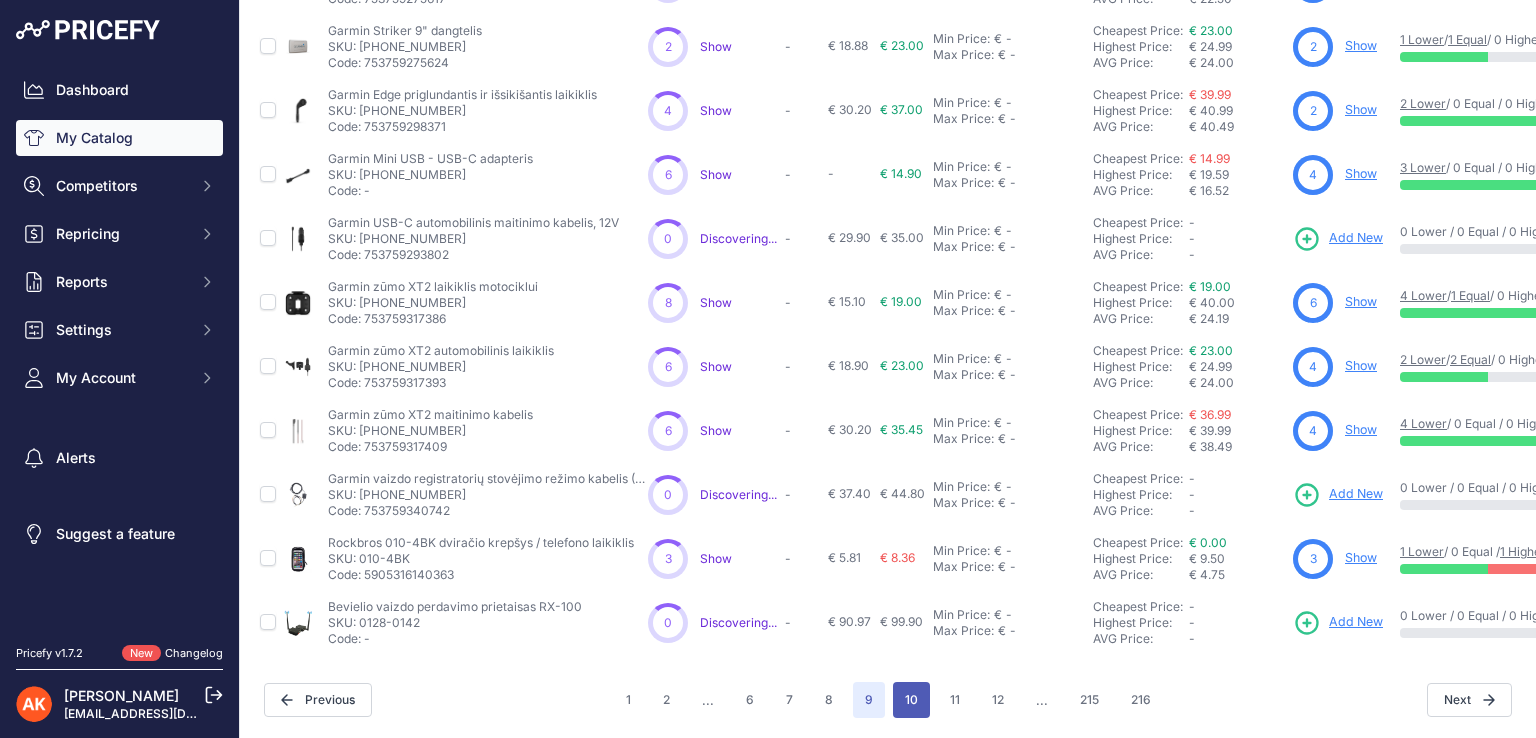 click on "10" at bounding box center (911, 700) 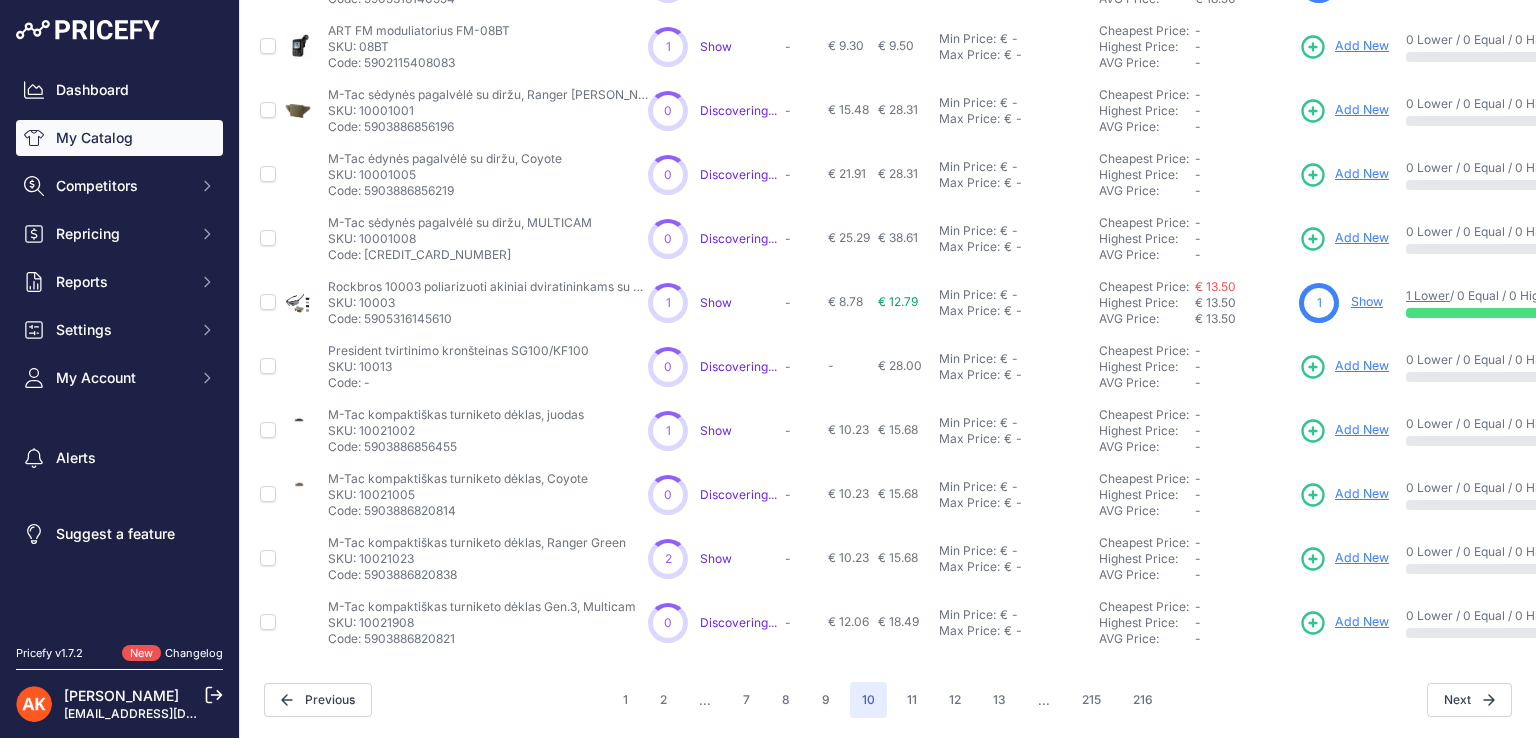 scroll, scrollTop: 476, scrollLeft: 0, axis: vertical 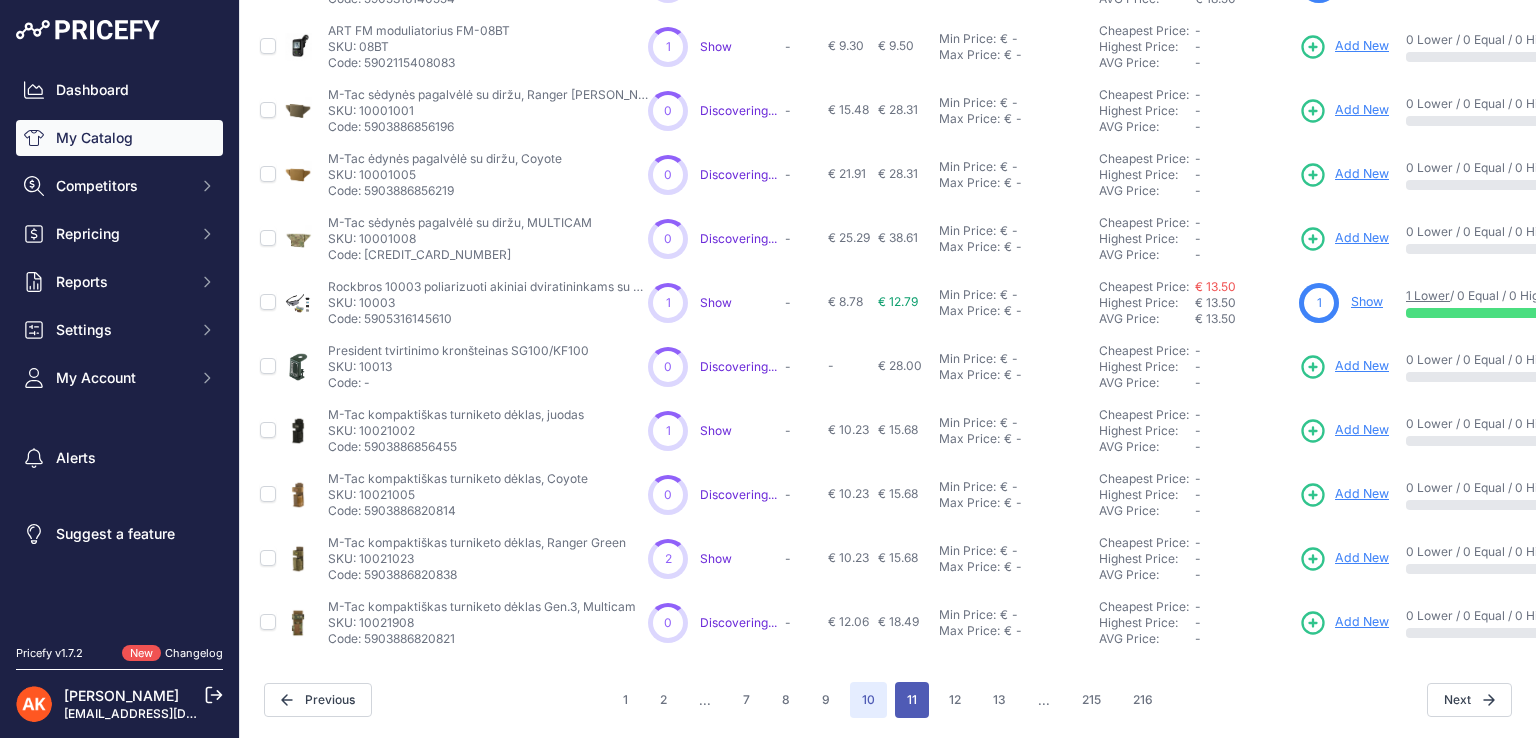 click on "11" at bounding box center [912, 700] 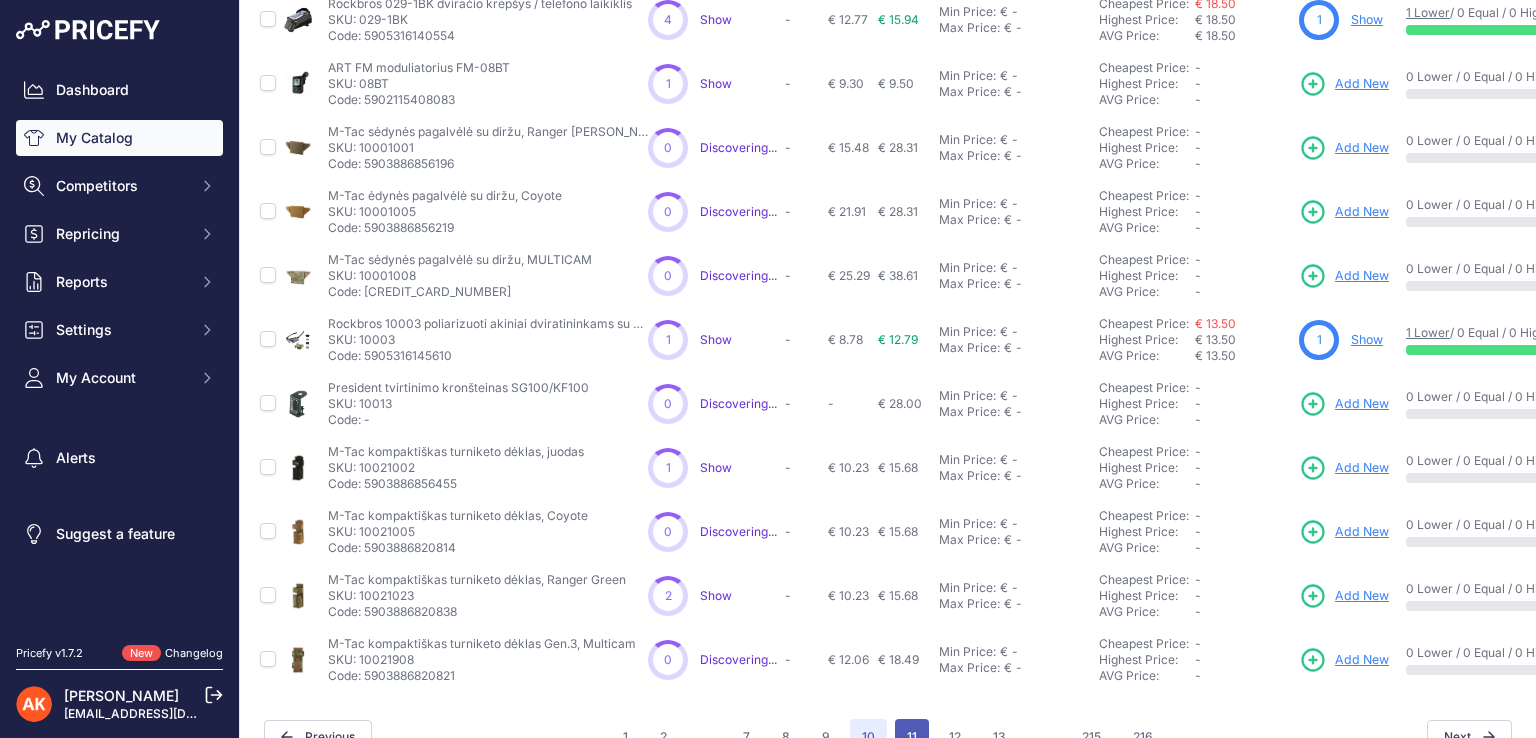 scroll, scrollTop: 527, scrollLeft: 0, axis: vertical 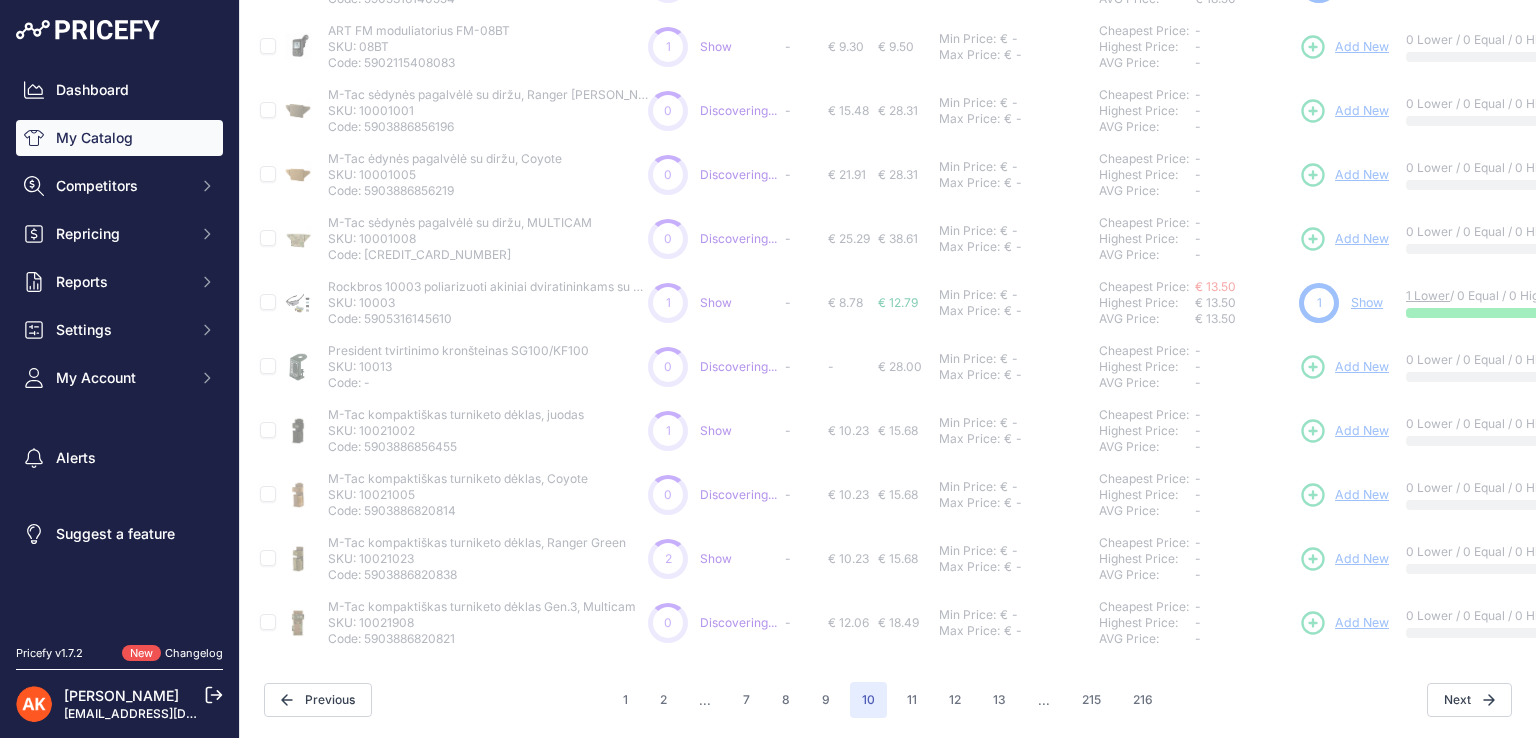 type 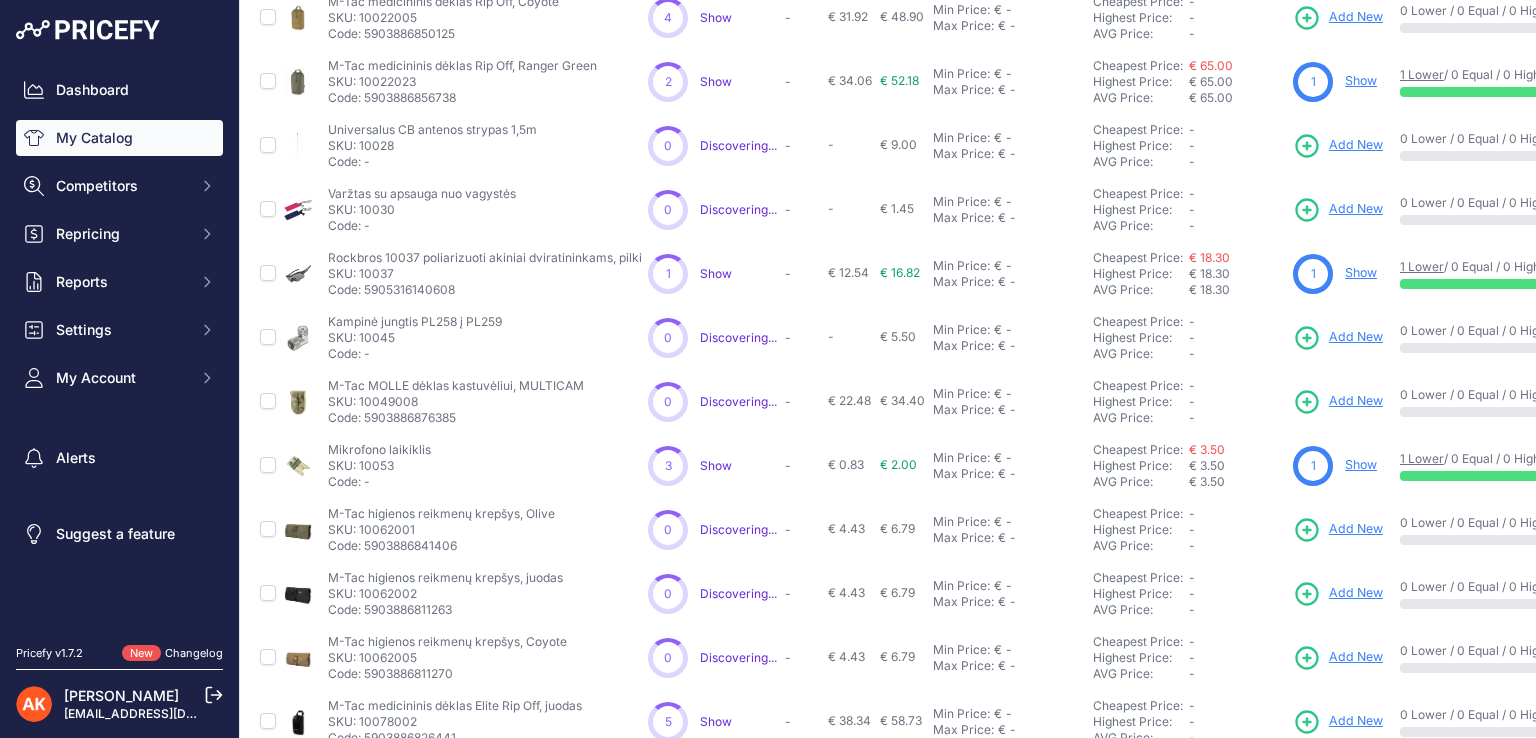 scroll, scrollTop: 476, scrollLeft: 0, axis: vertical 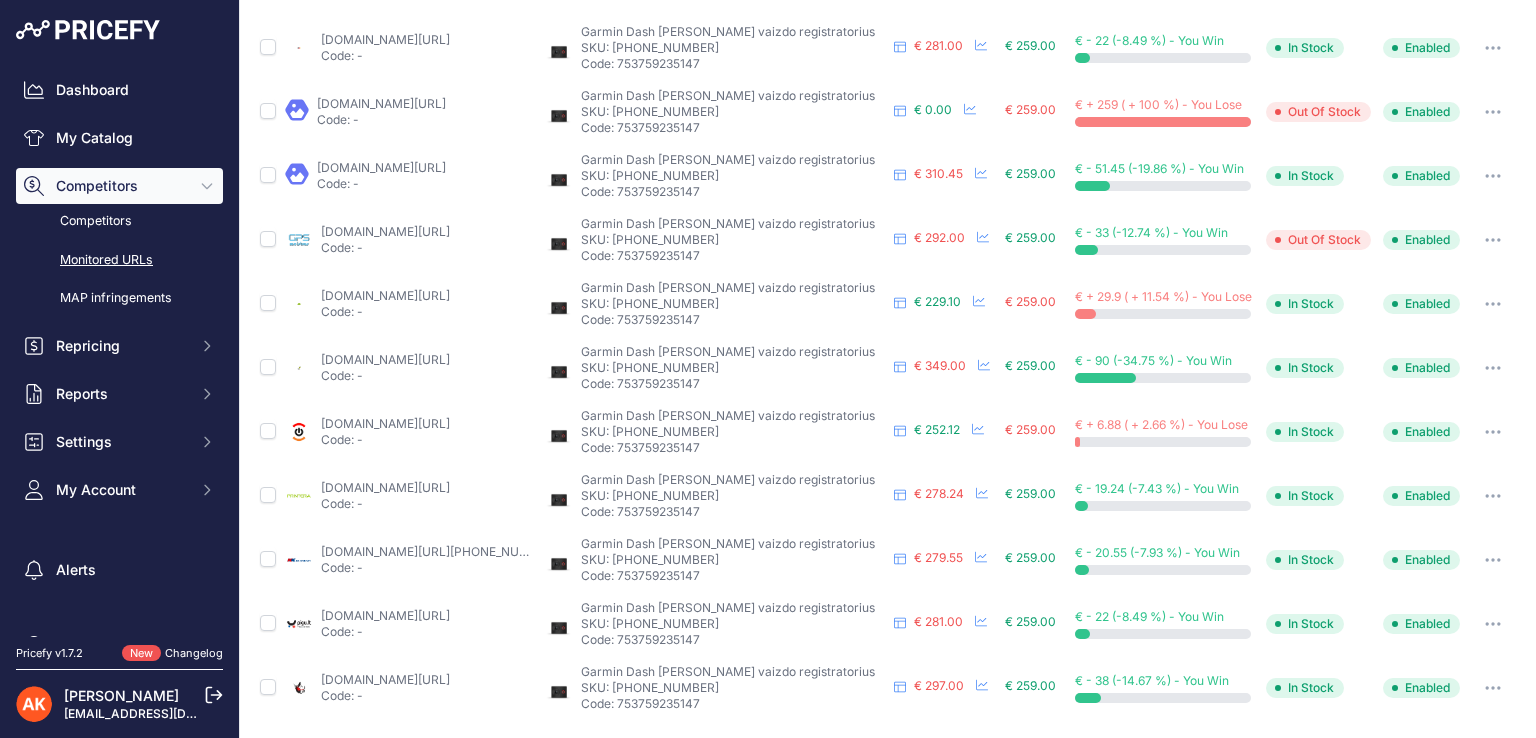 click 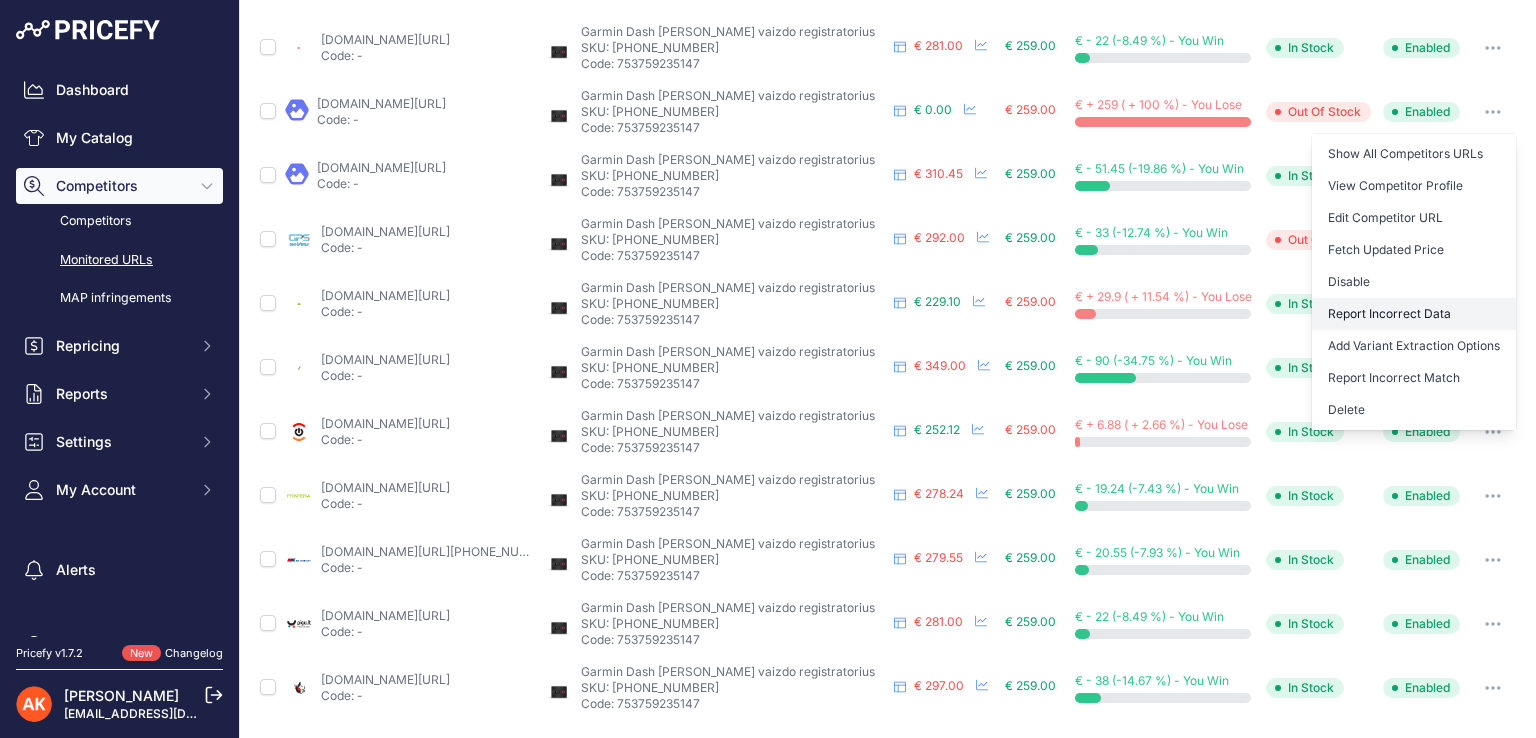 click on "Report Incorrect Data" at bounding box center (1414, 314) 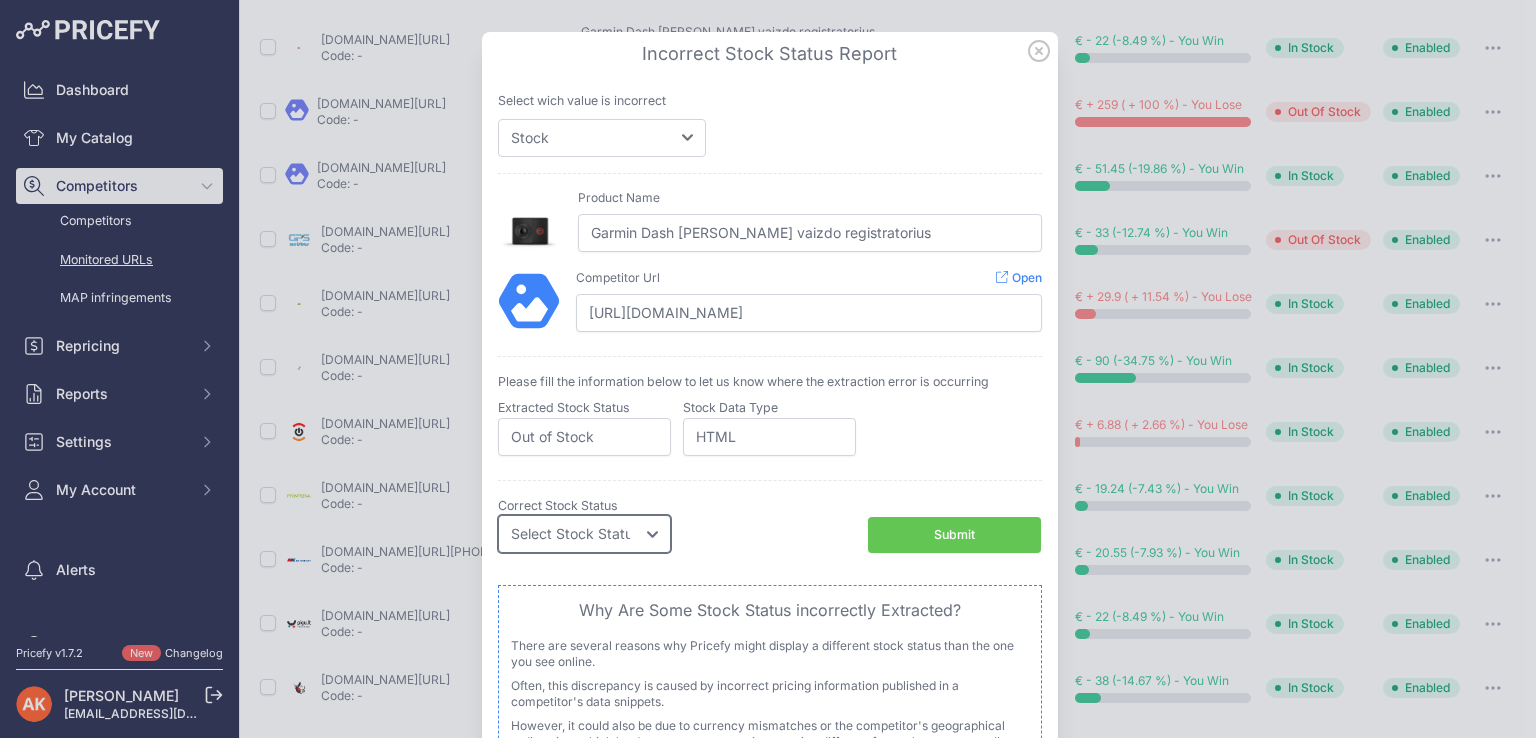 click on "Select Stock Status
Out of Stock
In Stock" at bounding box center (584, 534) 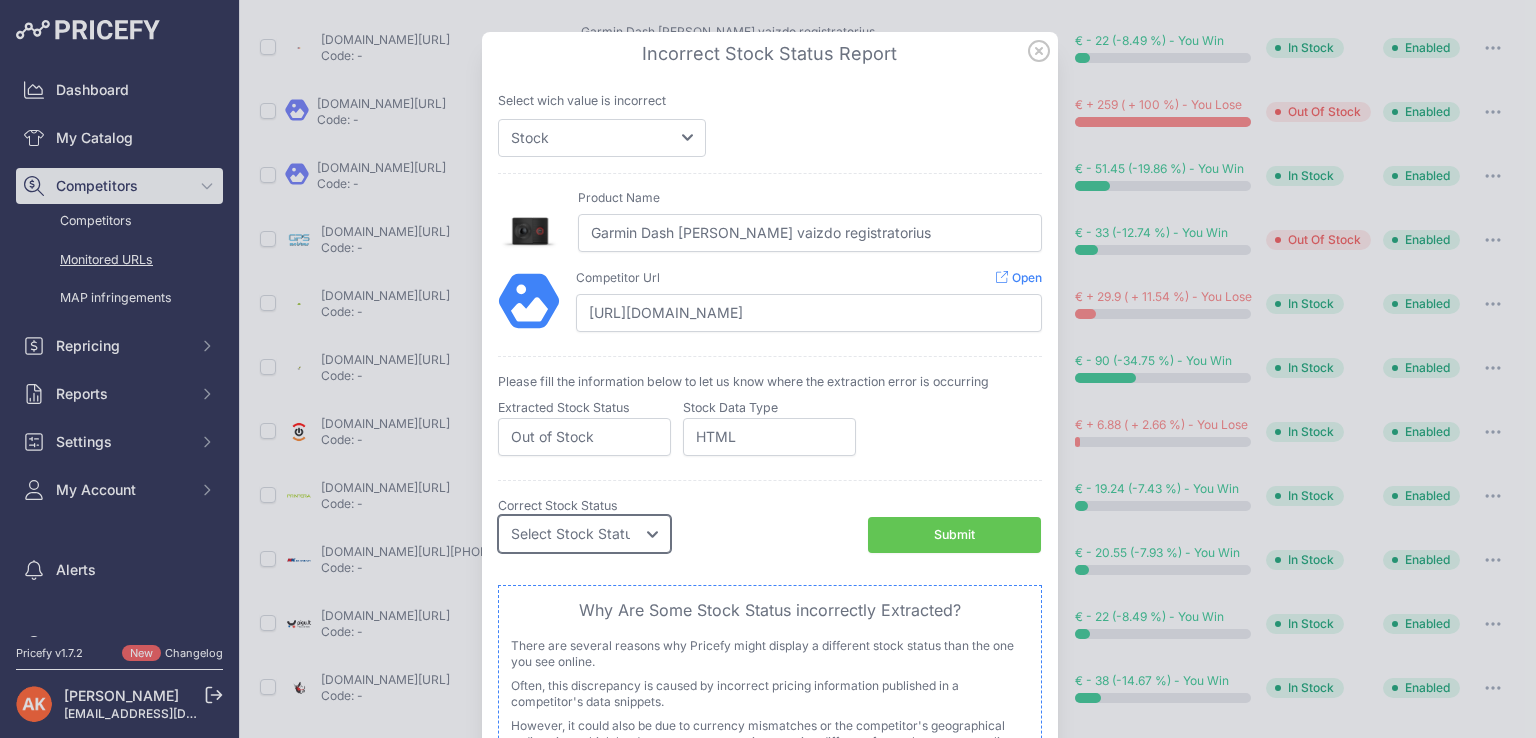 click on "Select Stock Status
Out of Stock
In Stock" at bounding box center (584, 534) 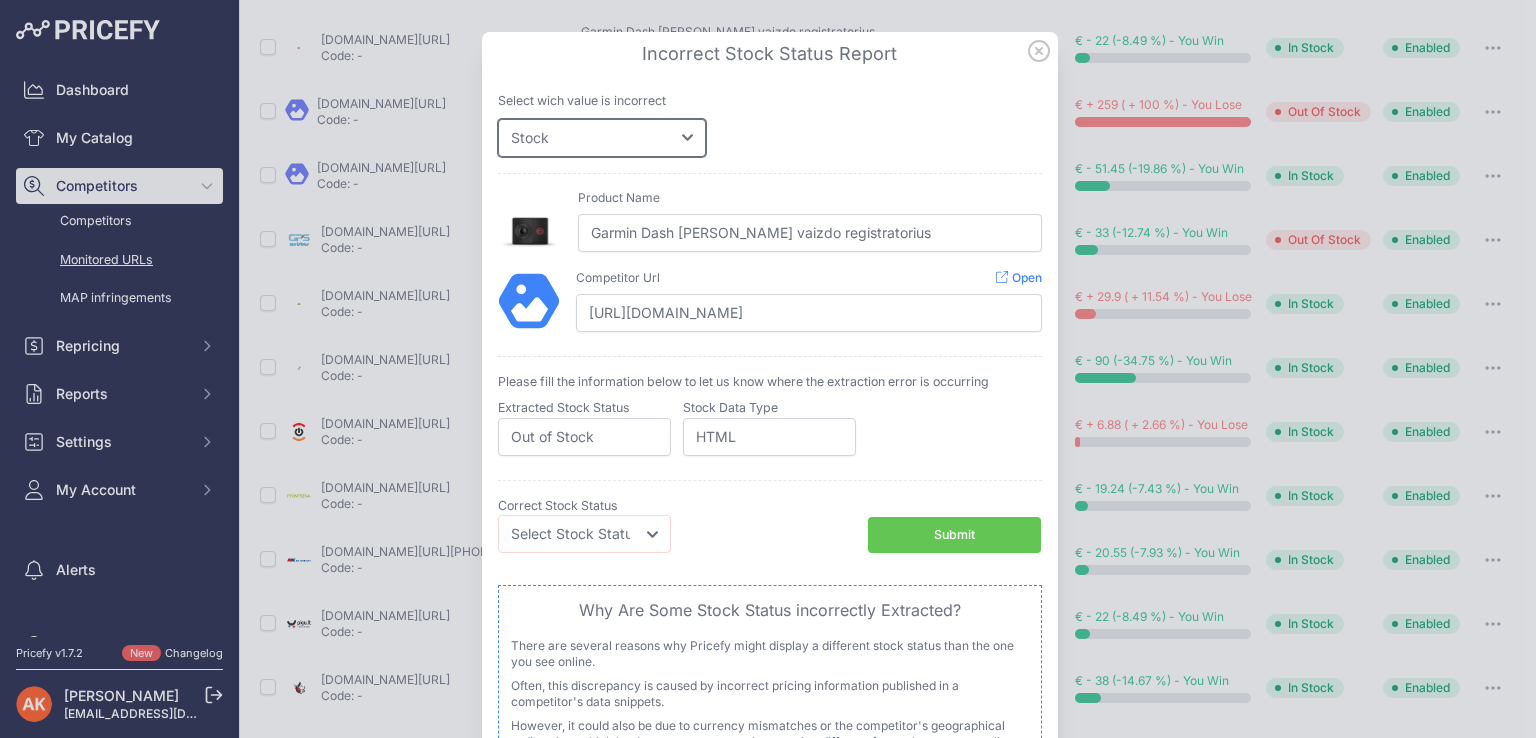 click on "Price
Stock" at bounding box center (602, 138) 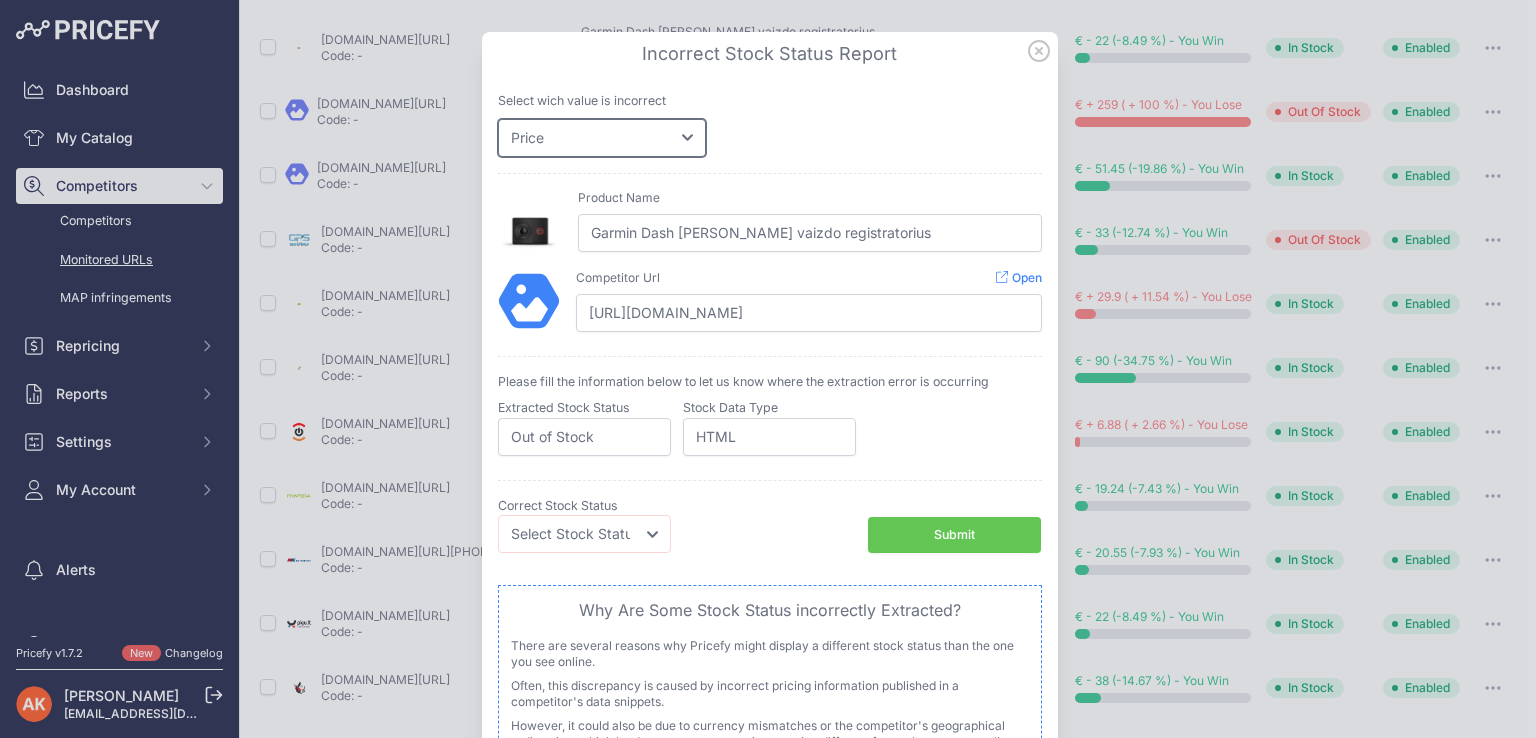 click on "Price
Stock" at bounding box center [602, 138] 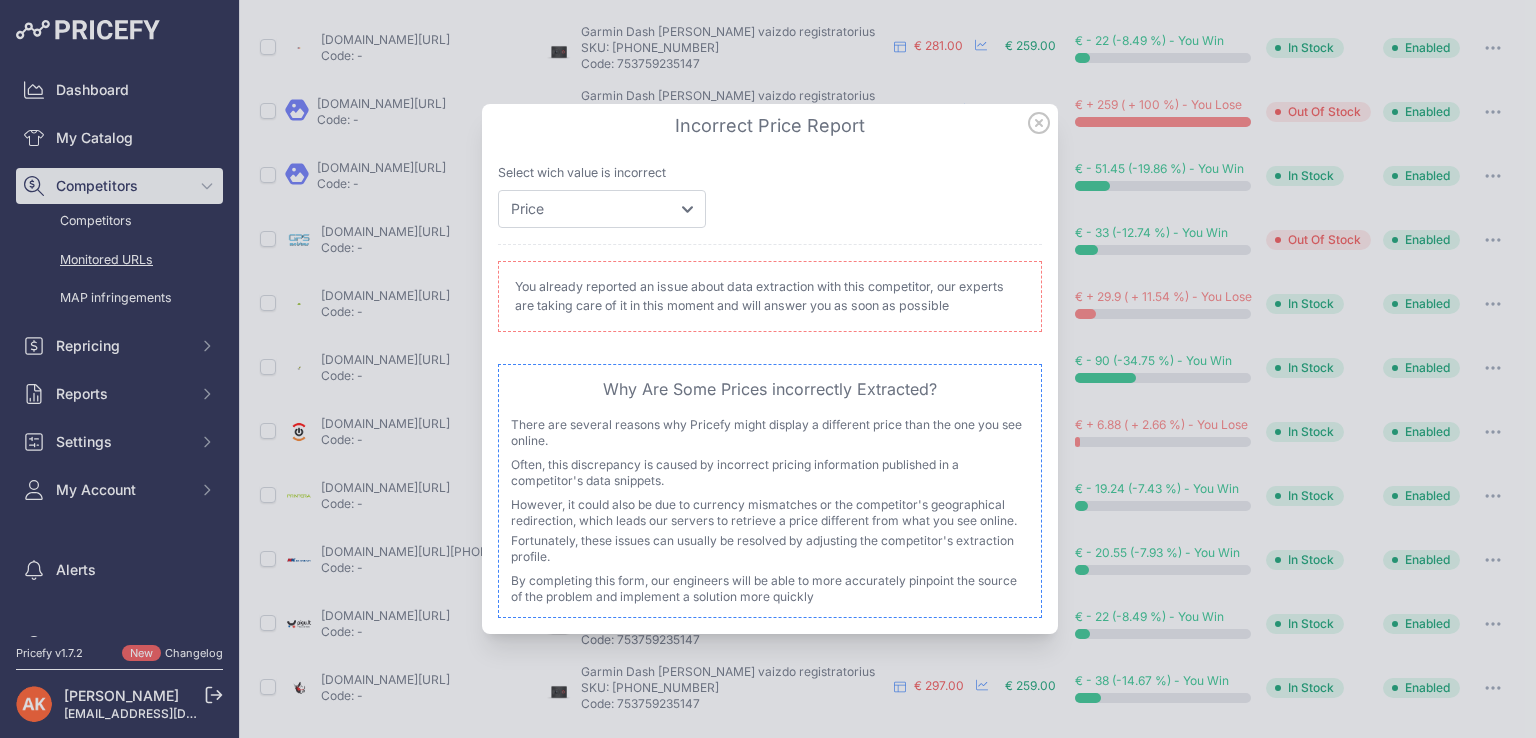 click 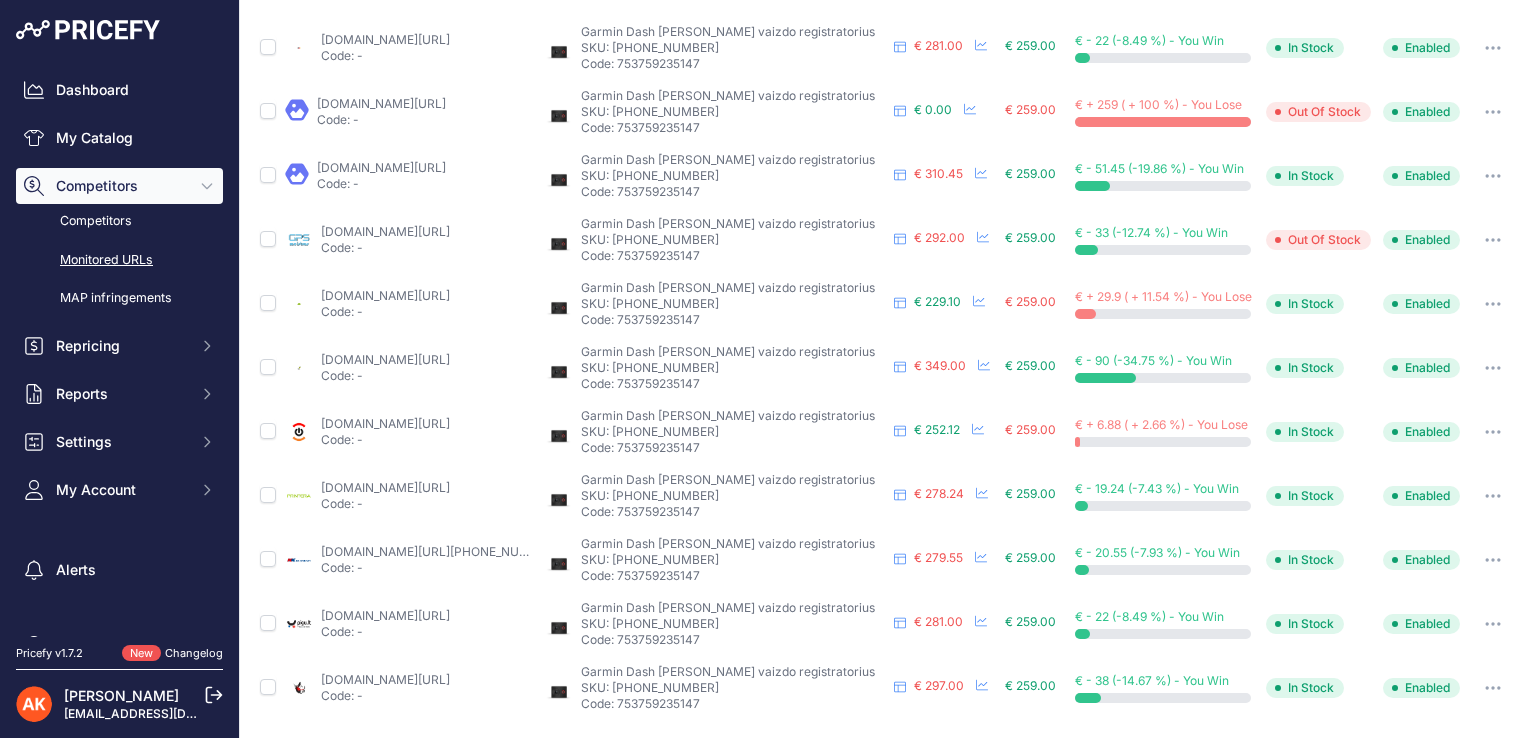 click on "varle.lt/vaizdo-registratoriai-kameros/vaizdo-registratorius-garmin-dash-camtm-tandem--13338203.html?aff=6be45dfe4c9d714ba7b948b94ae2abb4&prirule_jdsnikfkfjsd=8834" at bounding box center (385, 295) 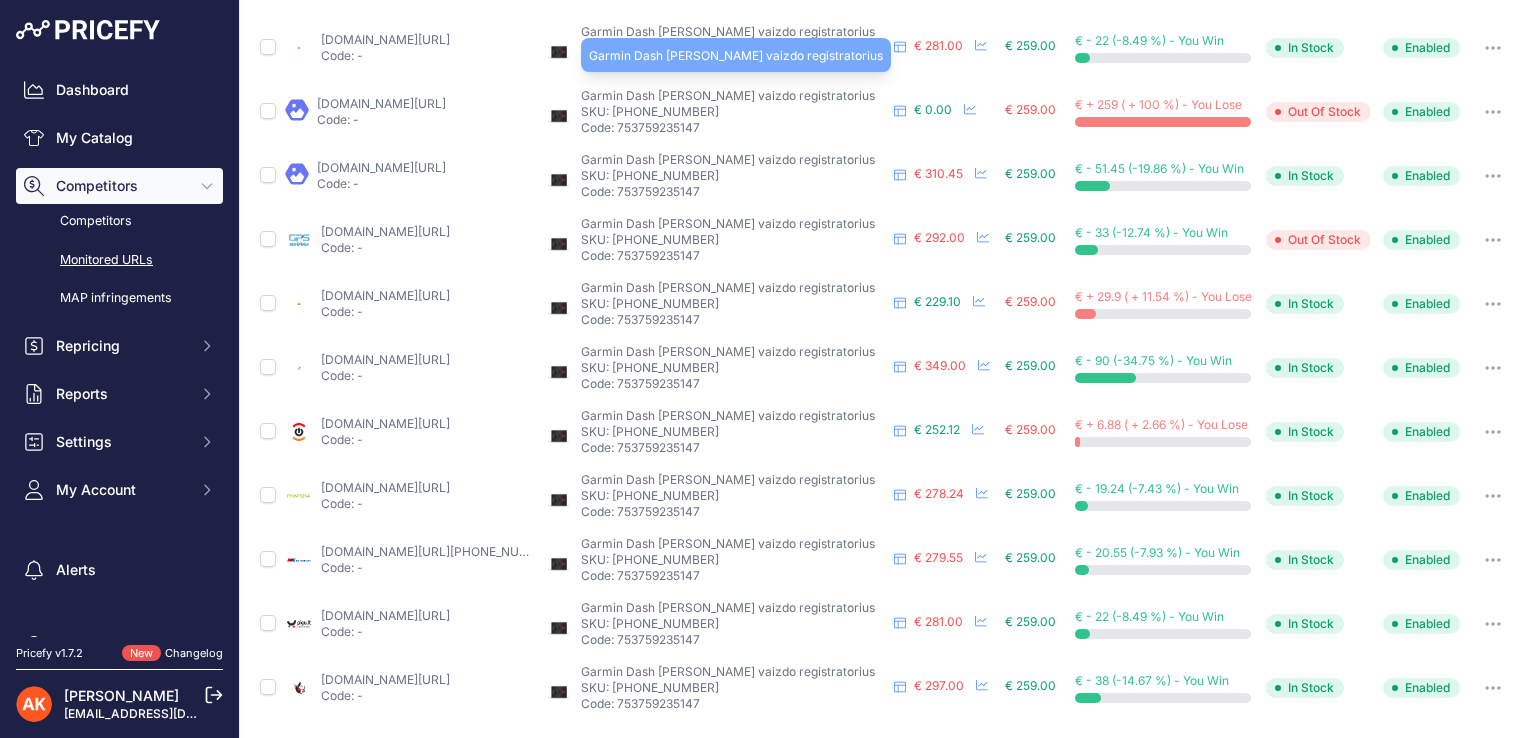 scroll, scrollTop: 0, scrollLeft: 0, axis: both 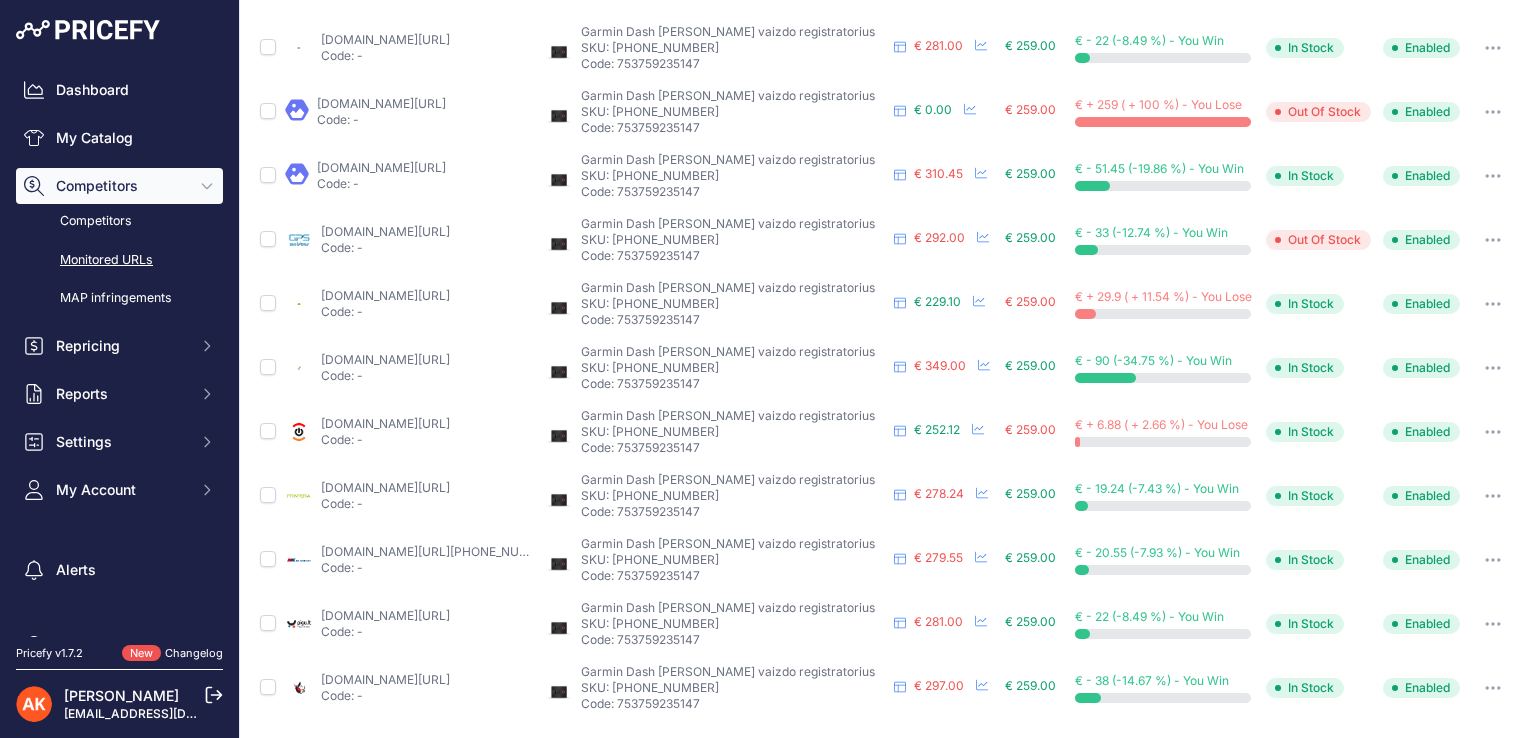 click on "technorama.lt/vaizdo-registratoriai/2256597-registratorius-garmin-dash-cam-tandem-010-02259-01-7537592351478.html?prirule_jdsnikfkfjsd=8834" at bounding box center [385, 423] 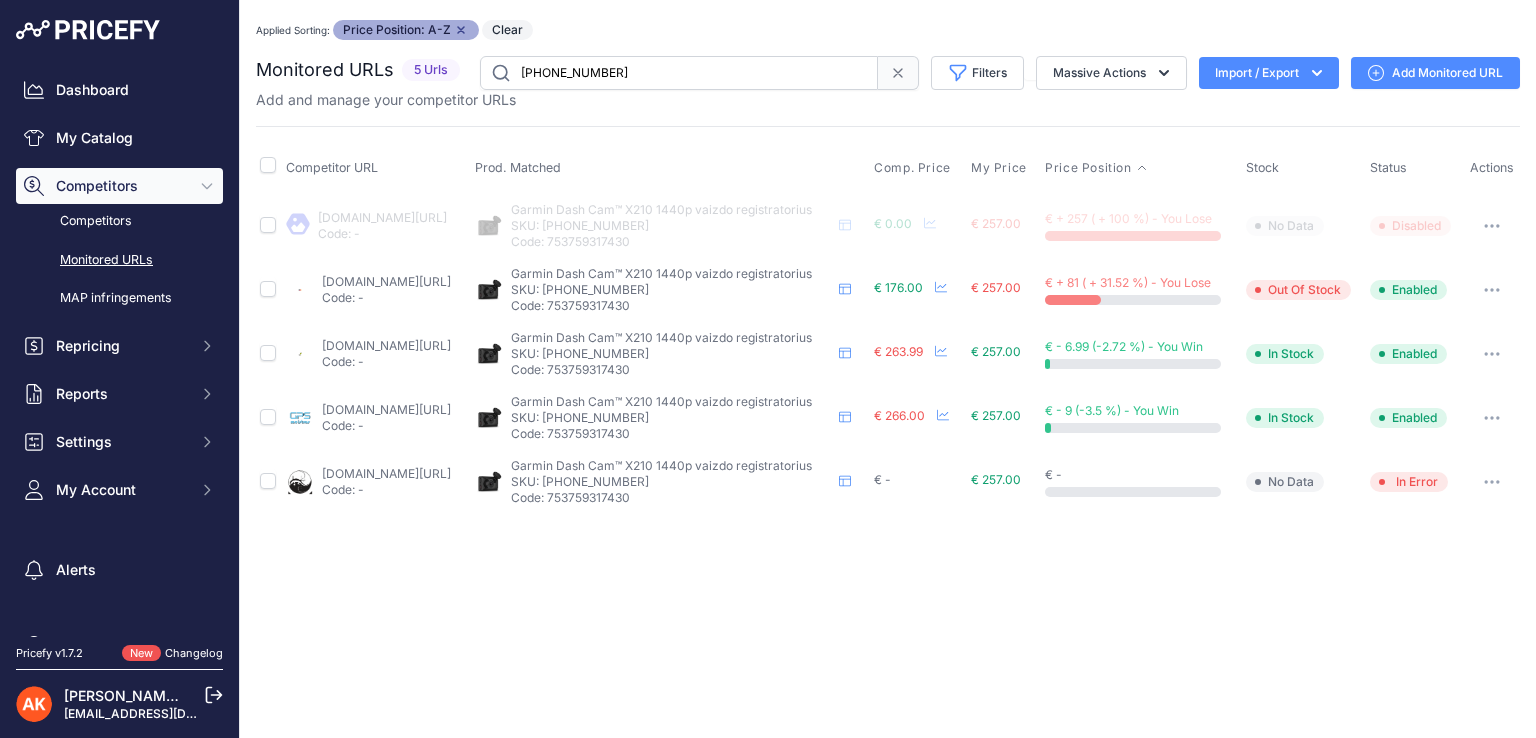 scroll, scrollTop: 0, scrollLeft: 0, axis: both 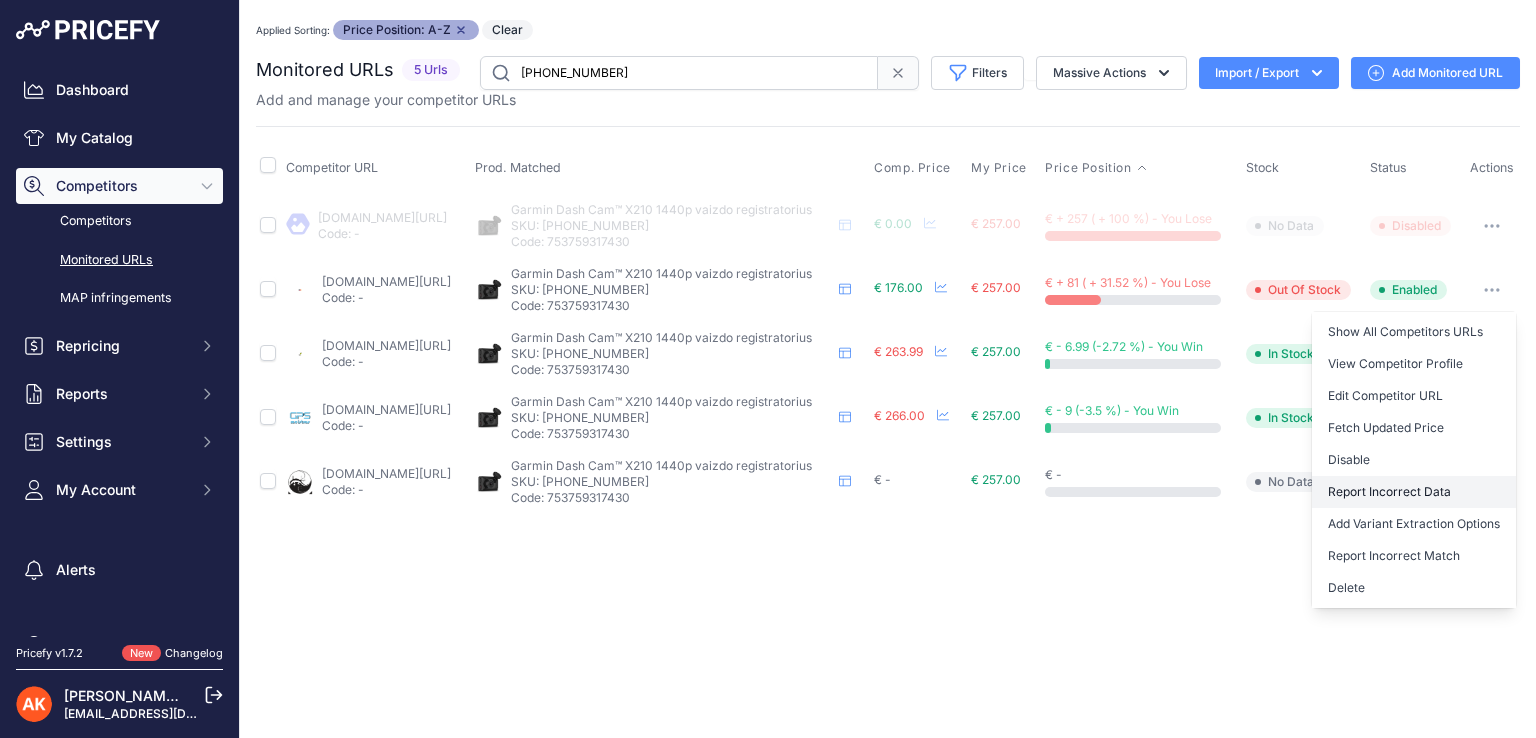 click on "Report Incorrect Data" at bounding box center [1414, 492] 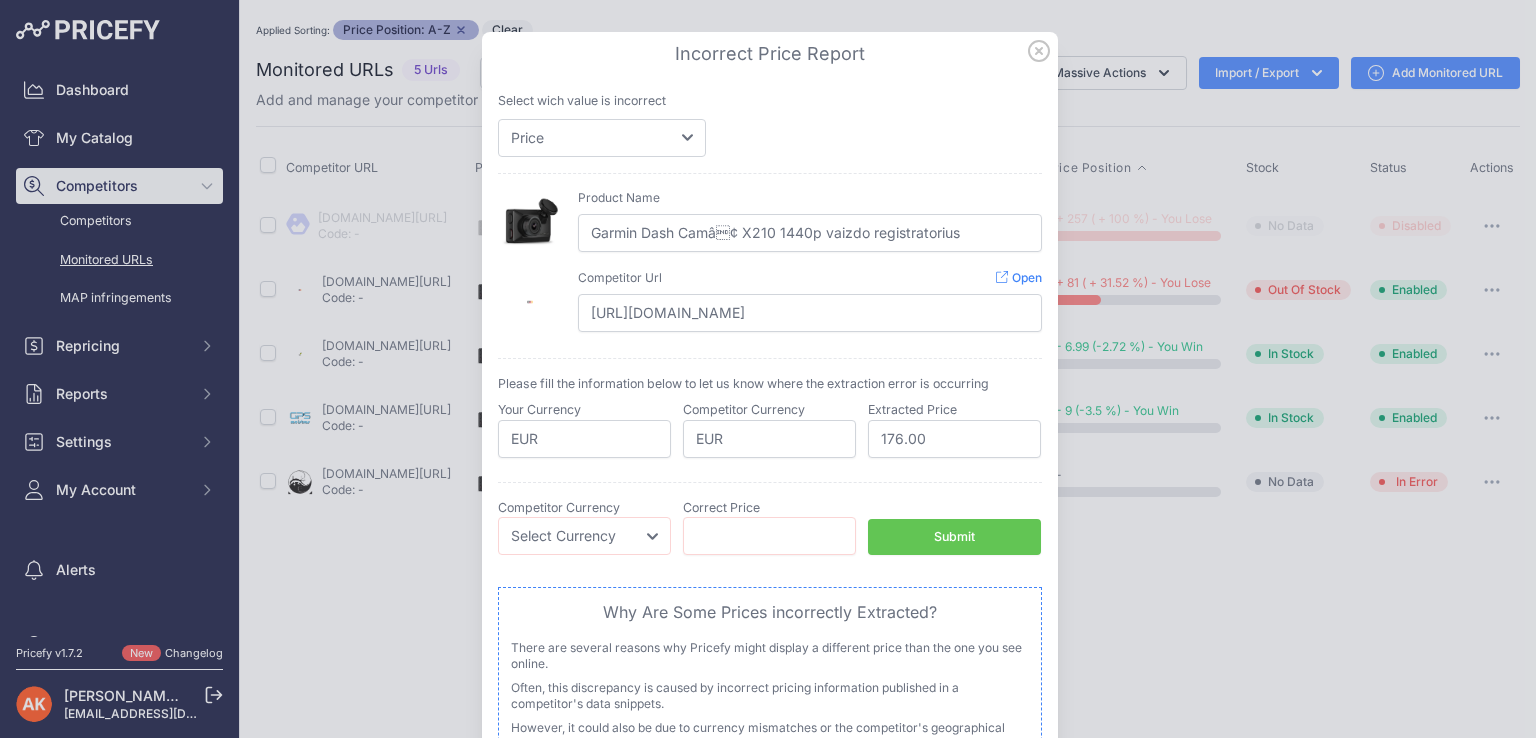 click 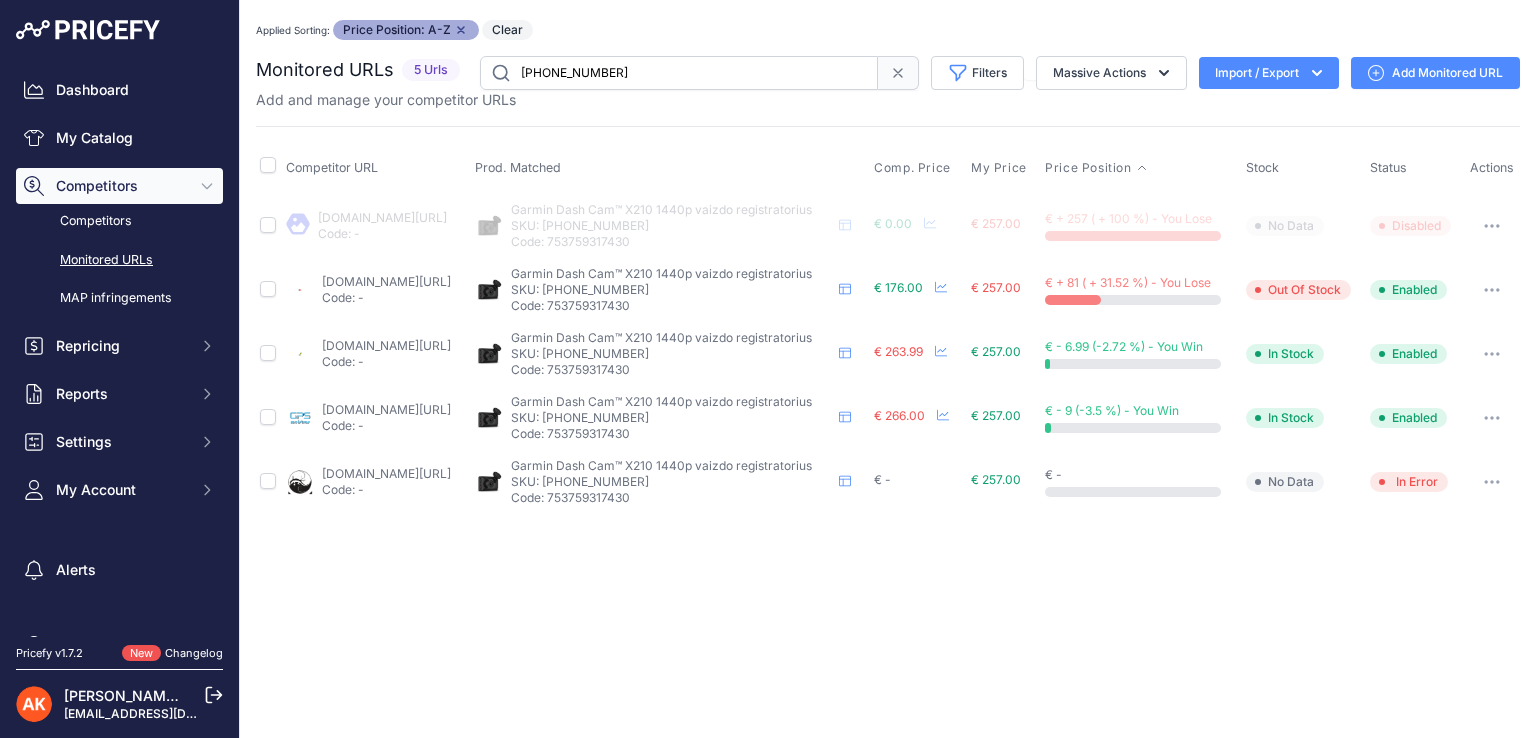 click at bounding box center [1492, 290] 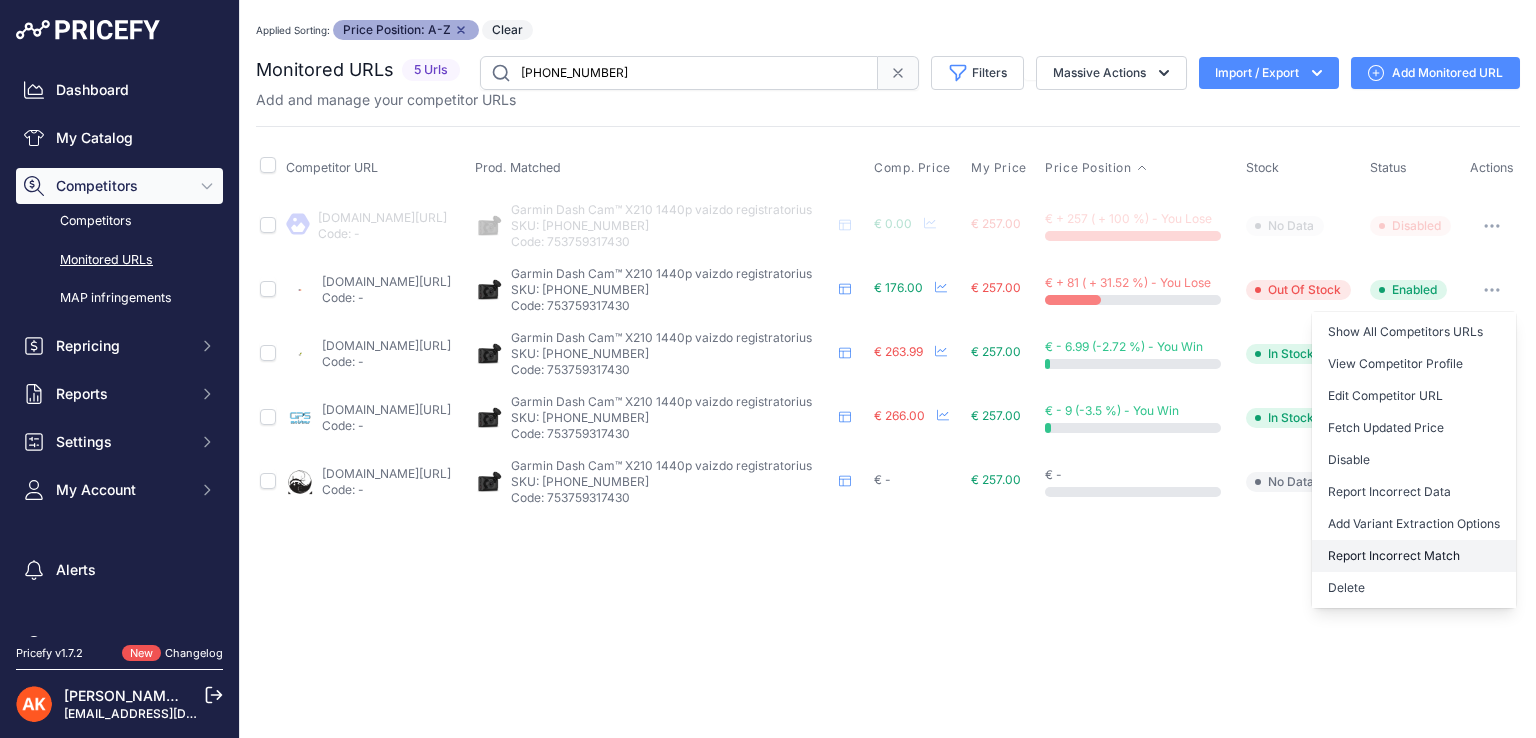 click on "Report Incorrect Match" at bounding box center [1414, 556] 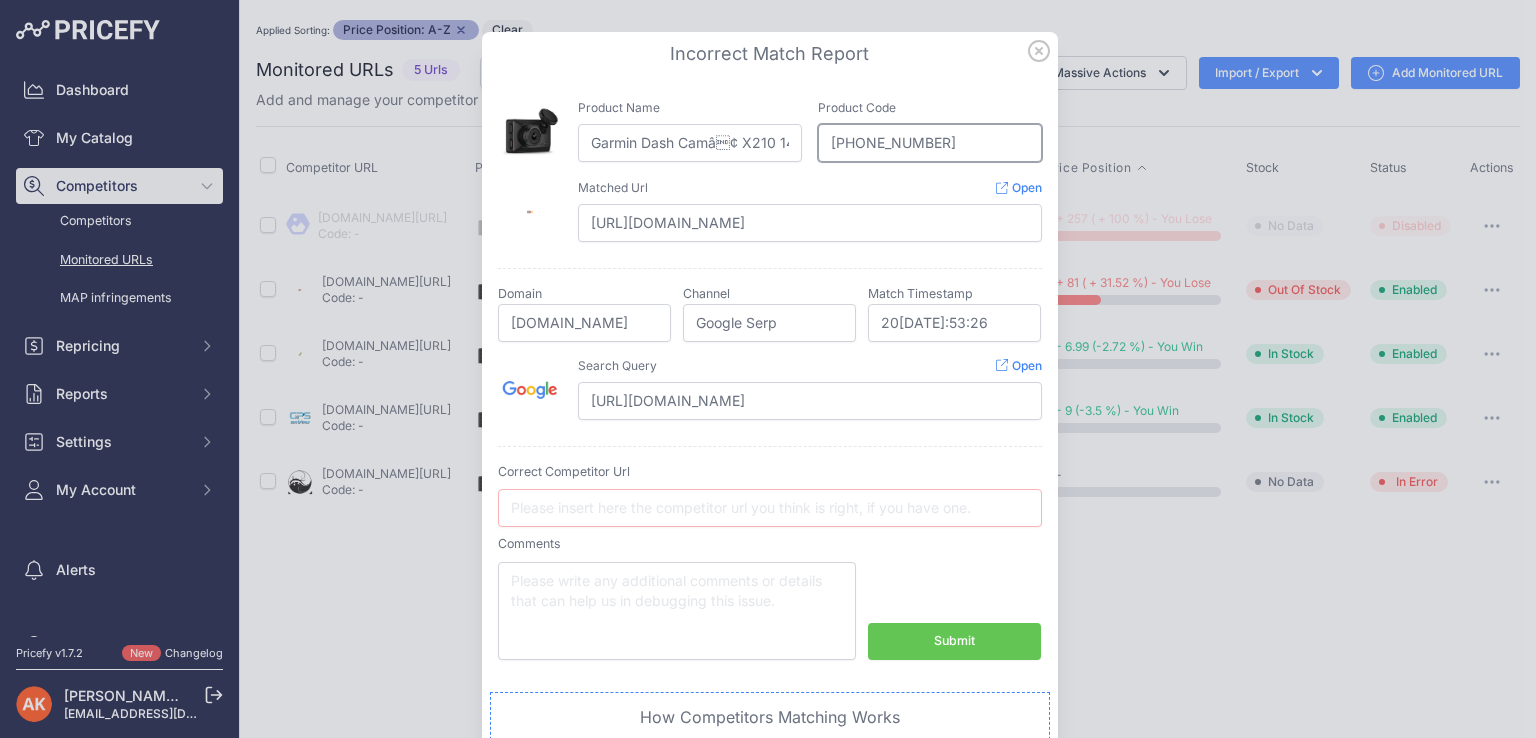 drag, startPoint x: 702, startPoint y: 151, endPoint x: 643, endPoint y: 151, distance: 59 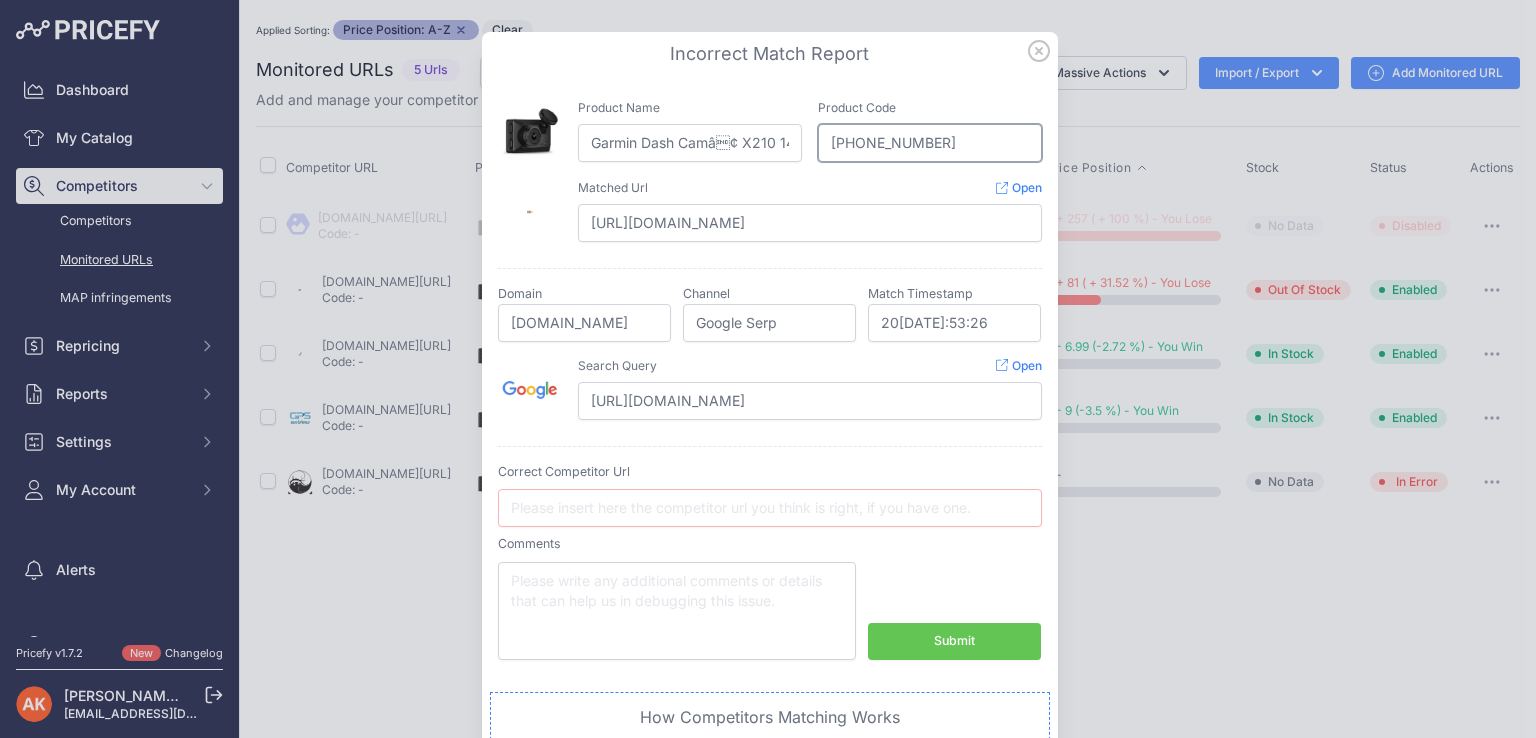 click on "Product Name
Garmin Dash Camâ¢ X210 1440p vaizdo registratorius
Product Code
[PHONE_NUMBER]" at bounding box center (770, 132) 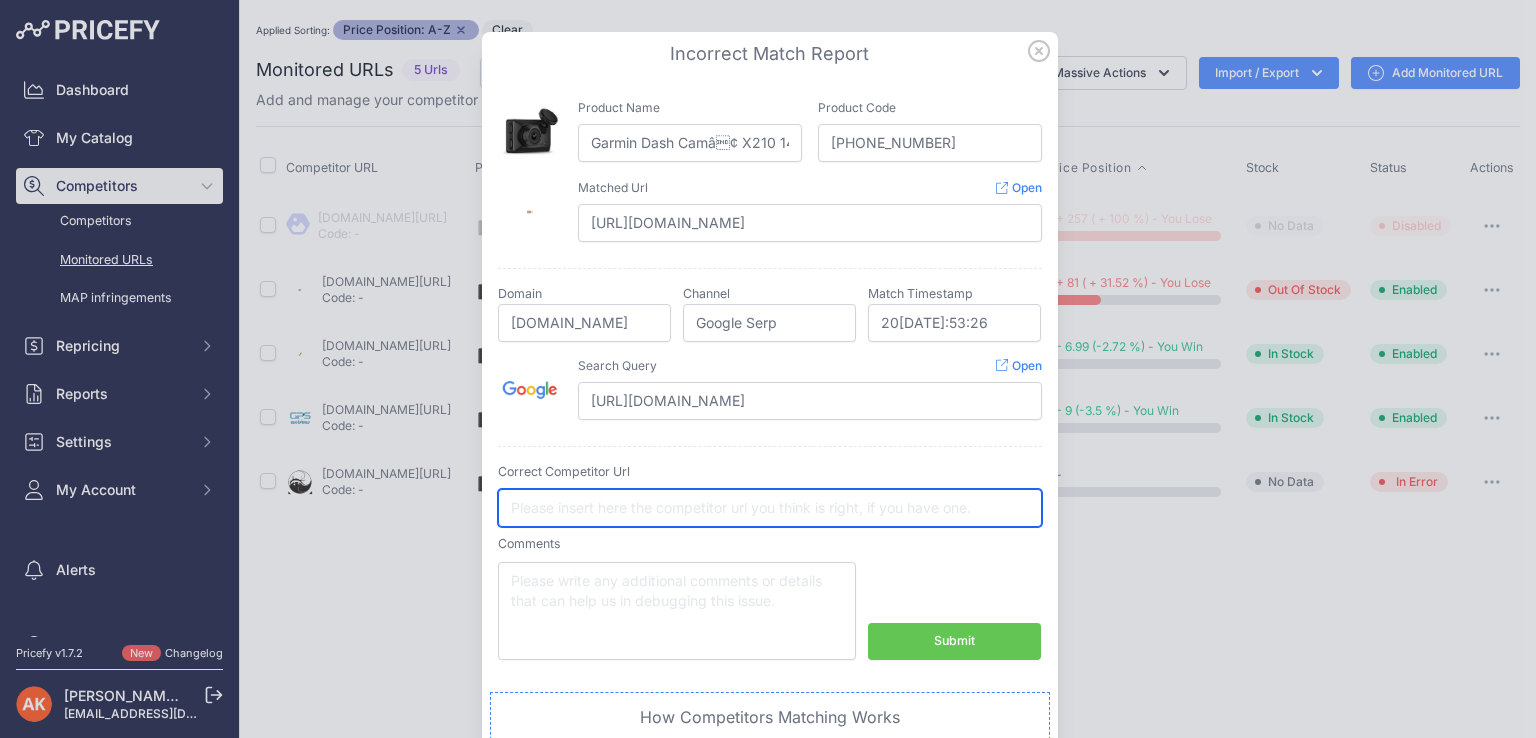 click at bounding box center [770, 508] 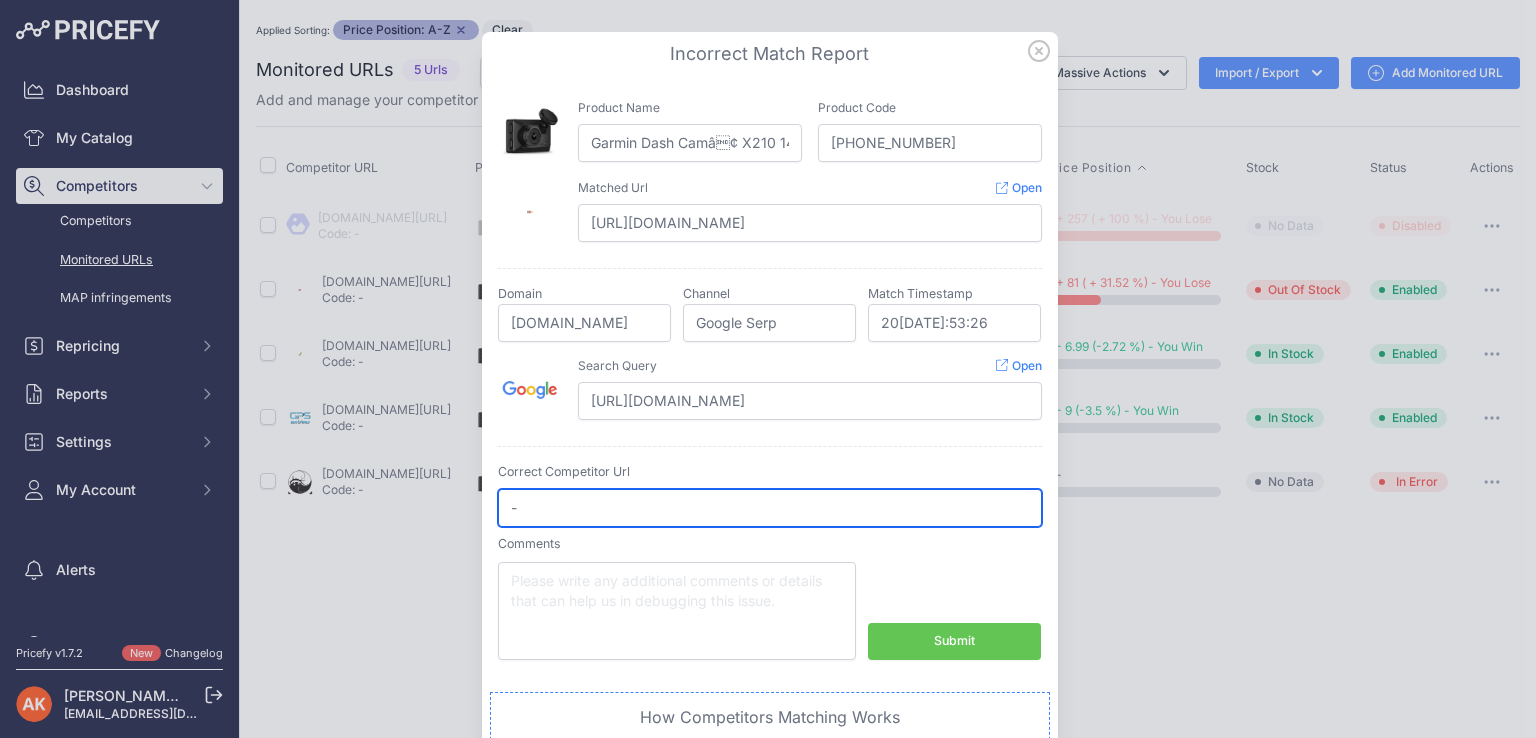 type on "-" 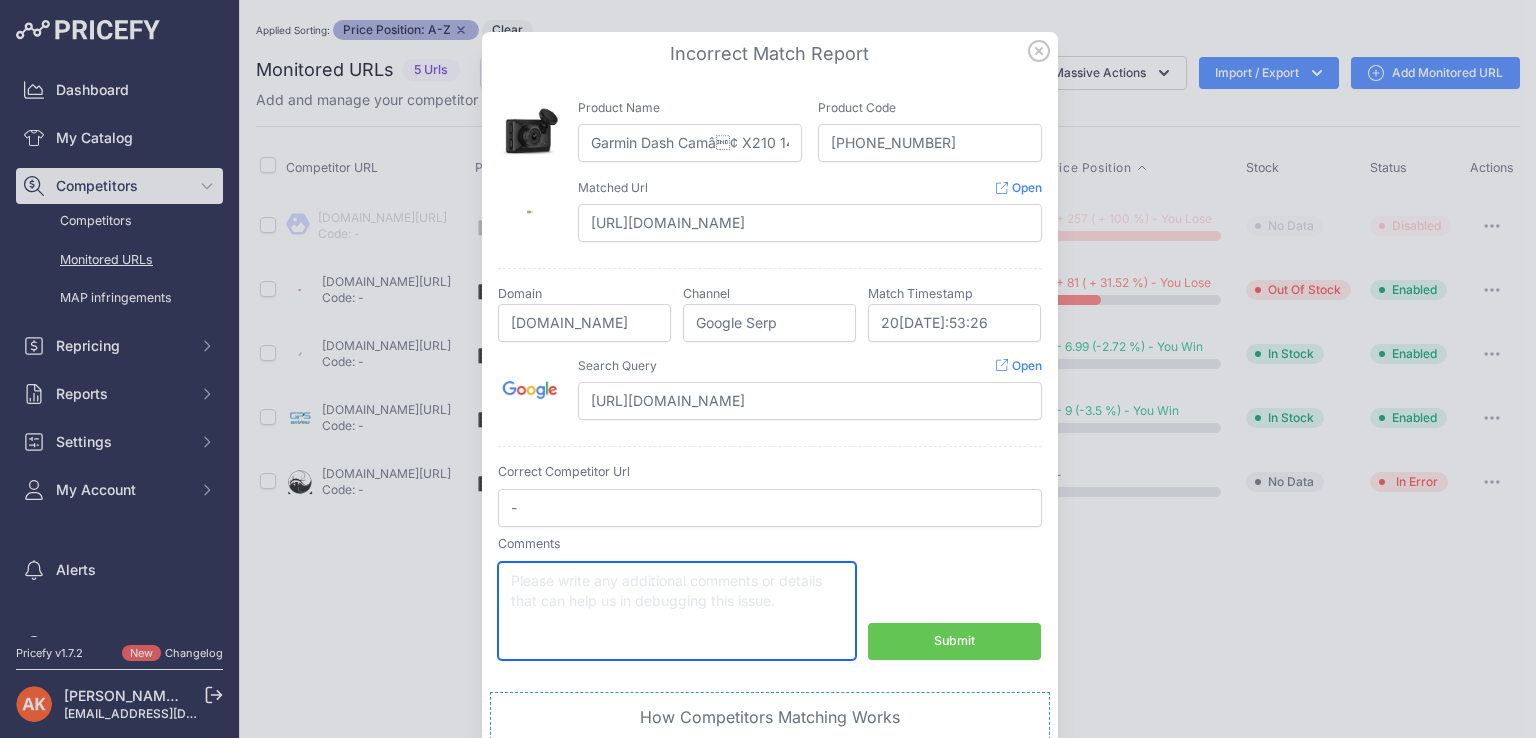 click at bounding box center [677, 611] 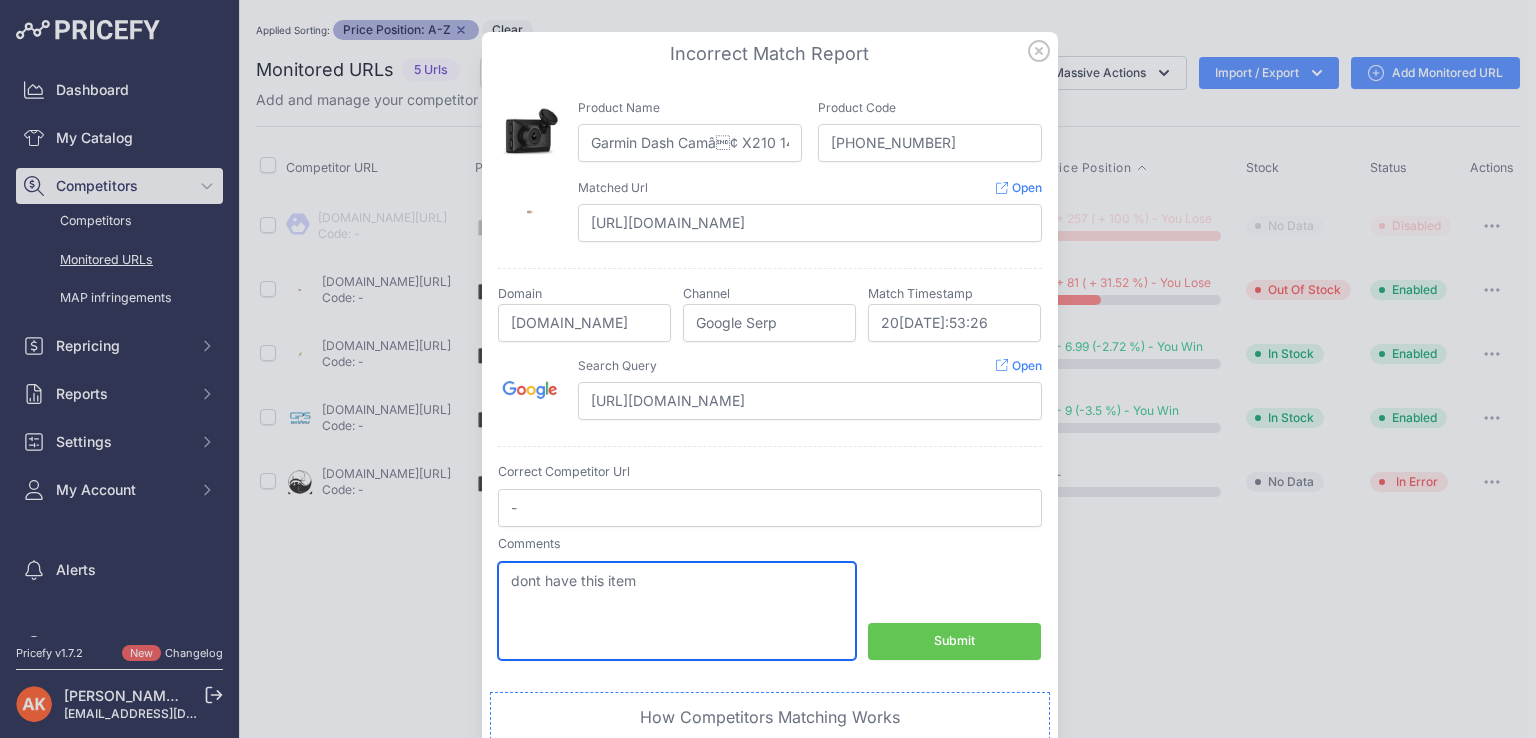 type on "dont have this item" 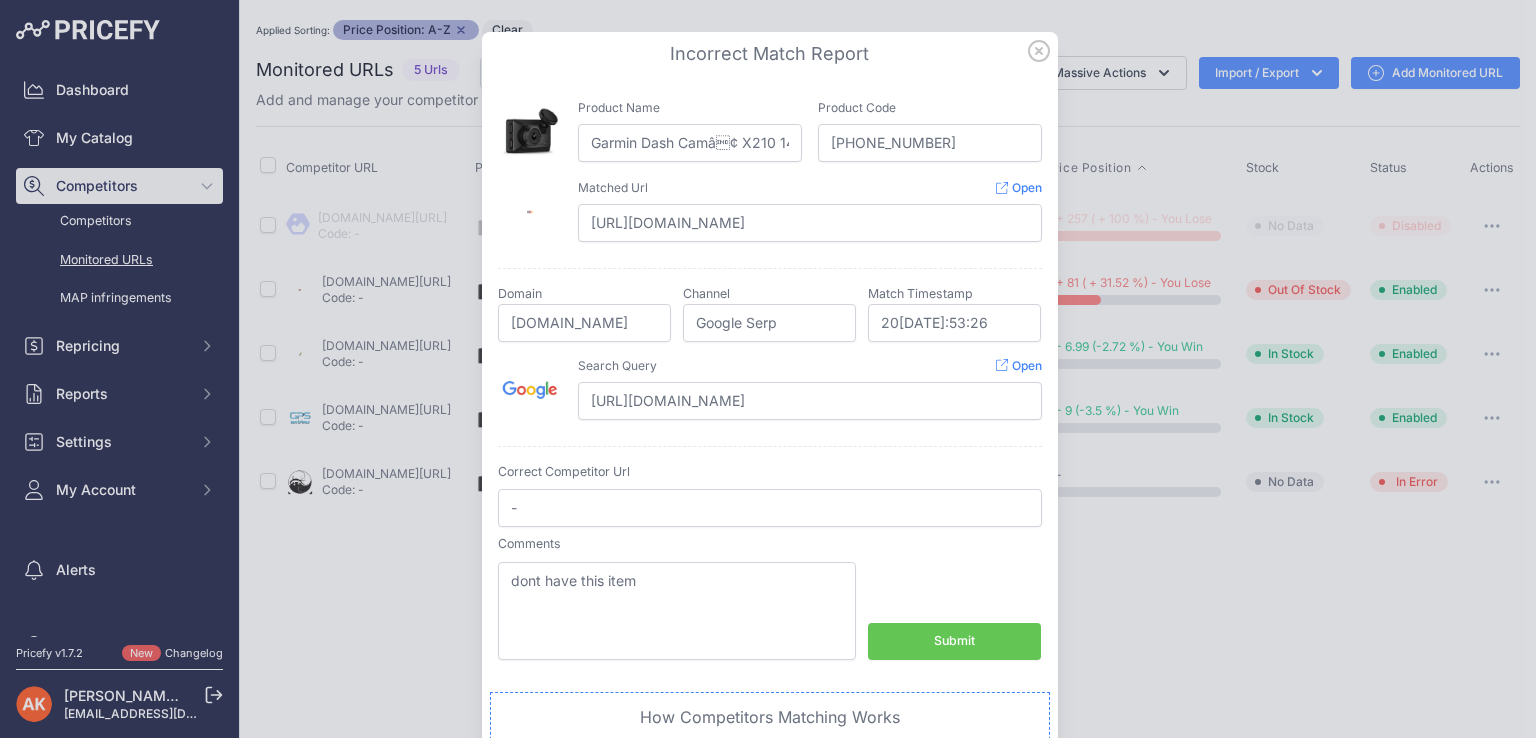 click on "Submit" at bounding box center (954, 641) 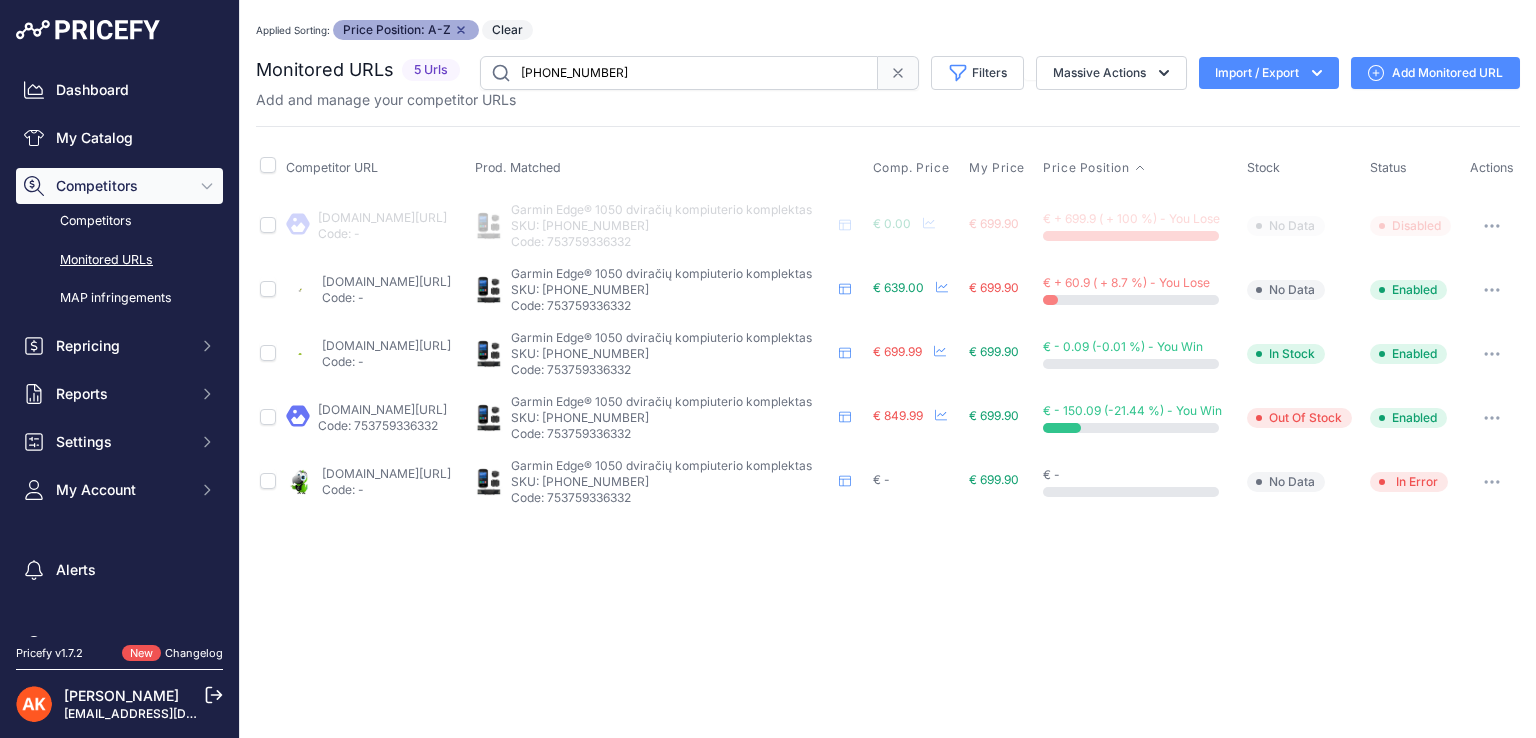 scroll, scrollTop: 0, scrollLeft: 0, axis: both 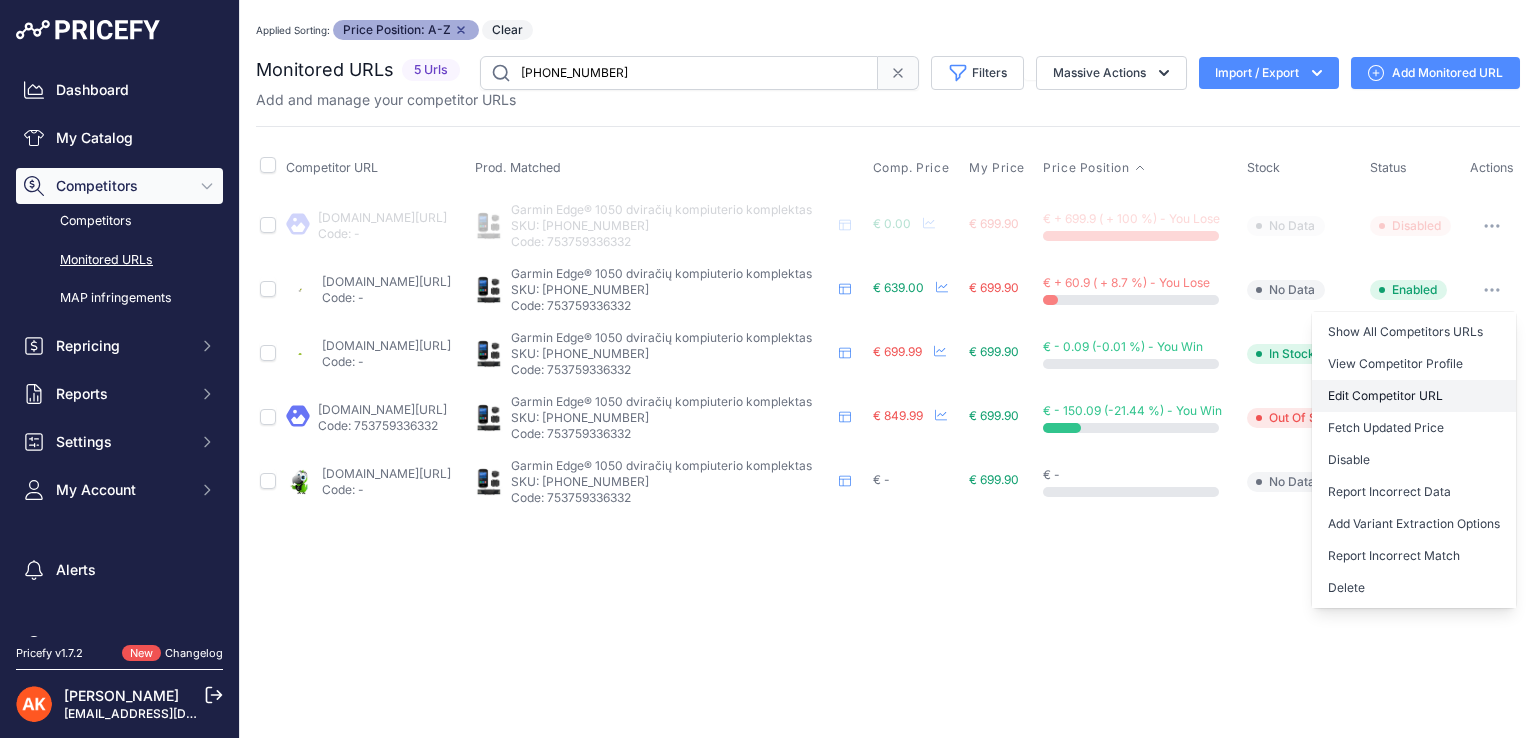 click on "Edit Competitor URL" at bounding box center (1414, 396) 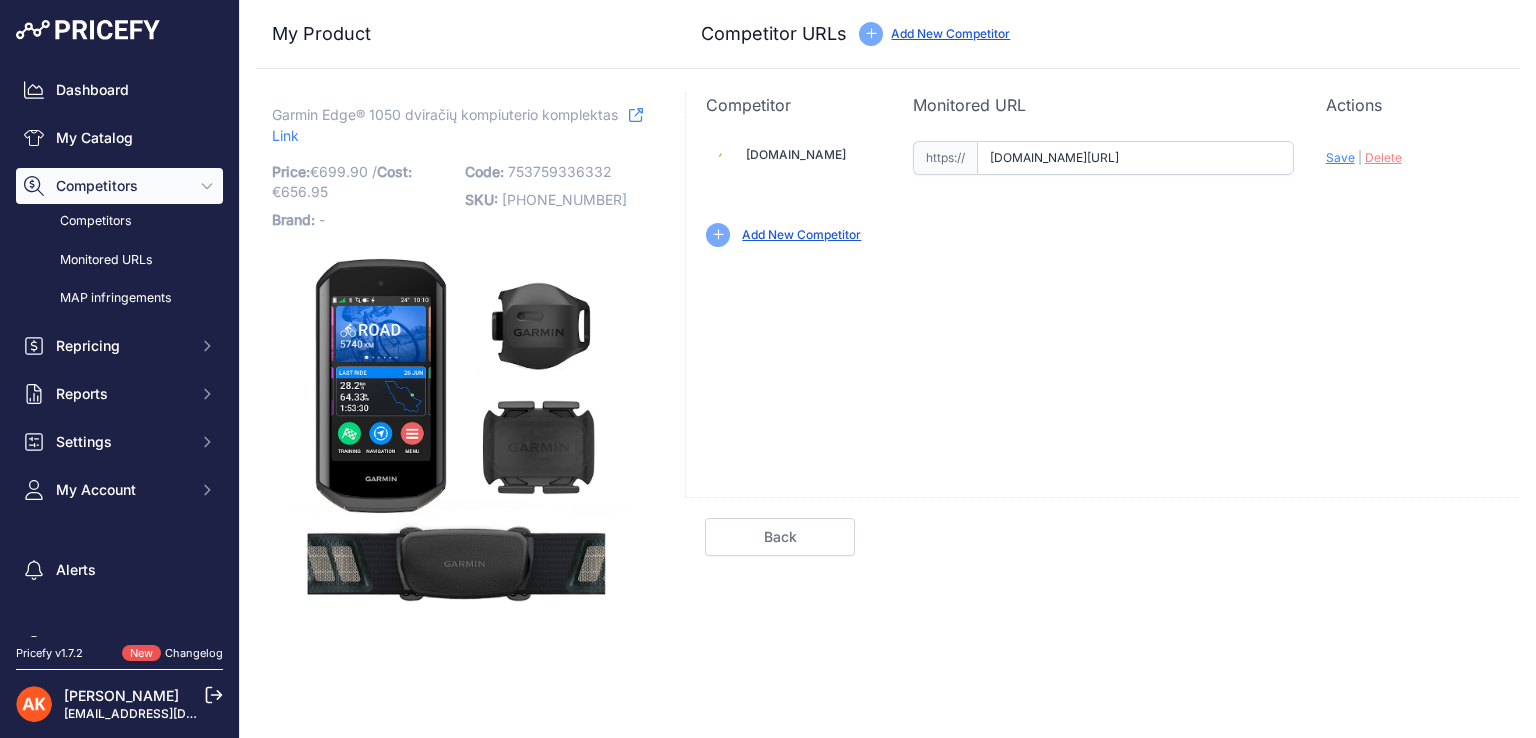 scroll, scrollTop: 0, scrollLeft: 0, axis: both 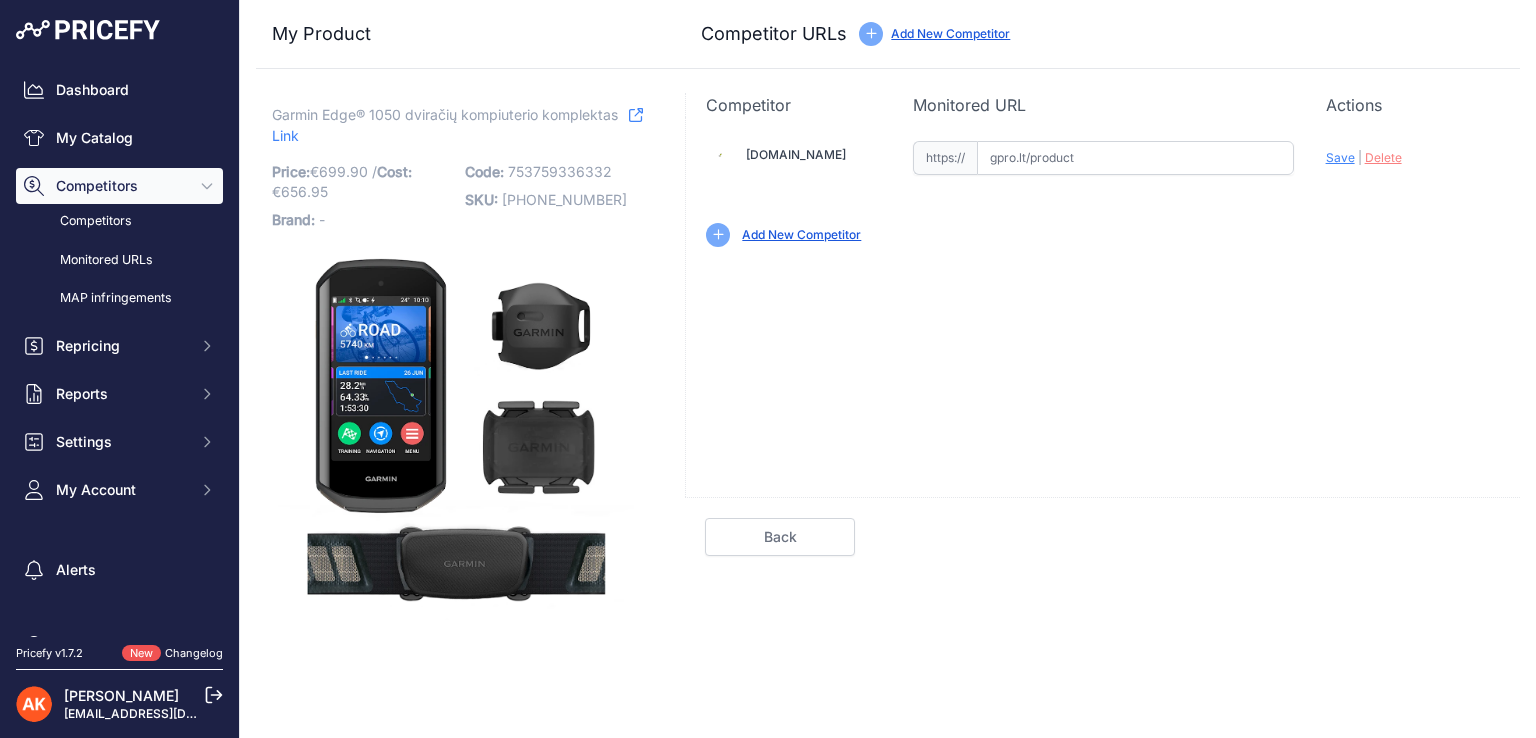 paste on "[URL][DOMAIN_NAME]" 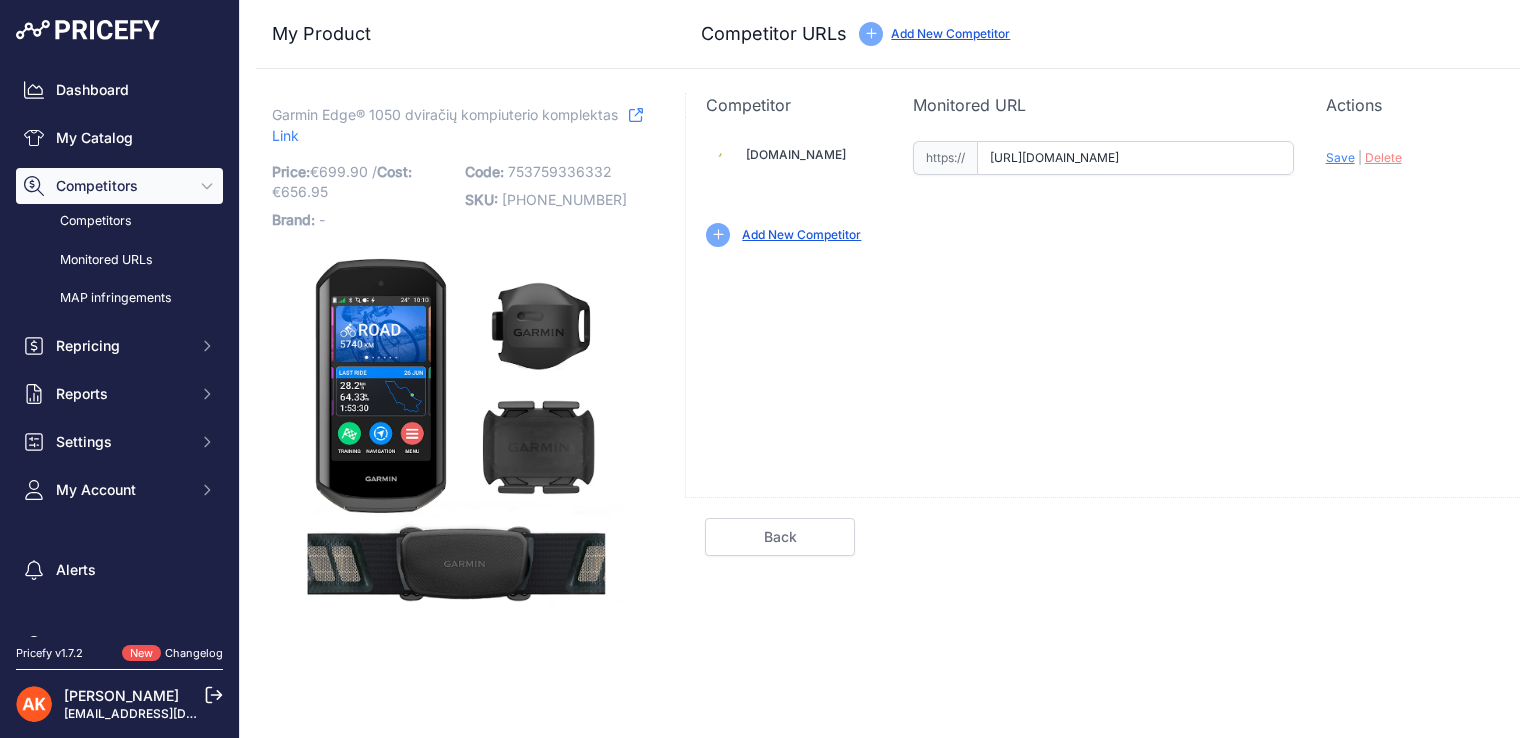 scroll, scrollTop: 0, scrollLeft: 357, axis: horizontal 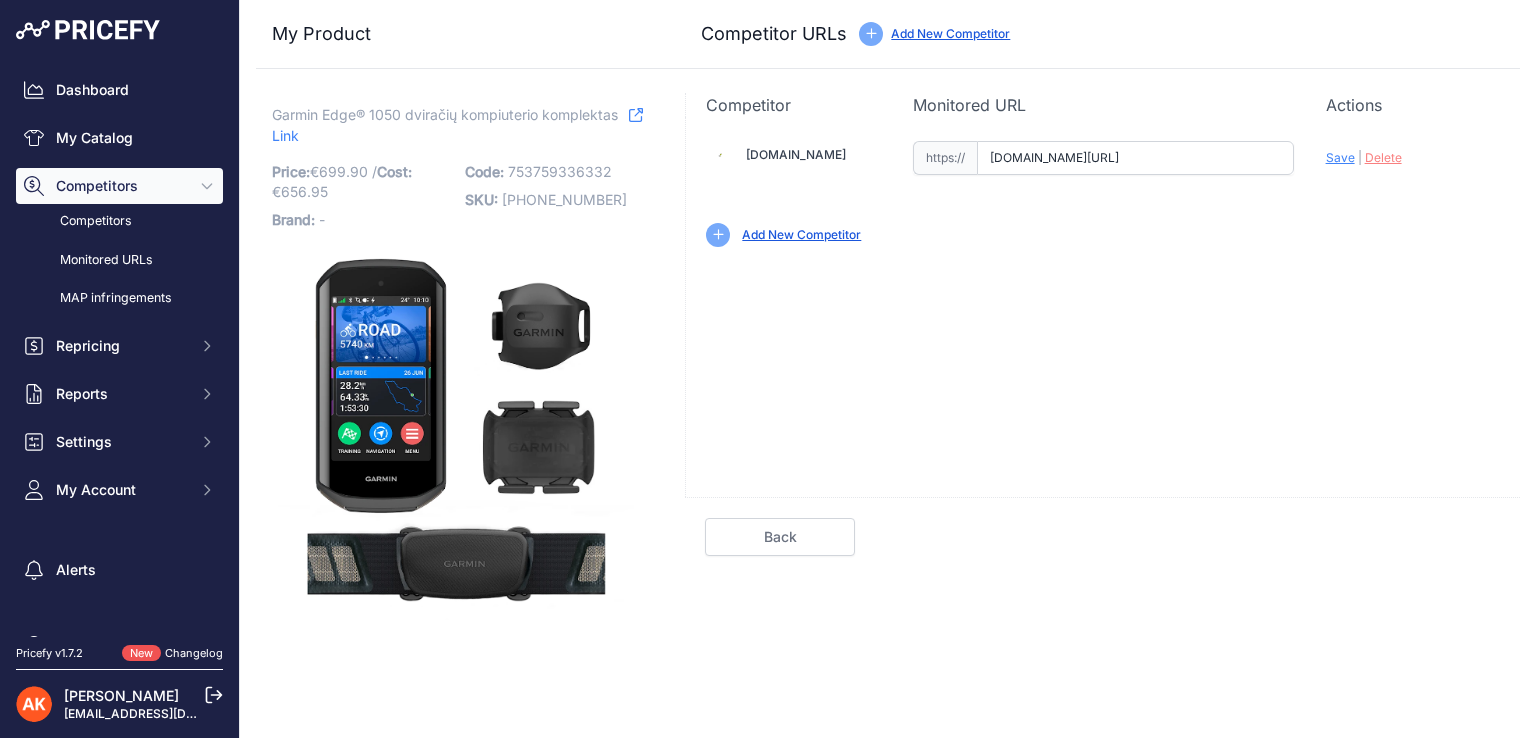 click on "Save" at bounding box center (1340, 157) 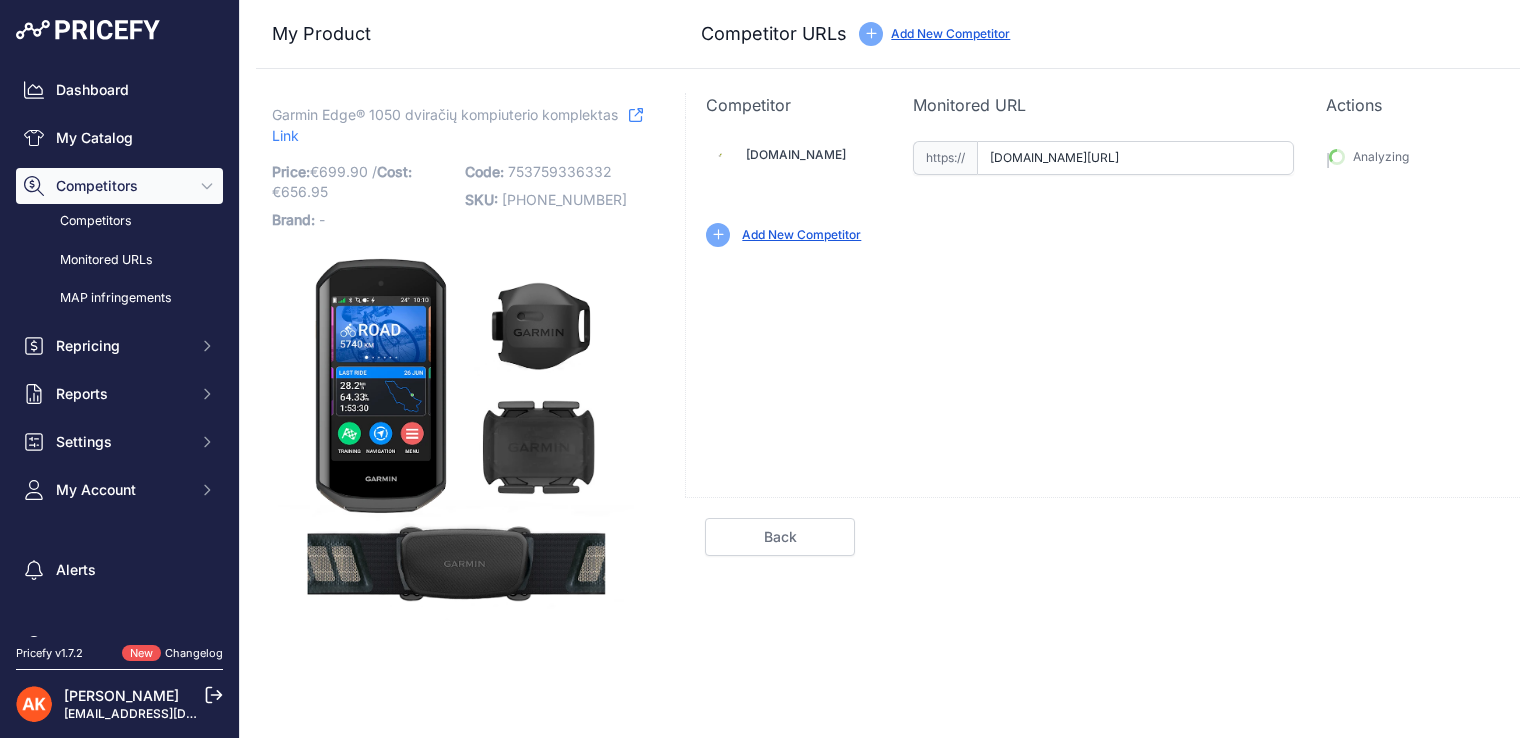 type on "[URL][DOMAIN_NAME]" 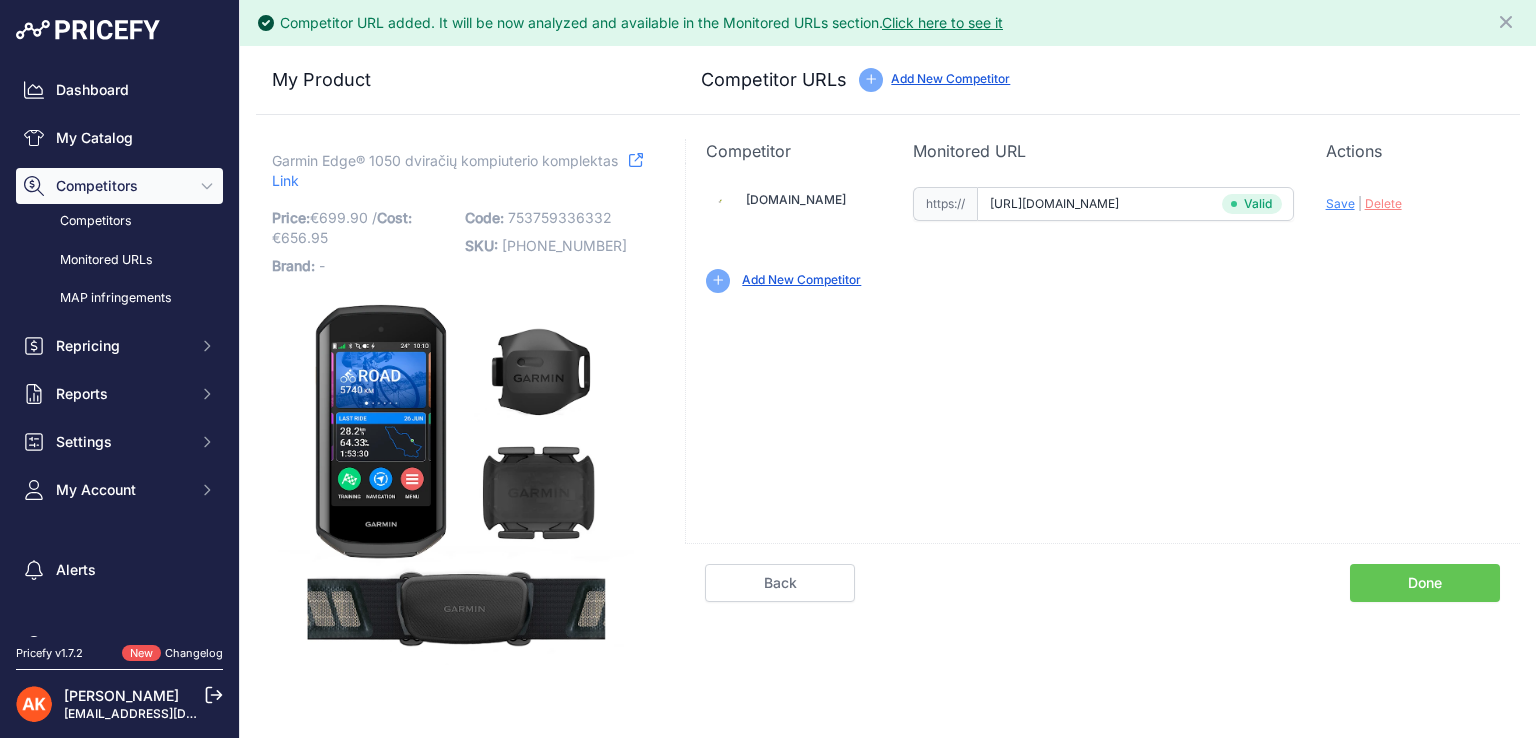 click on "Done" at bounding box center (1425, 583) 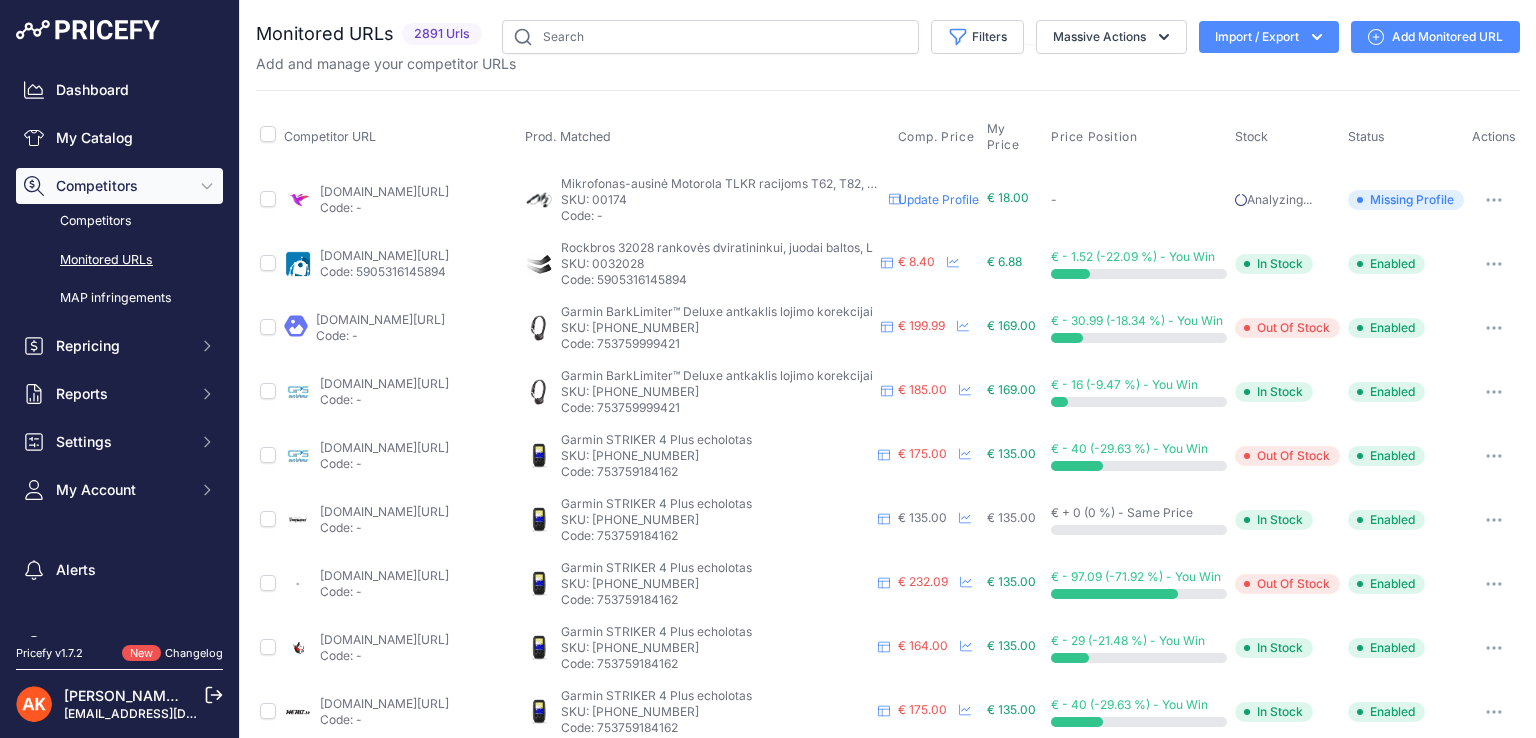 scroll, scrollTop: 0, scrollLeft: 0, axis: both 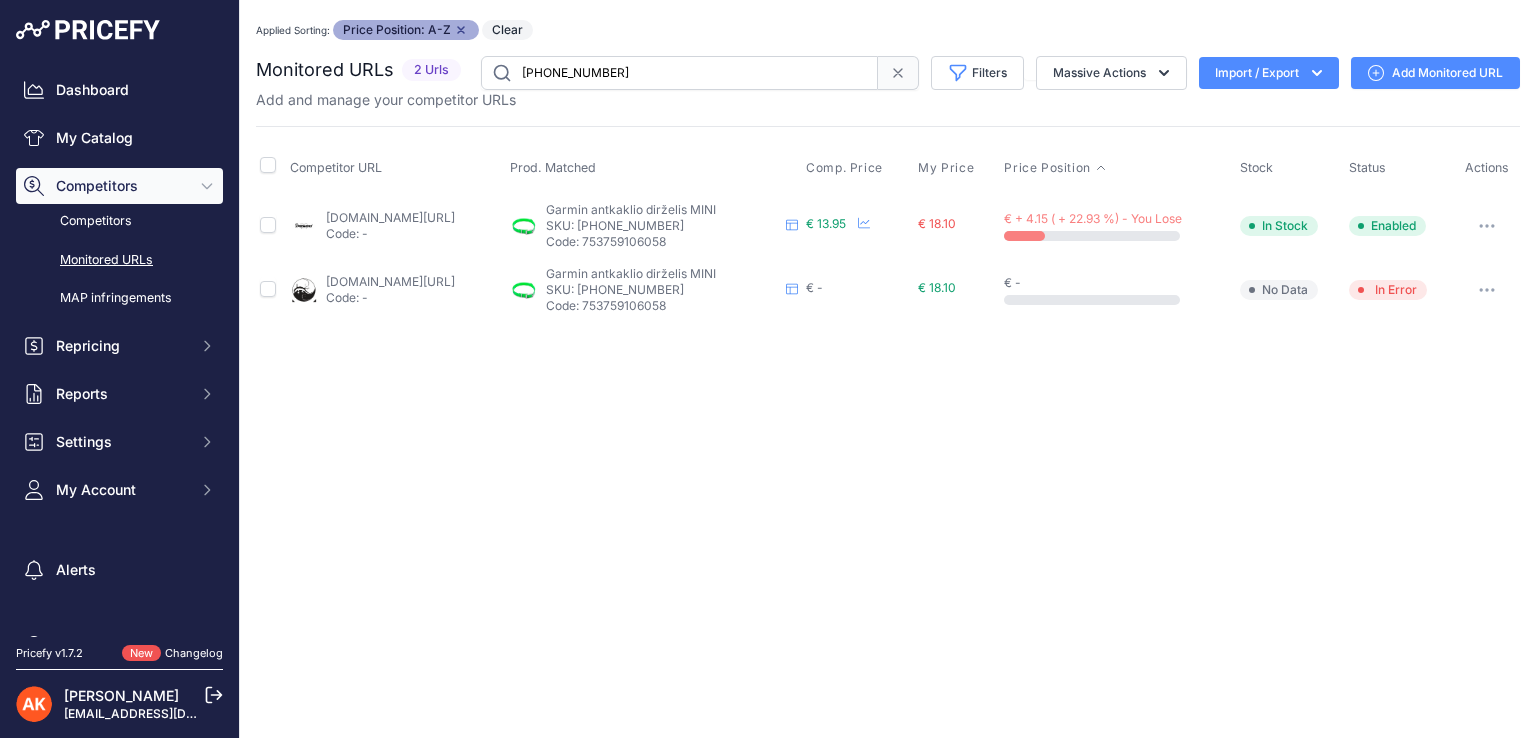 click on "[DOMAIN_NAME][URL]" at bounding box center (390, 217) 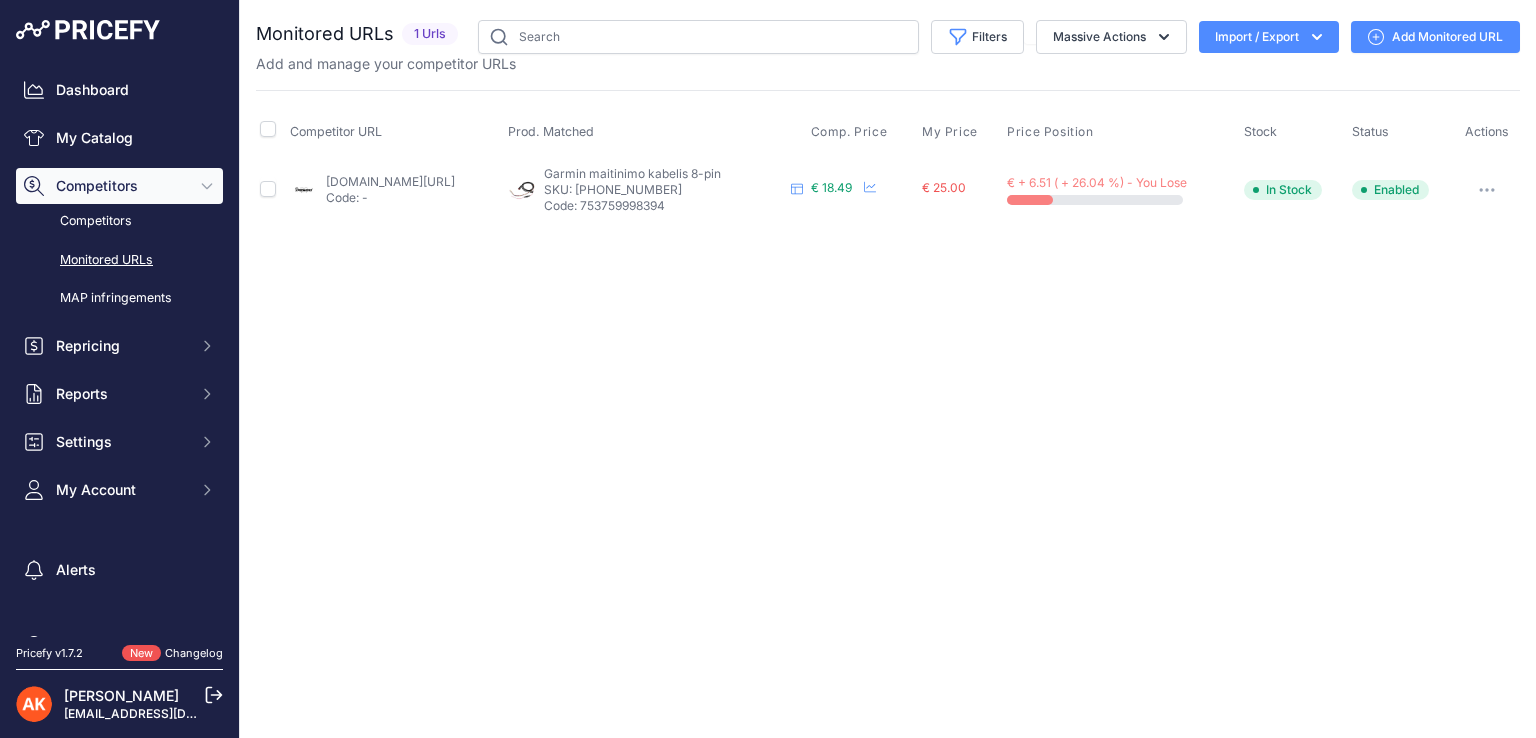 scroll, scrollTop: 0, scrollLeft: 0, axis: both 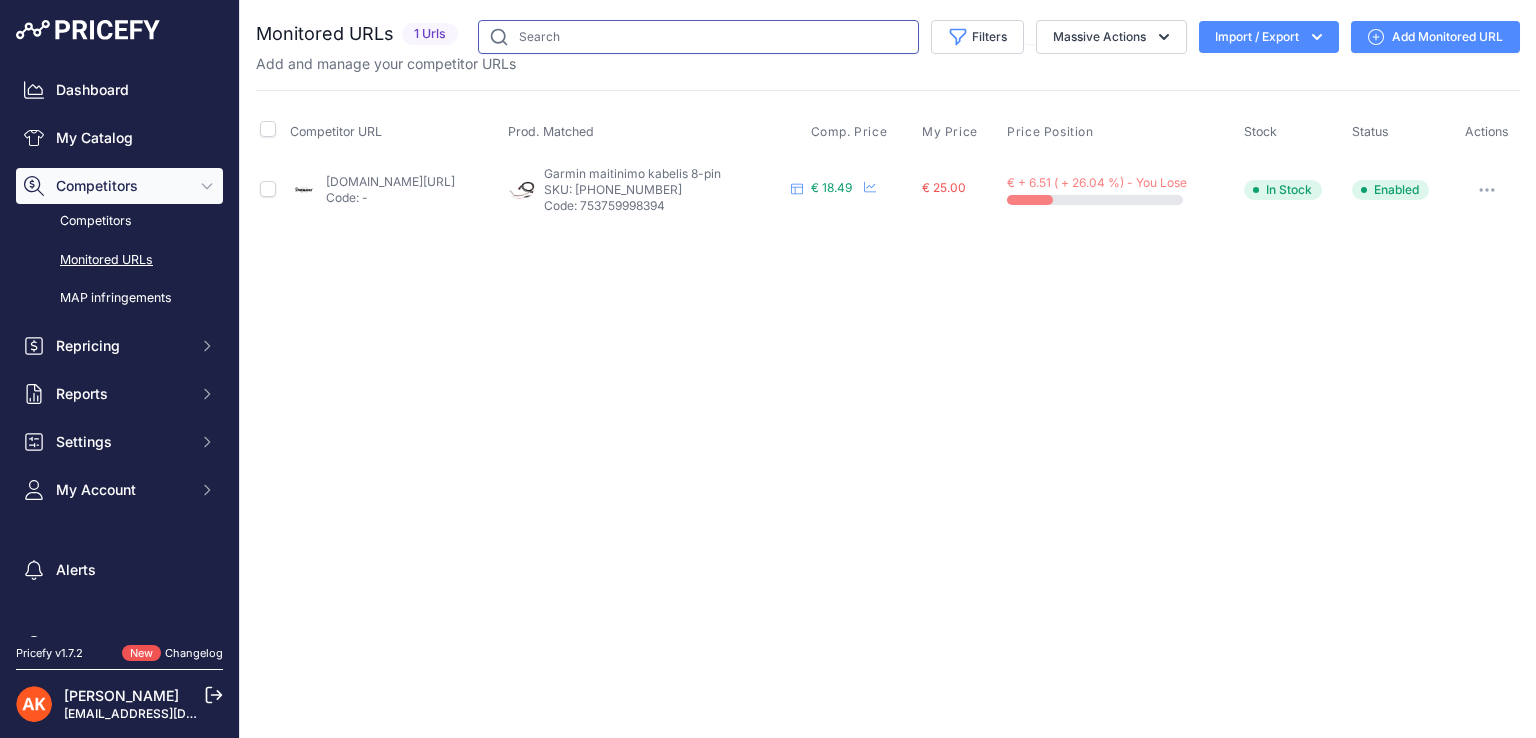 click at bounding box center (698, 37) 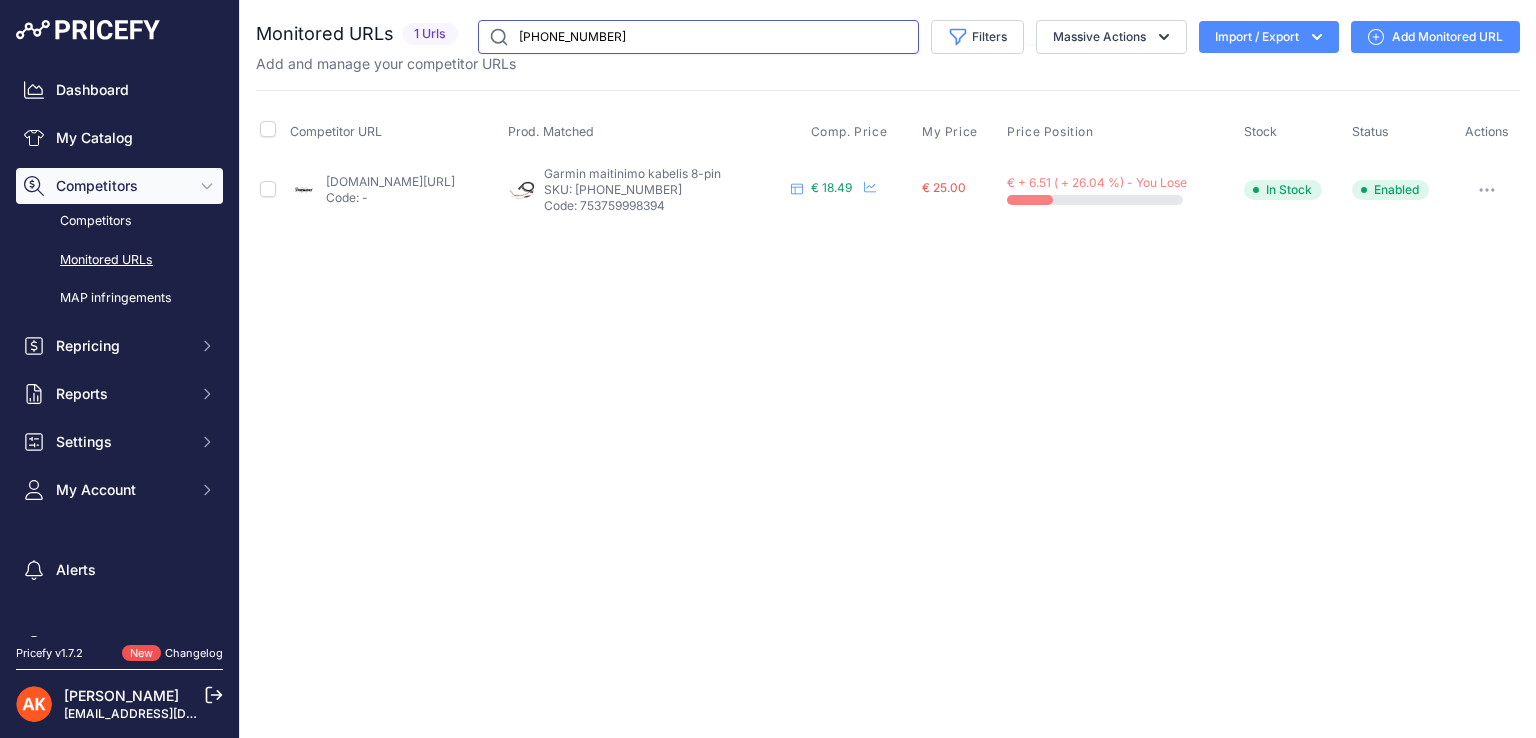 type on "[PHONE_NUMBER]" 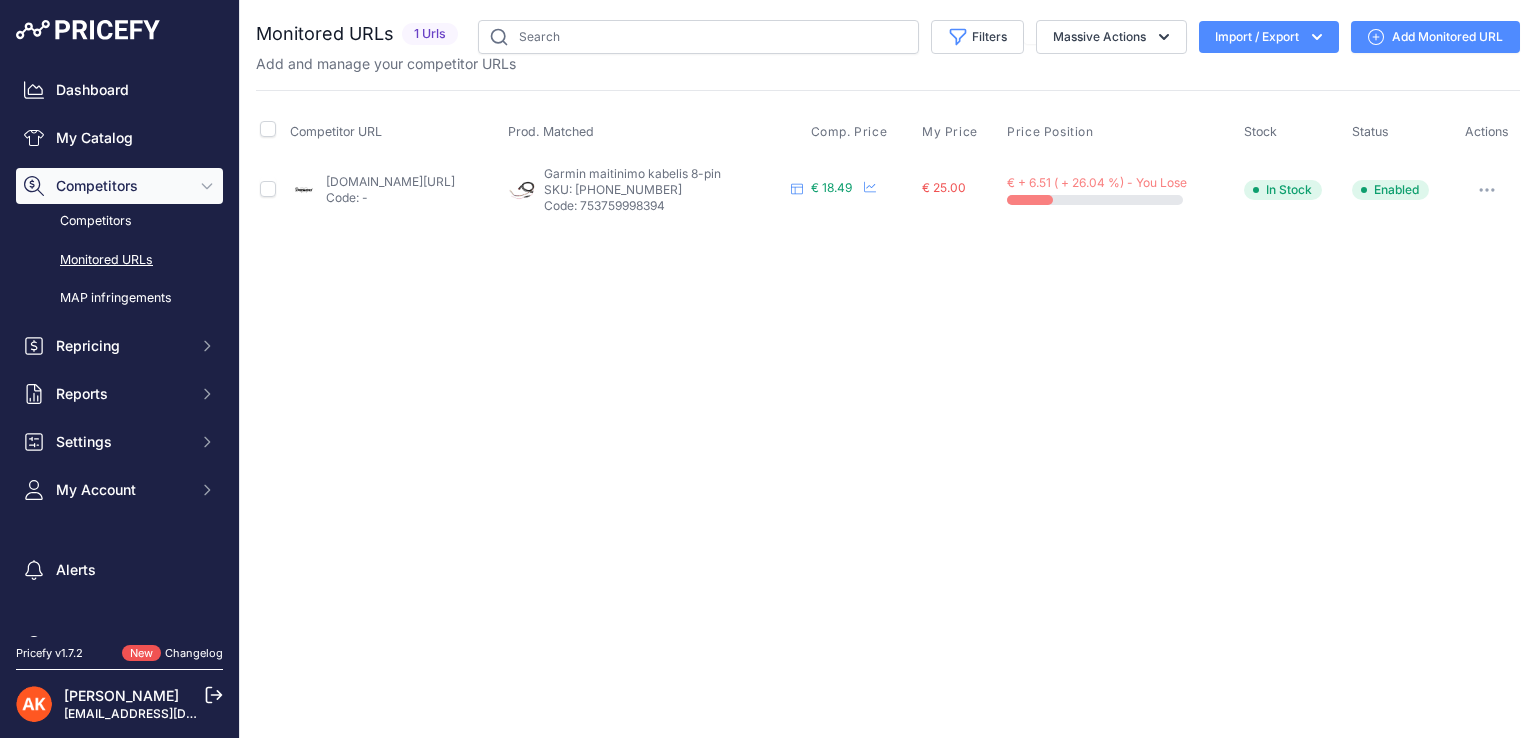 scroll, scrollTop: 0, scrollLeft: 0, axis: both 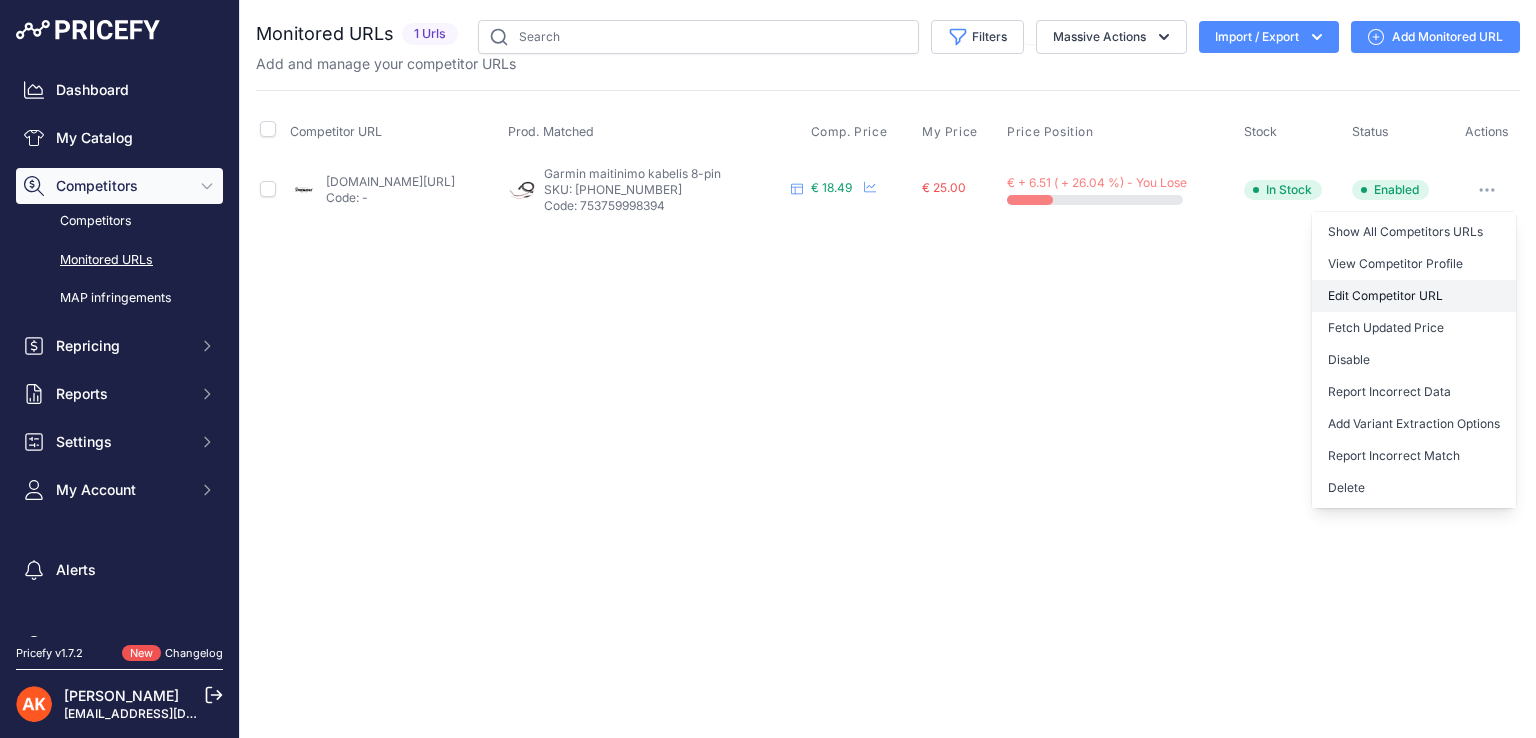 click on "Edit Competitor URL" at bounding box center (1414, 296) 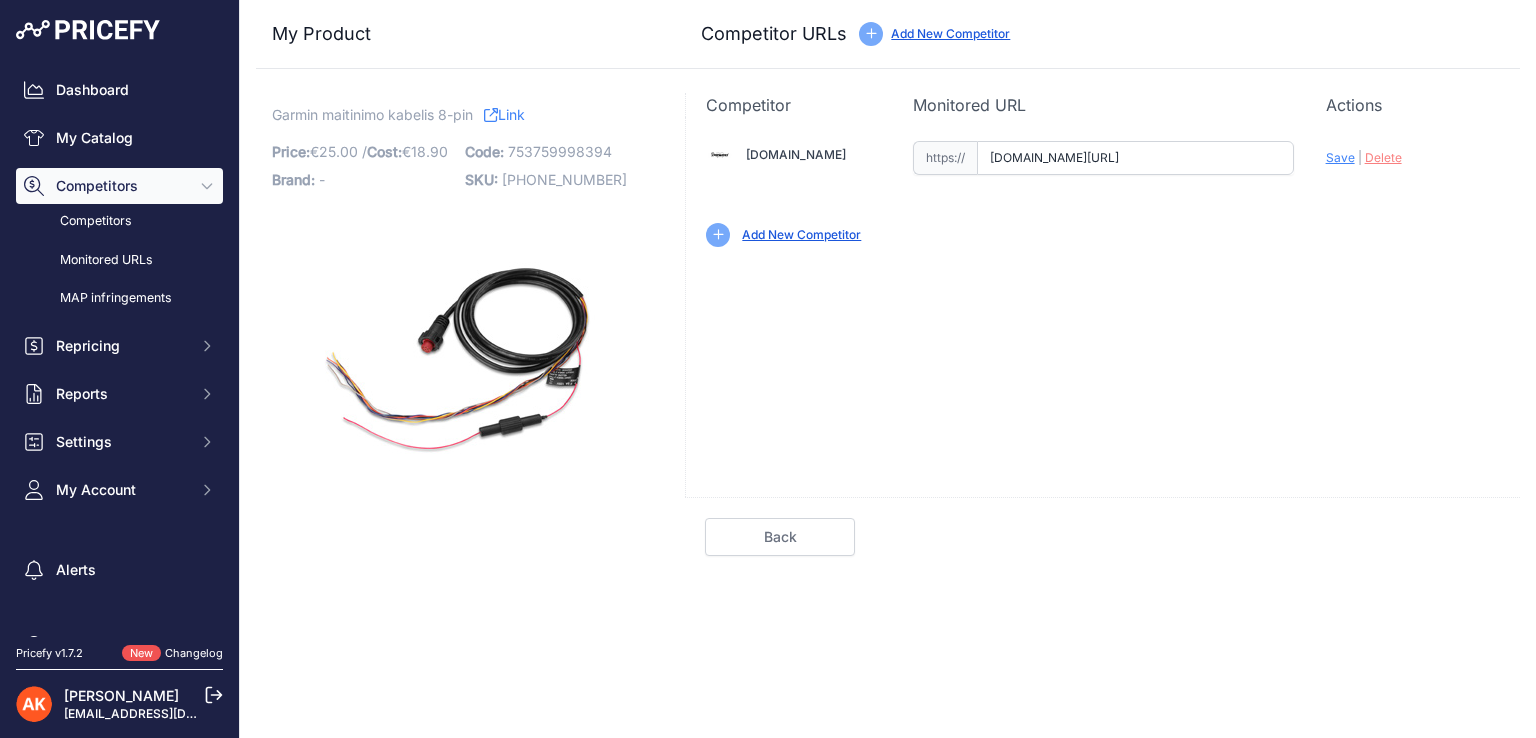 scroll, scrollTop: 0, scrollLeft: 0, axis: both 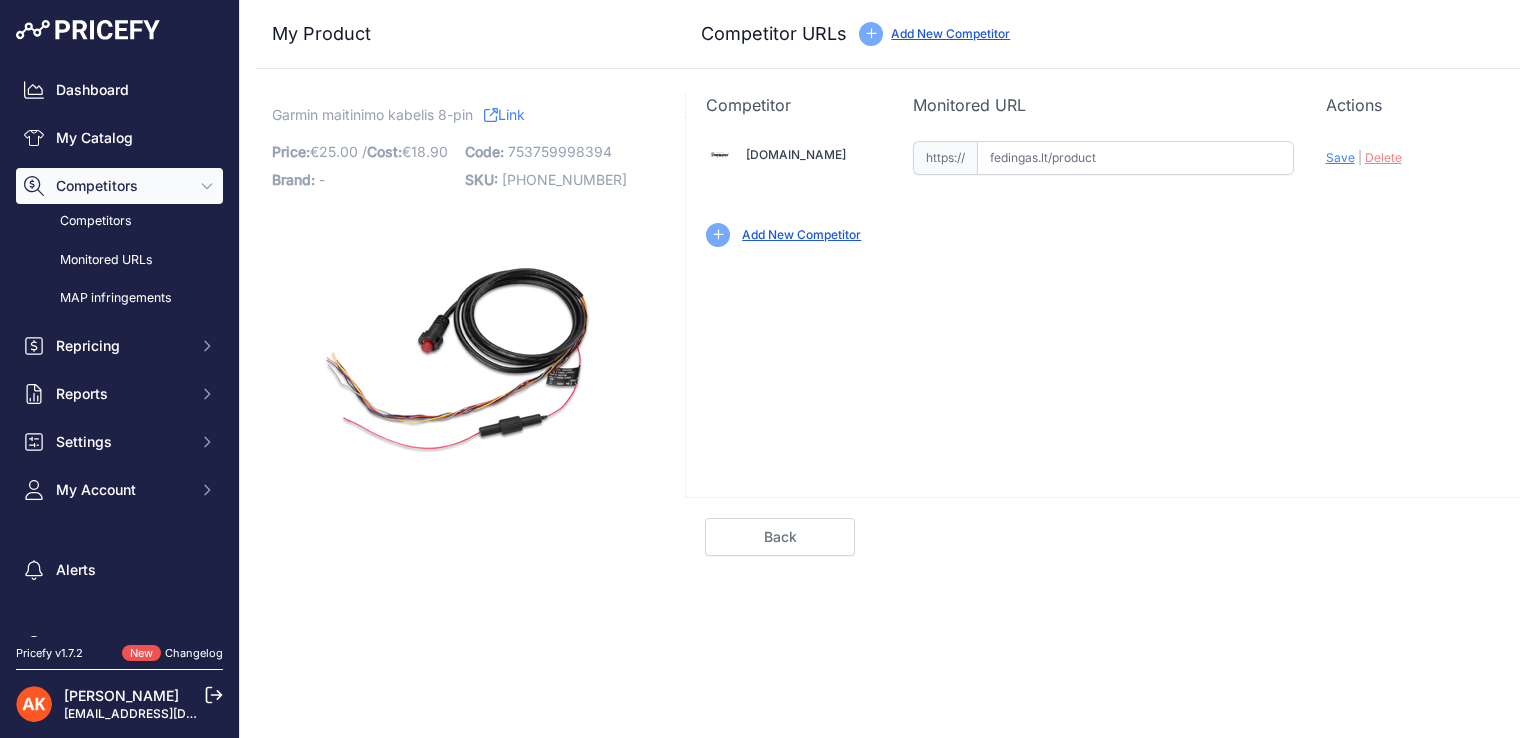 paste on "https://fedingas.lt/garmin-echomap-maitinimo-kabelis" 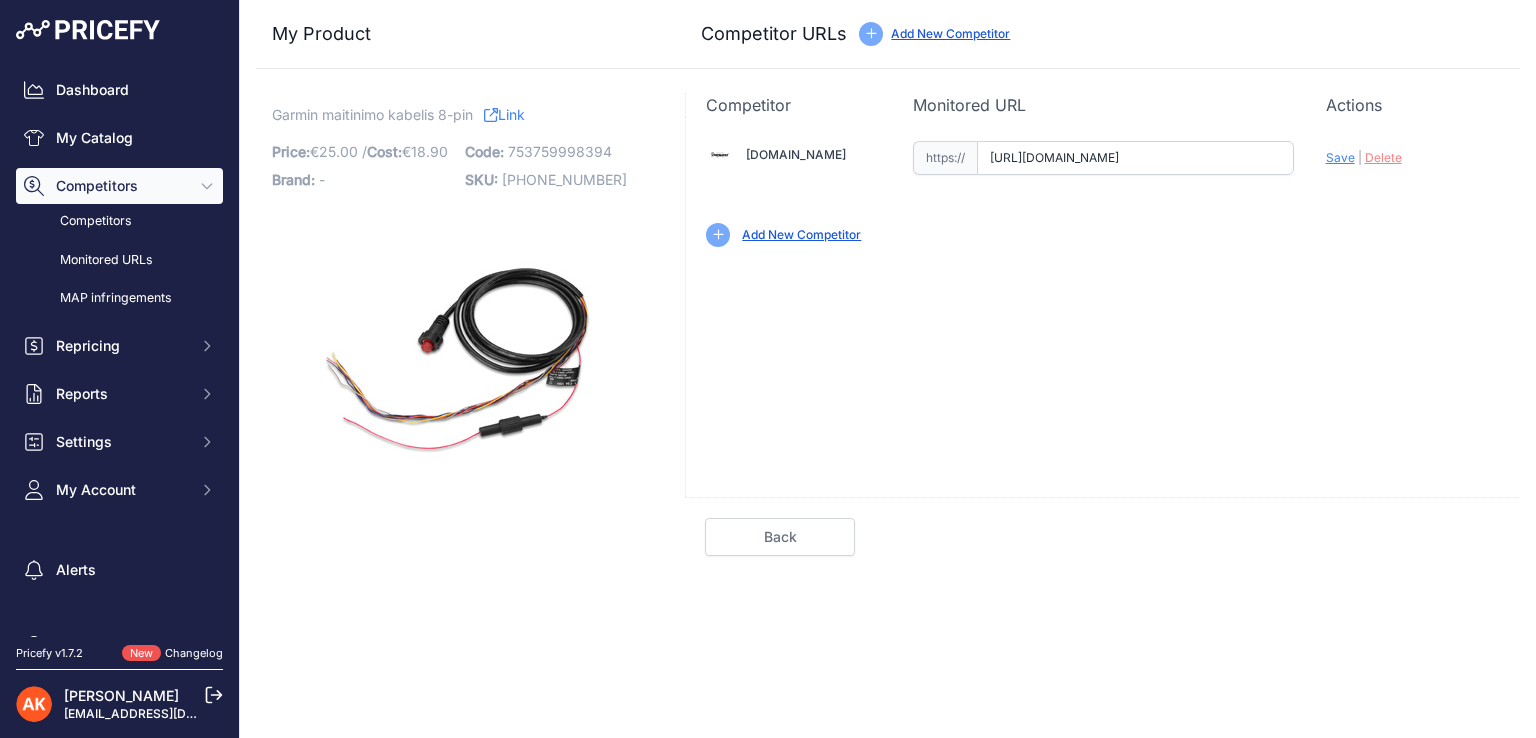 scroll, scrollTop: 0, scrollLeft: 17, axis: horizontal 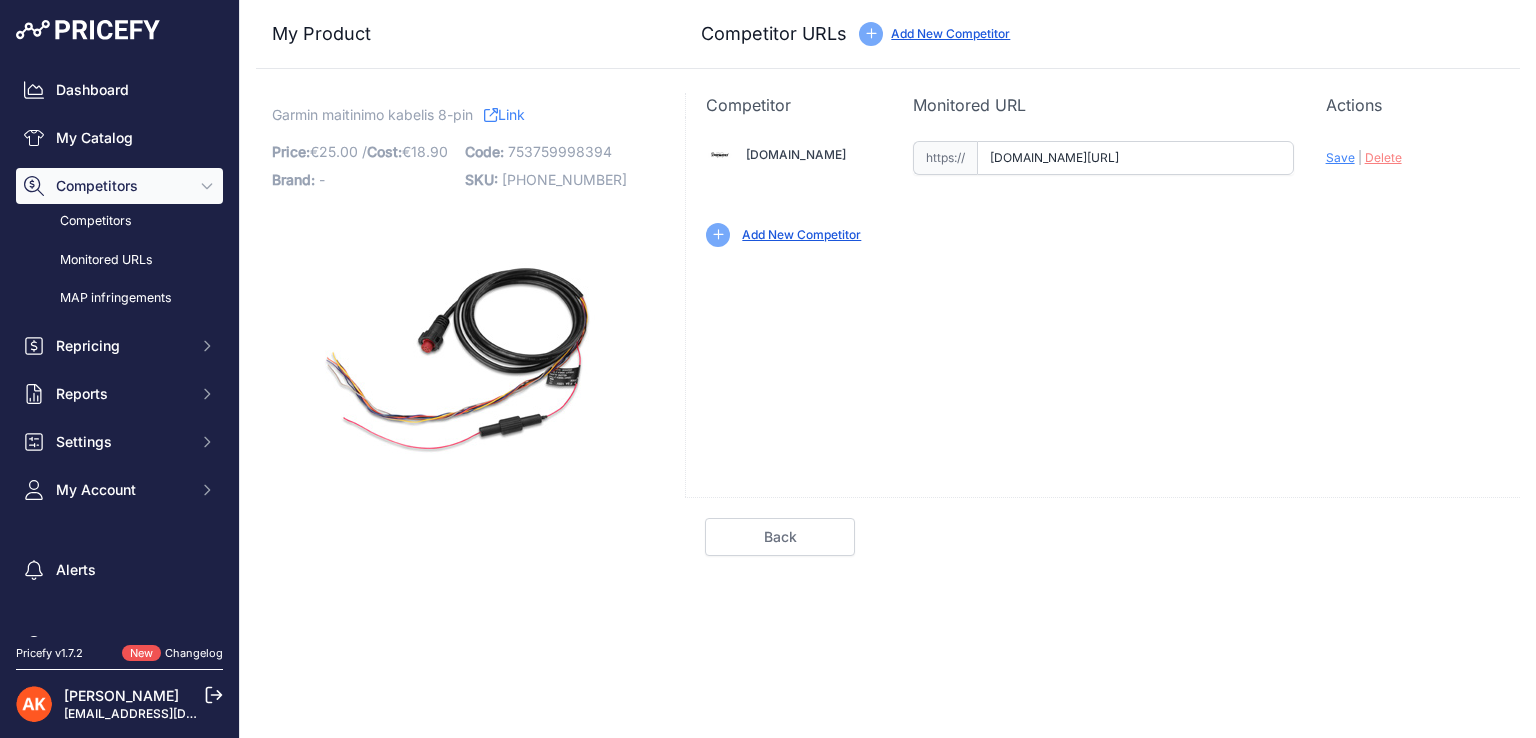click on "Save" at bounding box center [1340, 157] 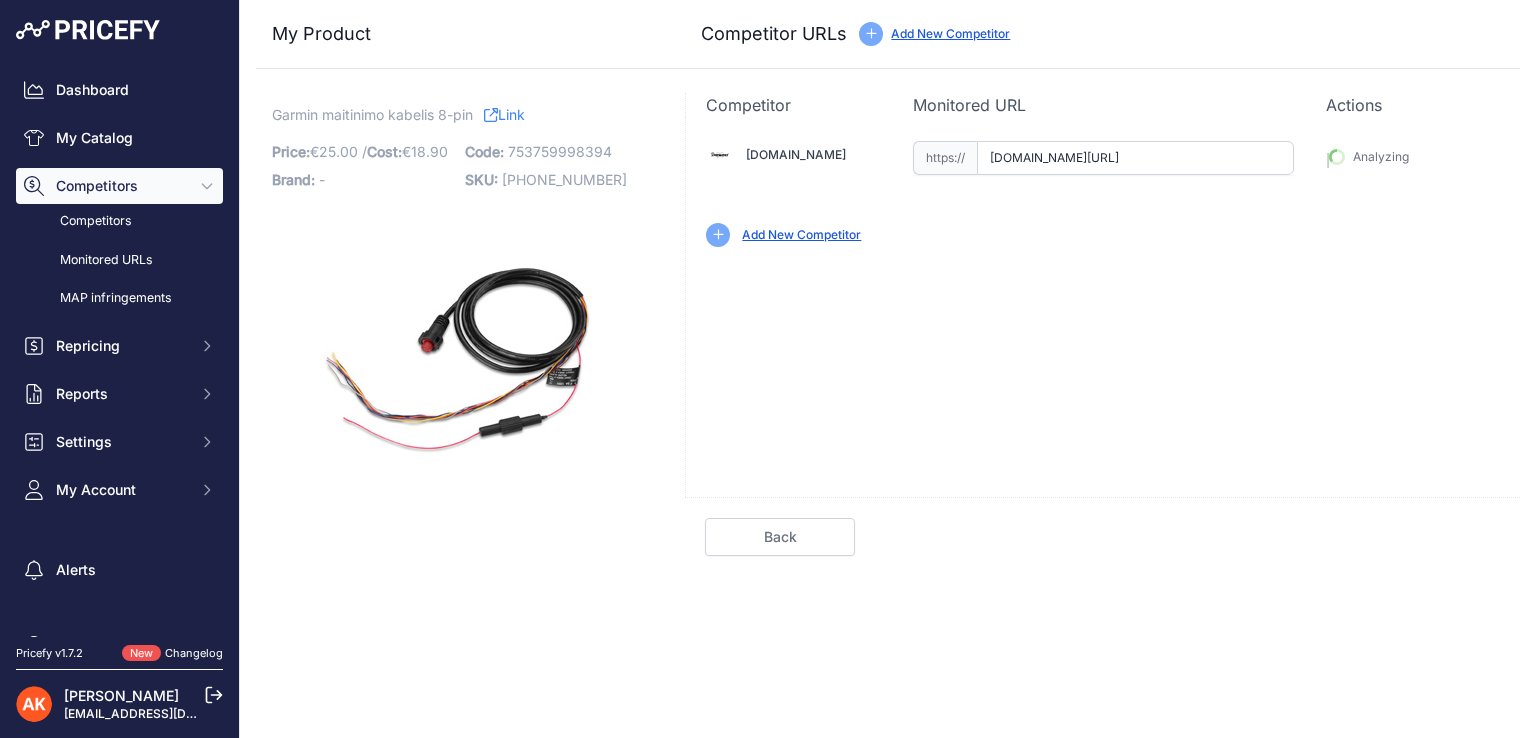 type on "https://fedingas.lt/garmin-echomap-maitinimo-kabelis?prirule_jdsnikfkfjsd=8834" 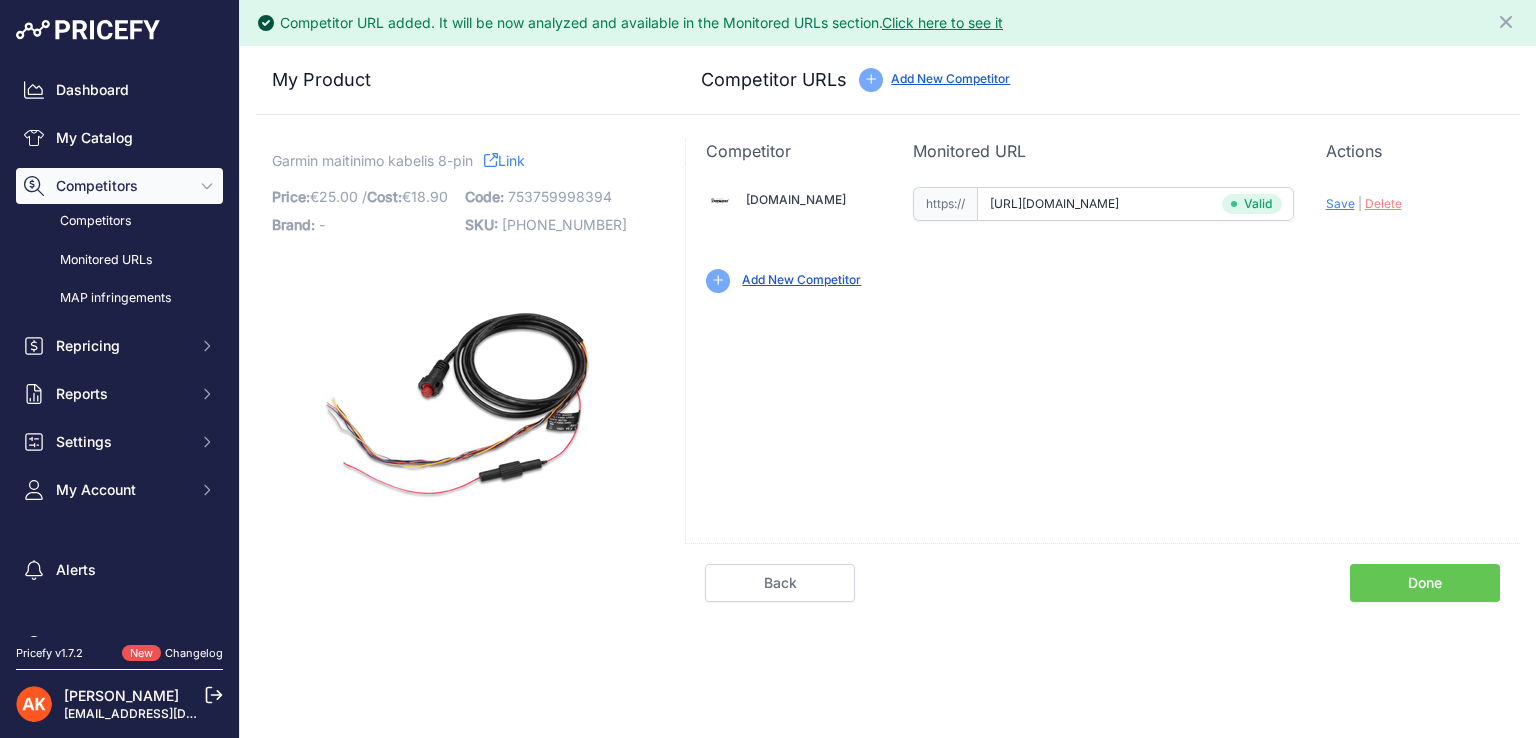 drag, startPoint x: 1449, startPoint y: 593, endPoint x: 1409, endPoint y: 597, distance: 40.1995 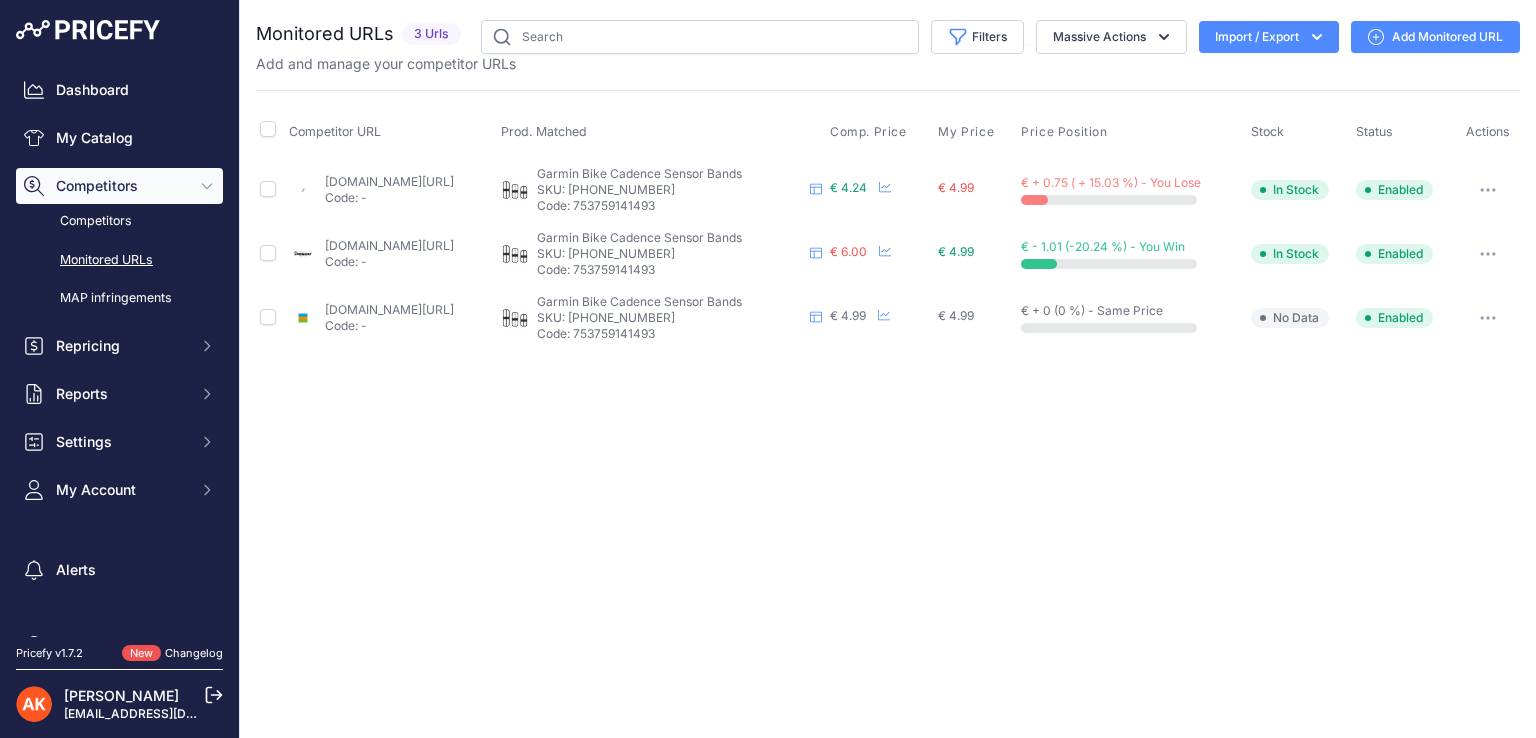 scroll, scrollTop: 0, scrollLeft: 0, axis: both 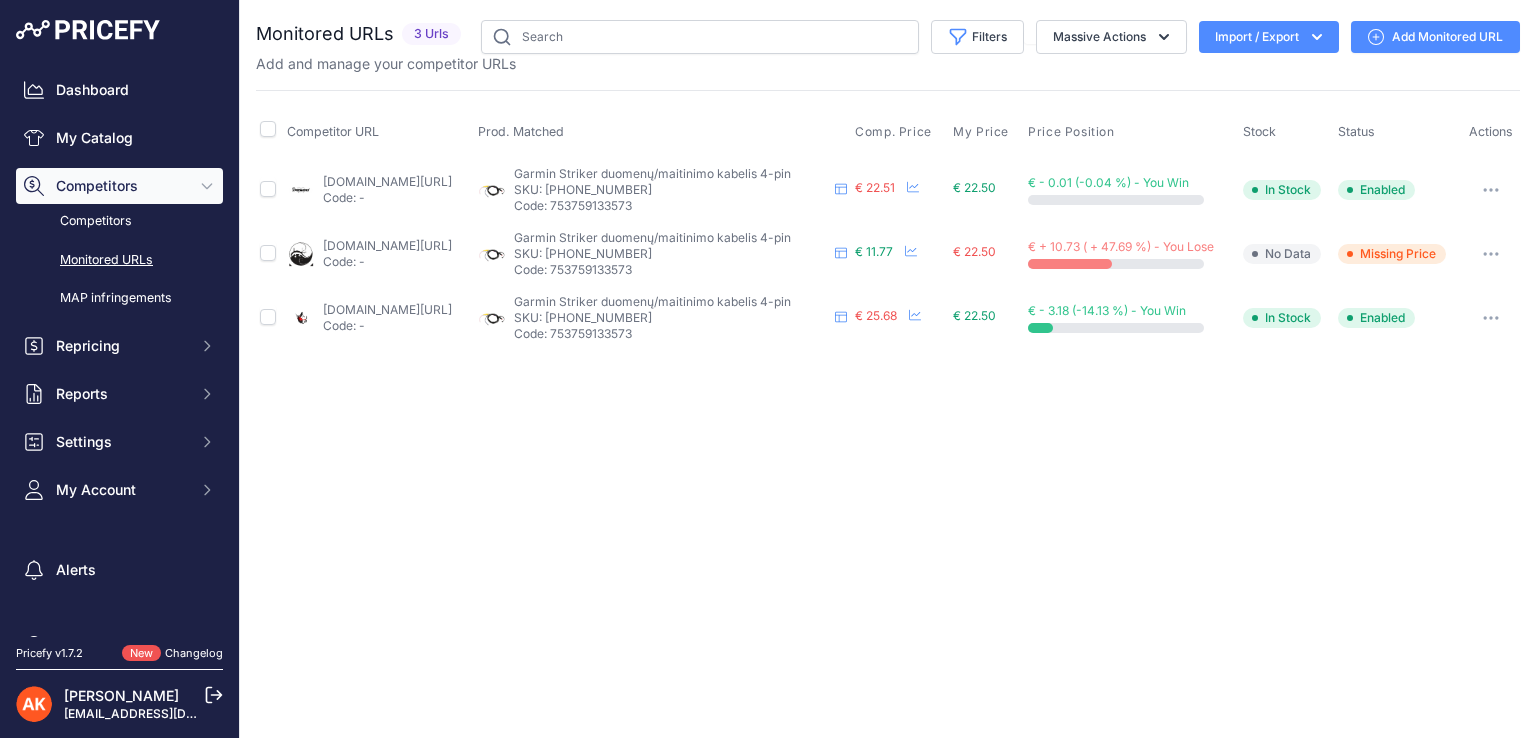 drag, startPoint x: 612, startPoint y: 251, endPoint x: 691, endPoint y: 251, distance: 79 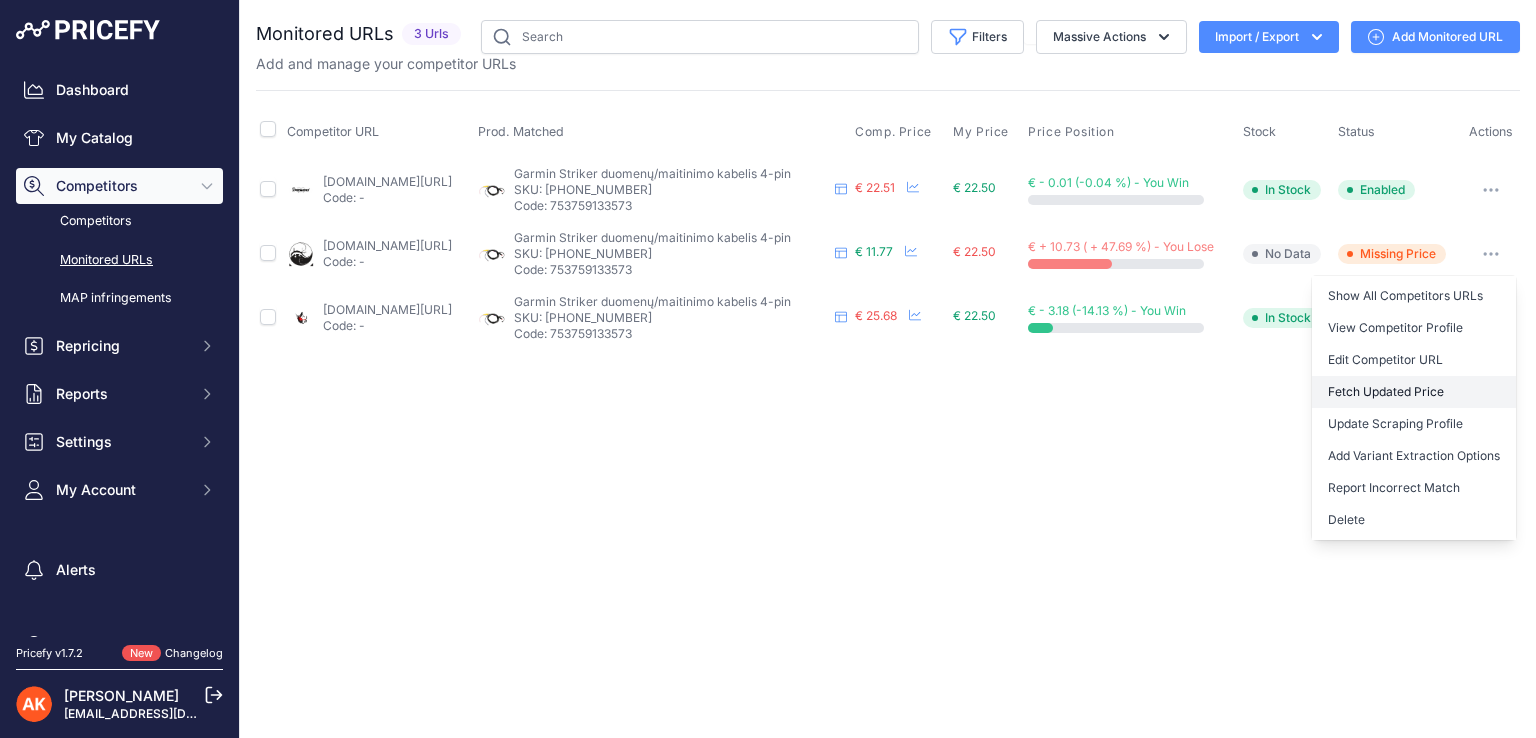 click on "Fetch Updated Price" at bounding box center (1414, 392) 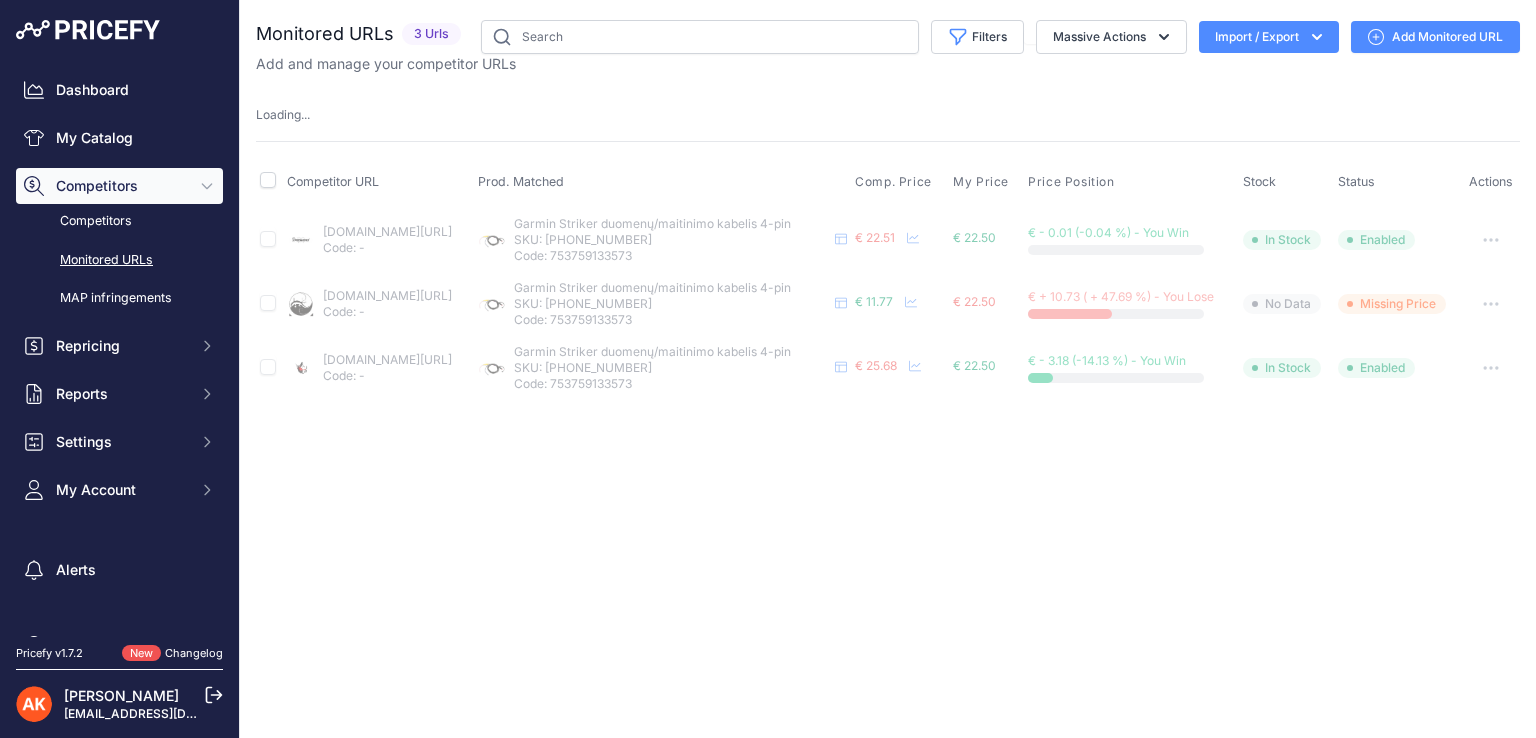 type 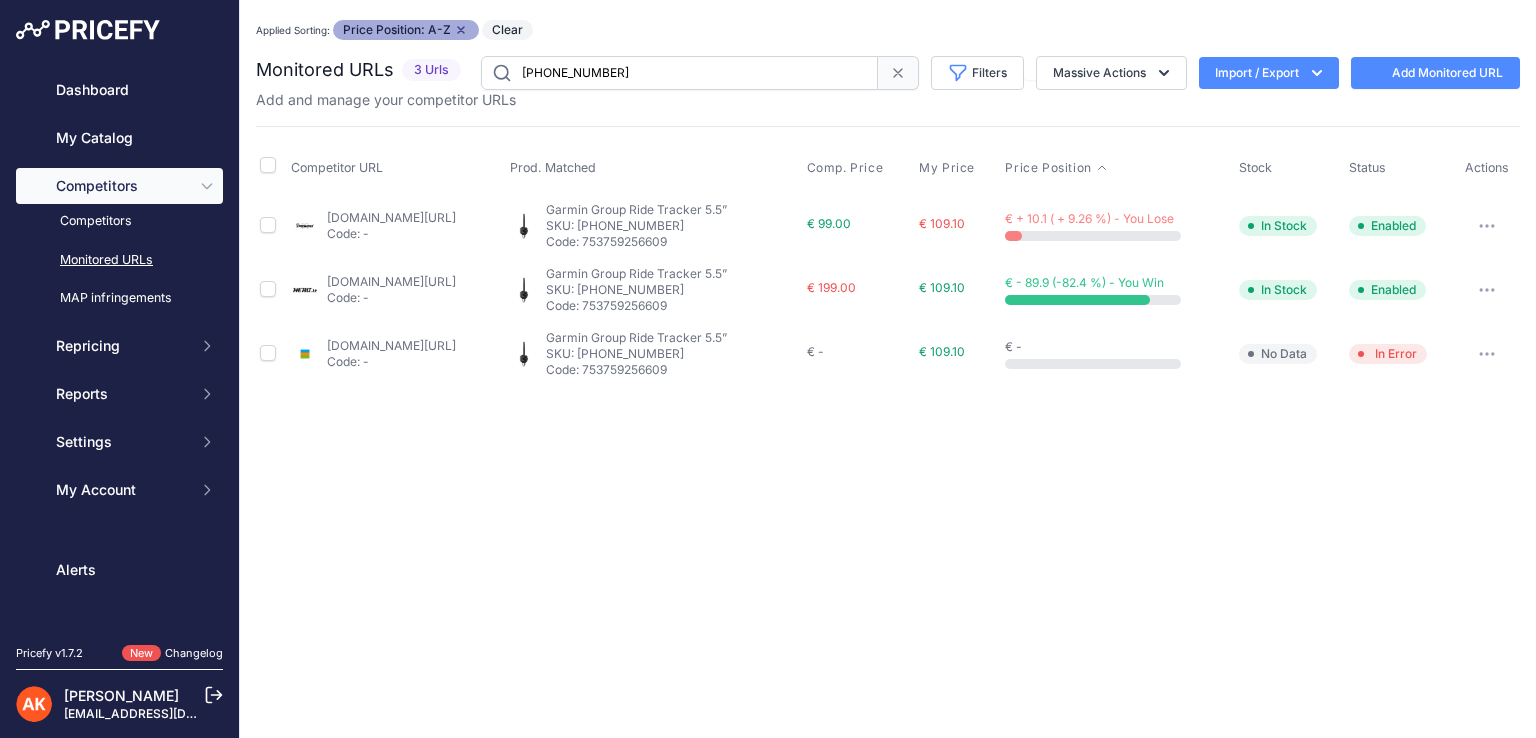 scroll, scrollTop: 0, scrollLeft: 0, axis: both 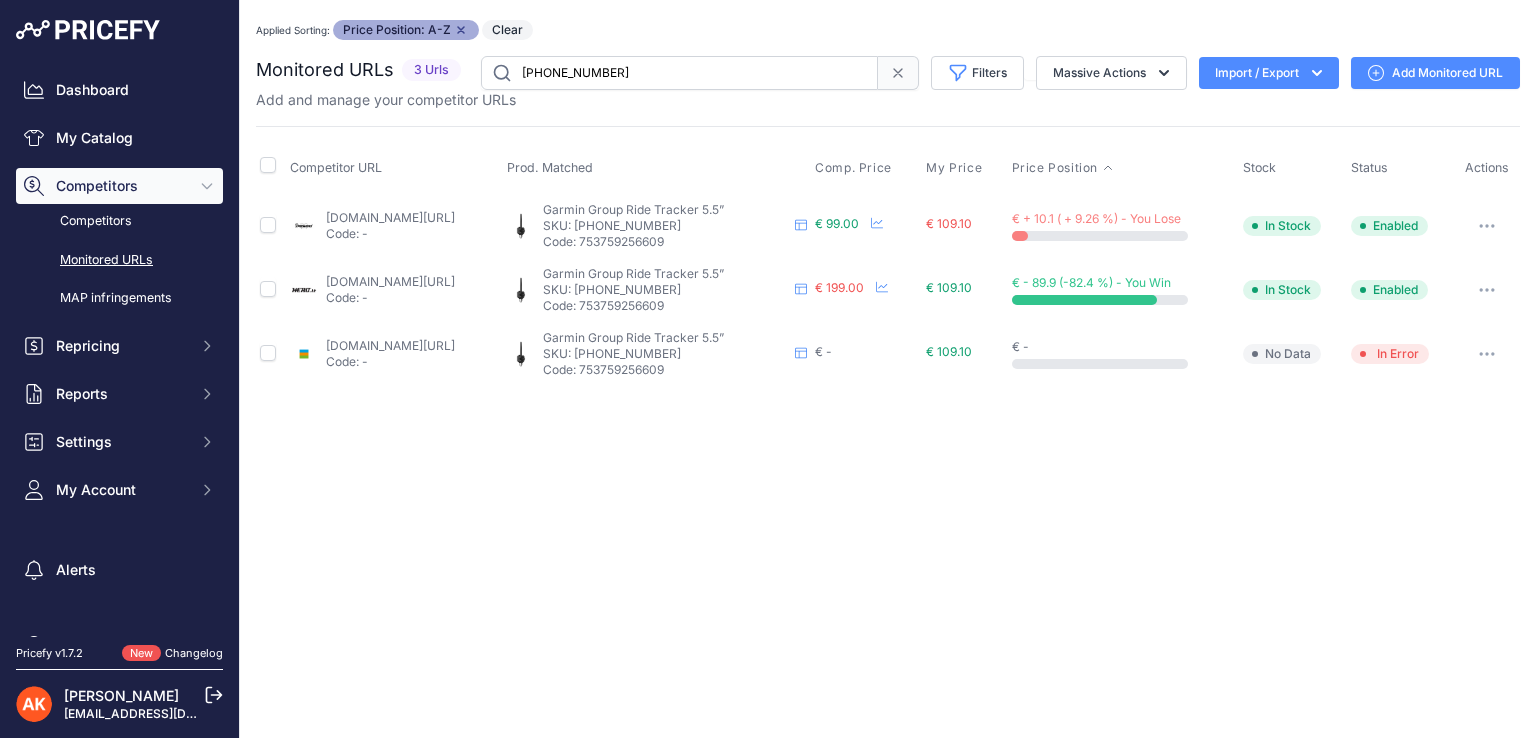 click on "hero.lt/garmin-auto-moto-gps-navigacijos/2691-garmin-group-ride-tracker-010-12998-01.html?prirule_jdsnikfkfjsd=8834" at bounding box center [390, 281] 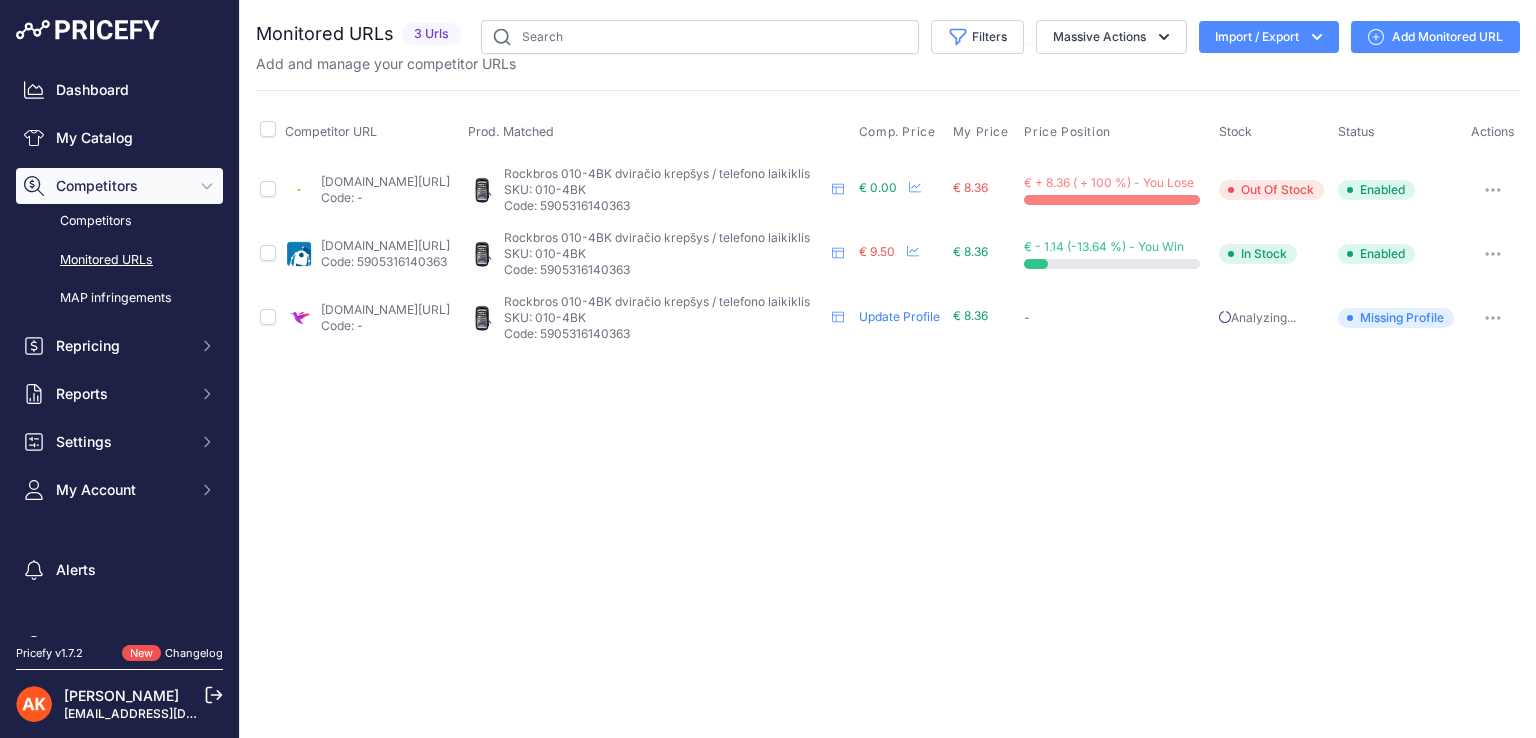 scroll, scrollTop: 0, scrollLeft: 0, axis: both 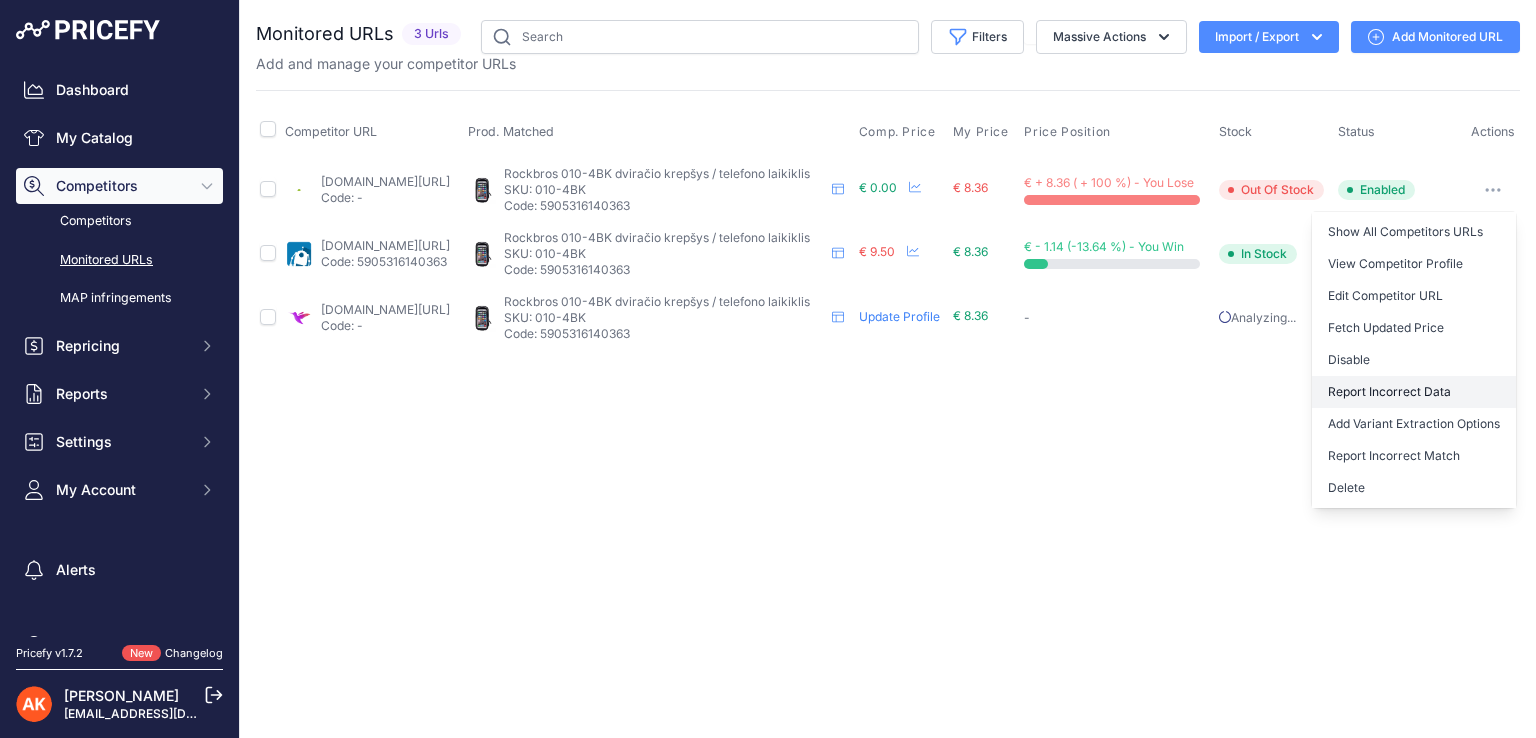 click on "Report Incorrect Data" at bounding box center (1414, 392) 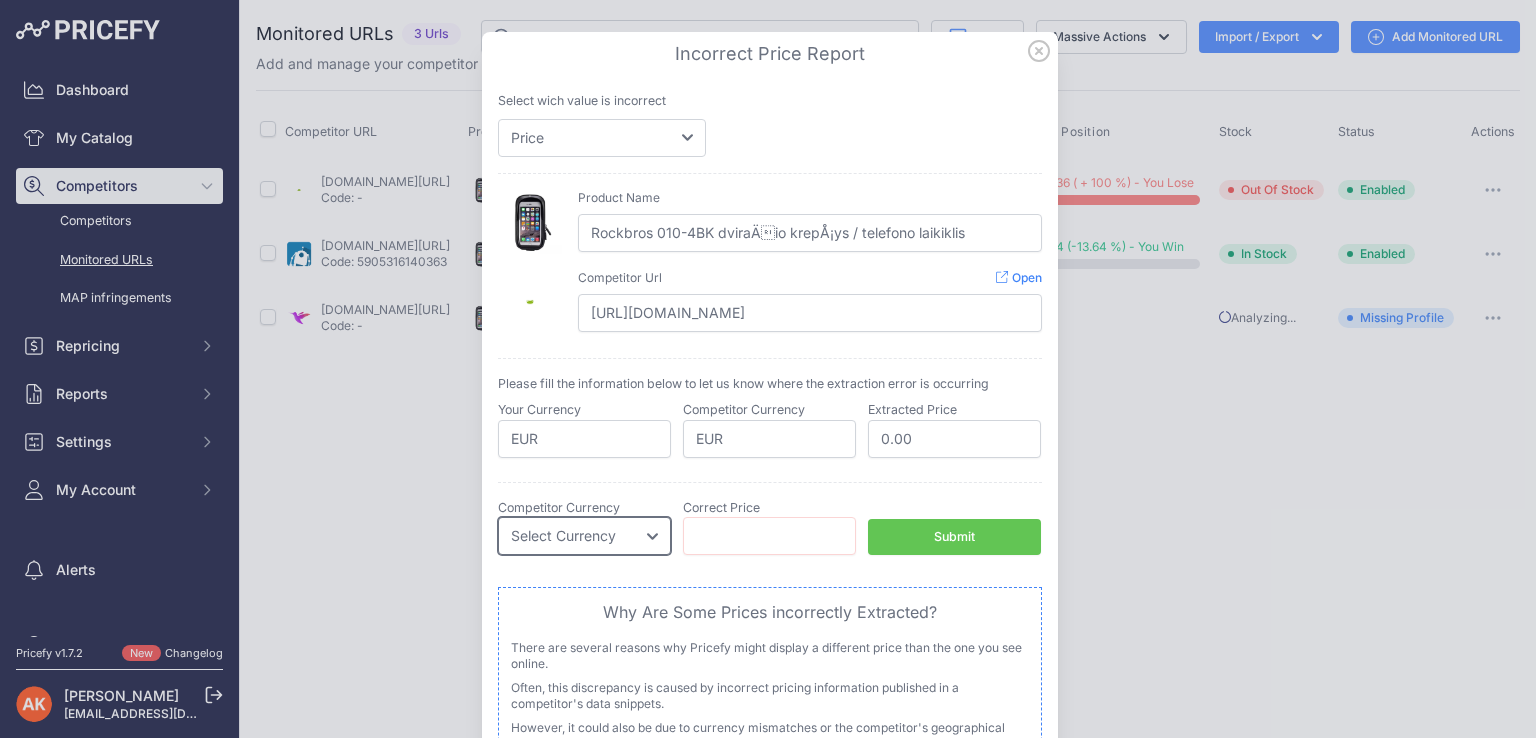click on "Select Currency
EUR
CAD
CNY
JPY
PLN" at bounding box center (584, 536) 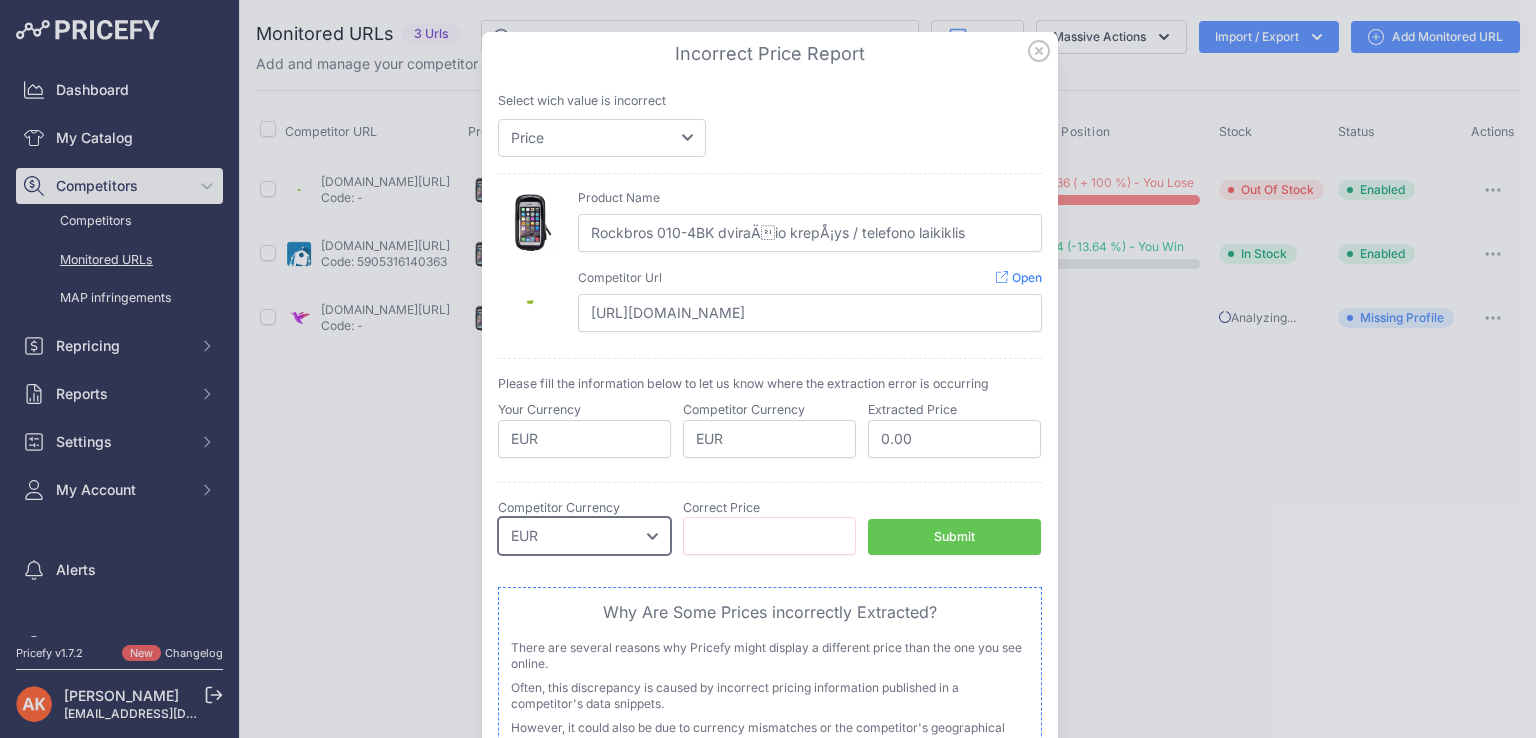 click on "Select Currency
EUR
CAD
CNY
JPY
PLN" at bounding box center [584, 536] 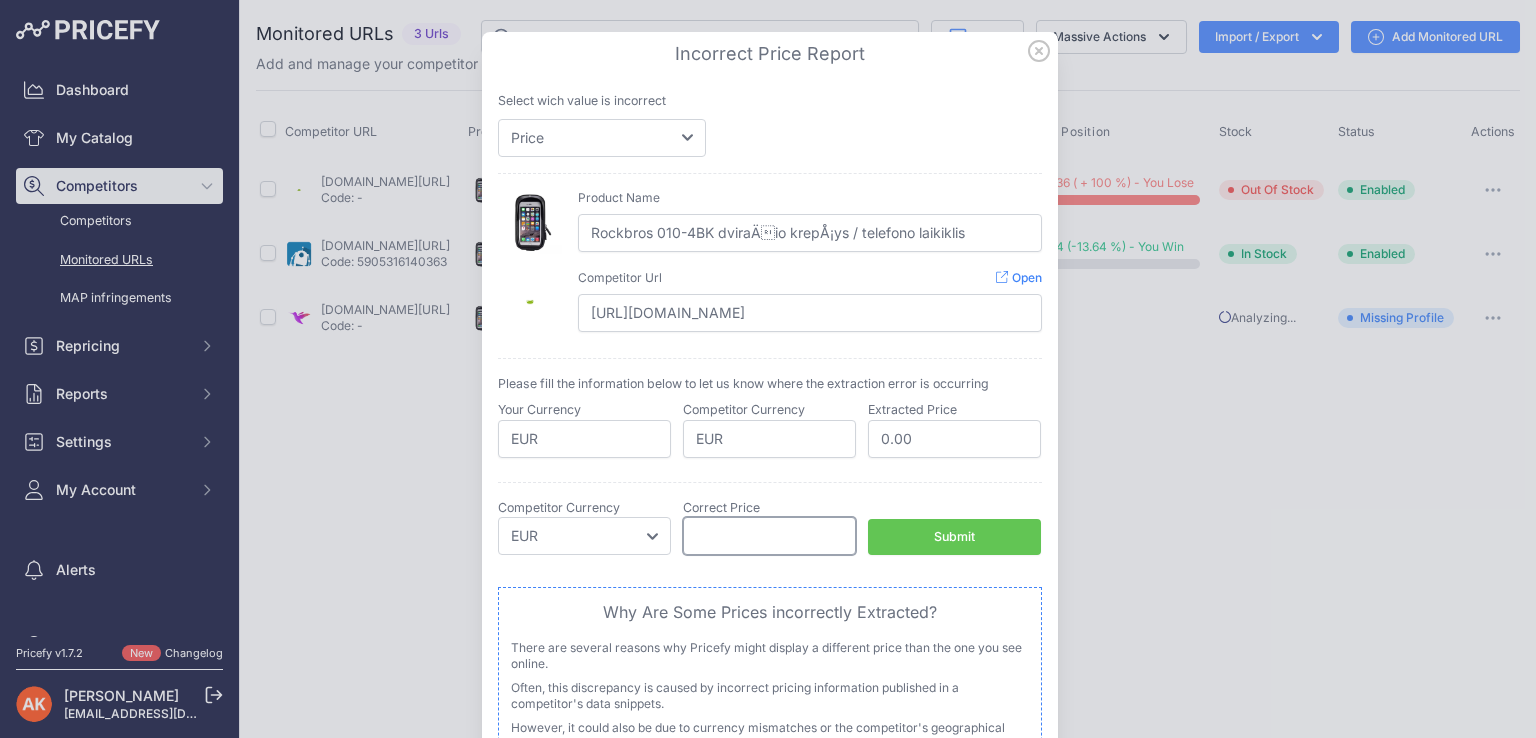 click at bounding box center [769, 536] 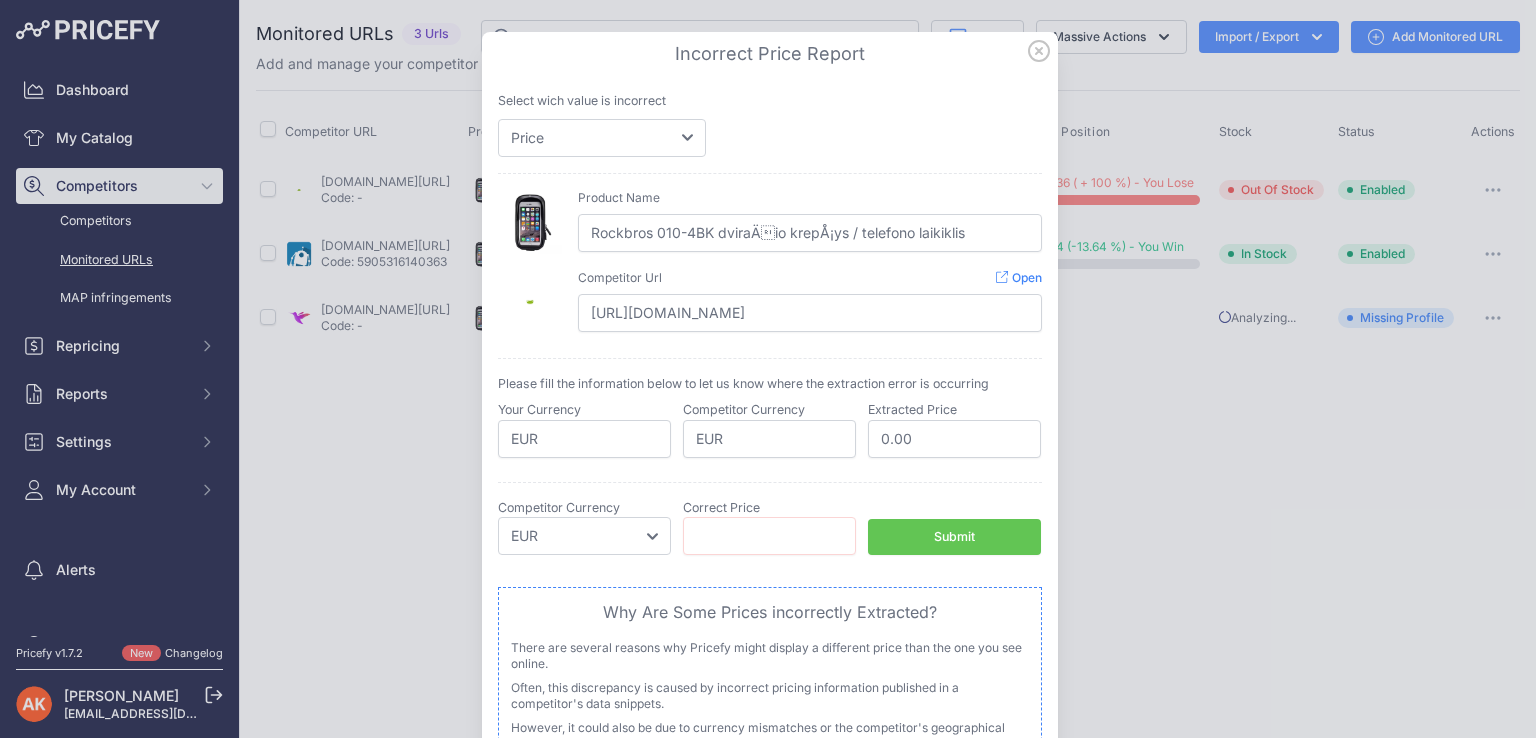 click on "Submit" at bounding box center (954, 537) 